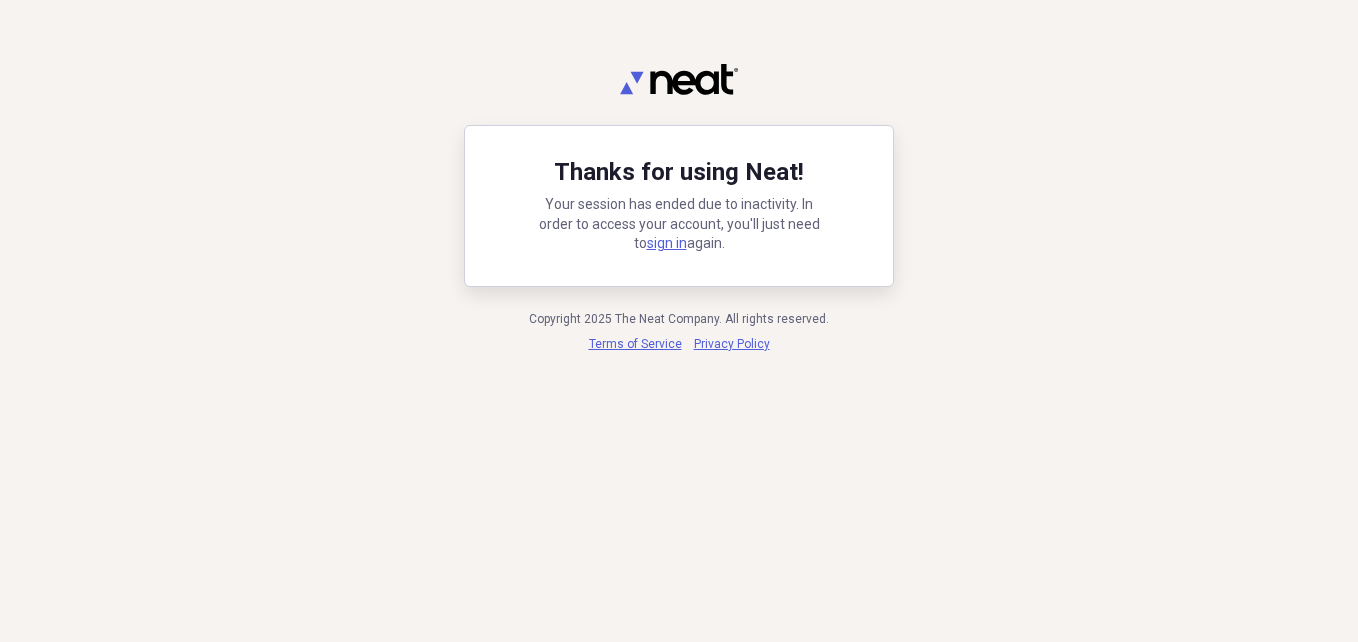 scroll, scrollTop: 0, scrollLeft: 0, axis: both 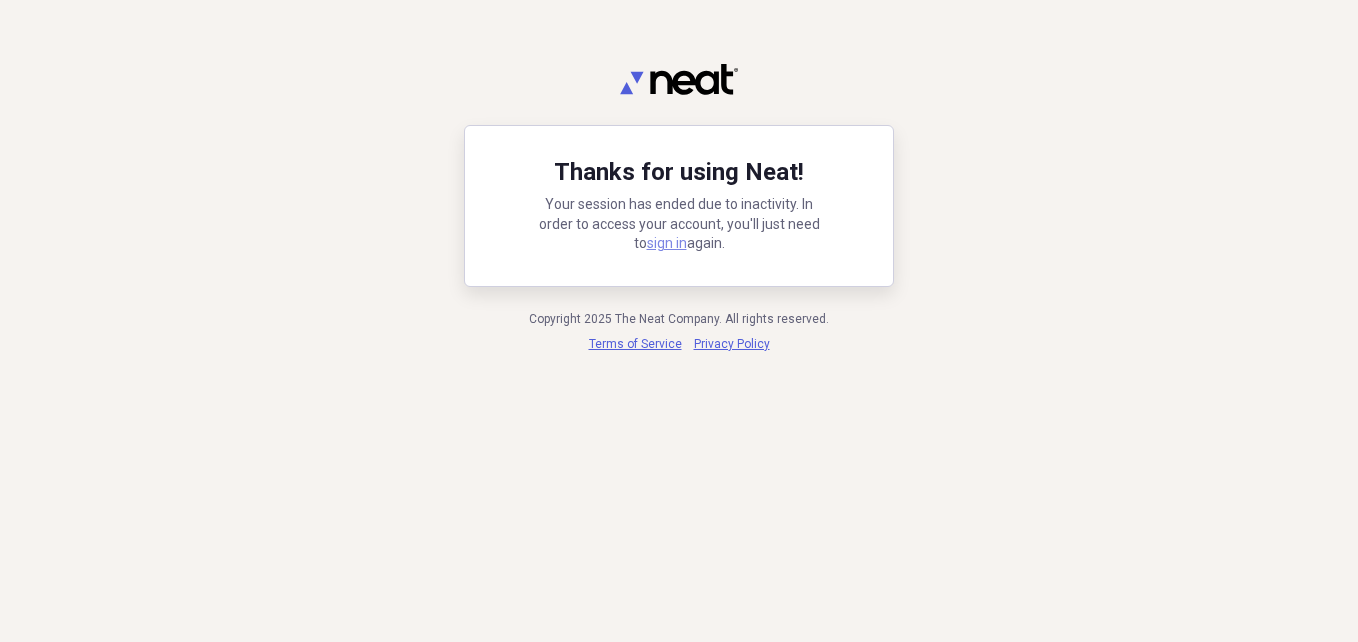 click on "sign in" at bounding box center [667, 243] 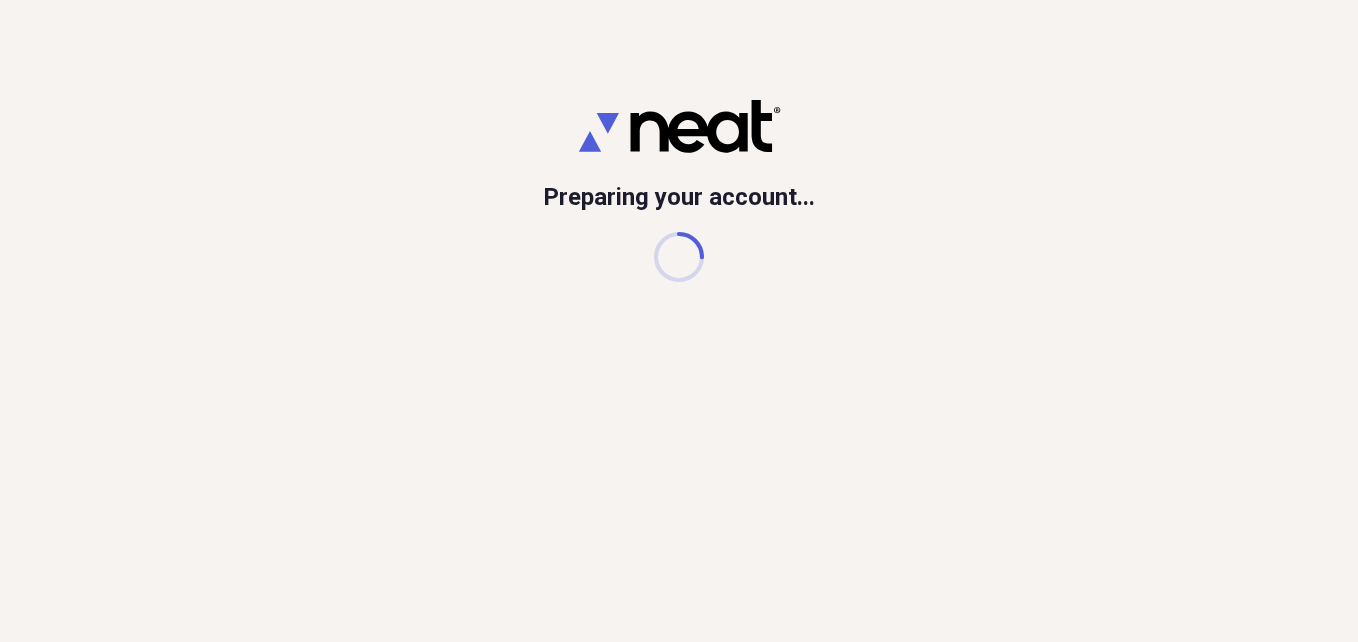 scroll, scrollTop: 0, scrollLeft: 0, axis: both 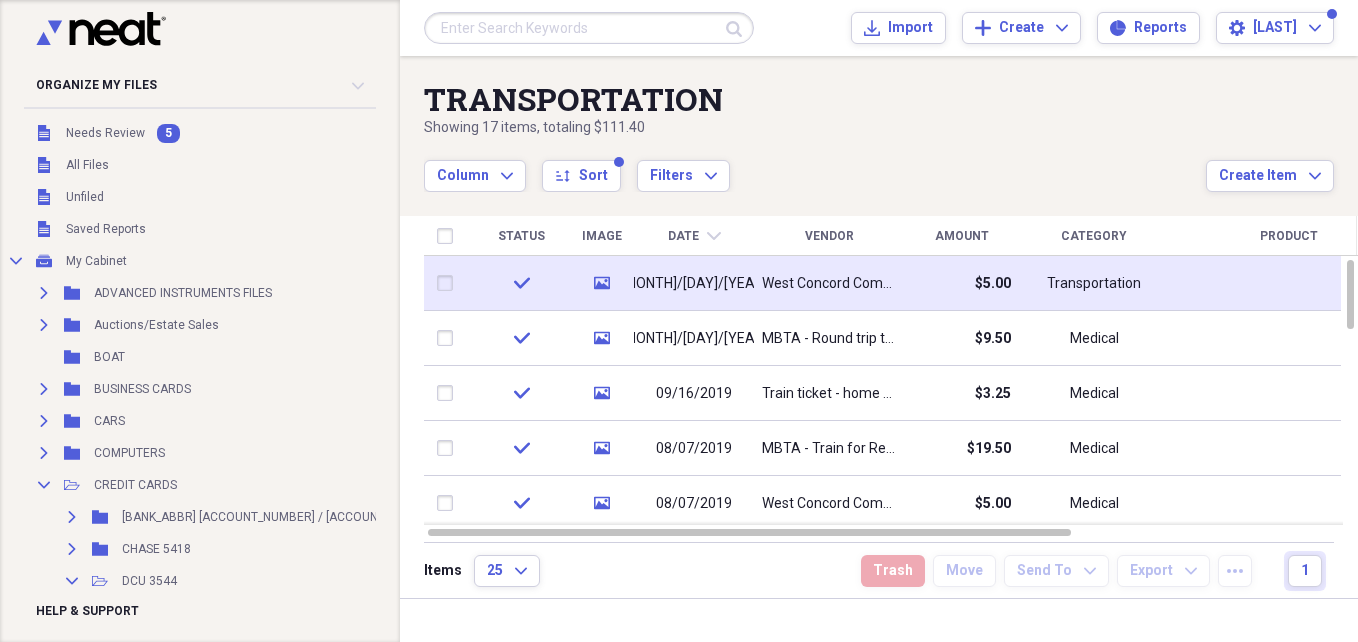 click on "West Concord Commuter Parking - Remicade Transfusion" at bounding box center (829, 283) 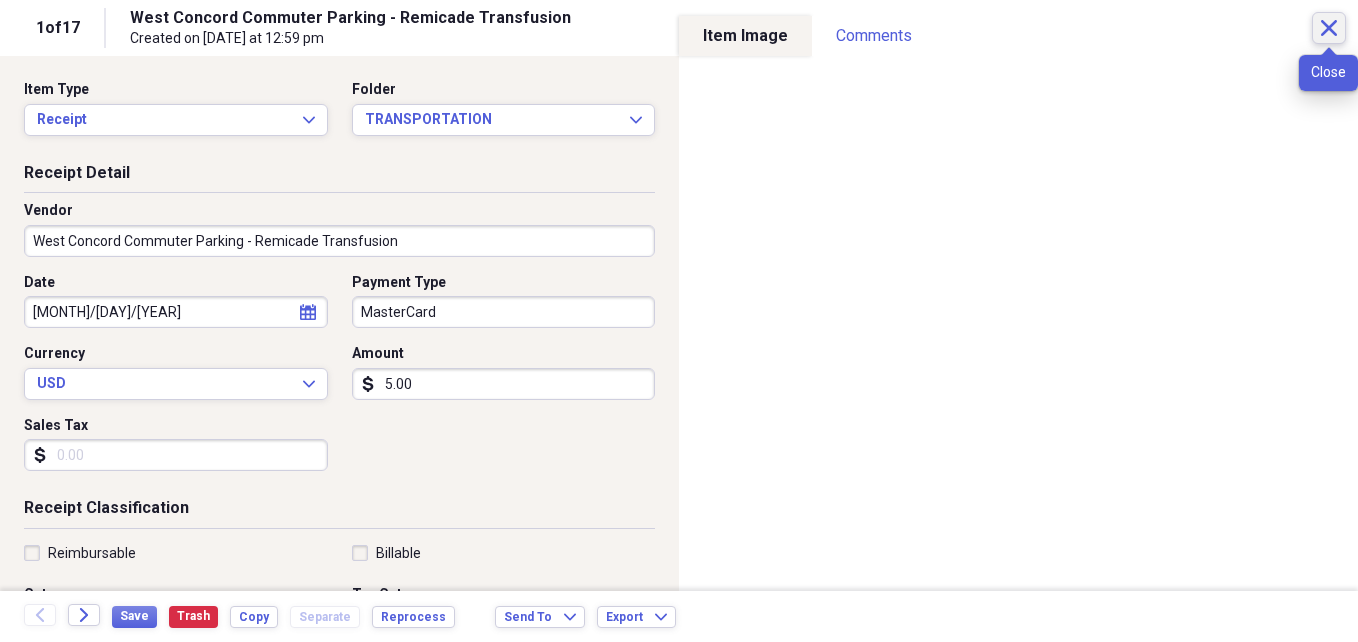 click on "Close" at bounding box center (1329, 28) 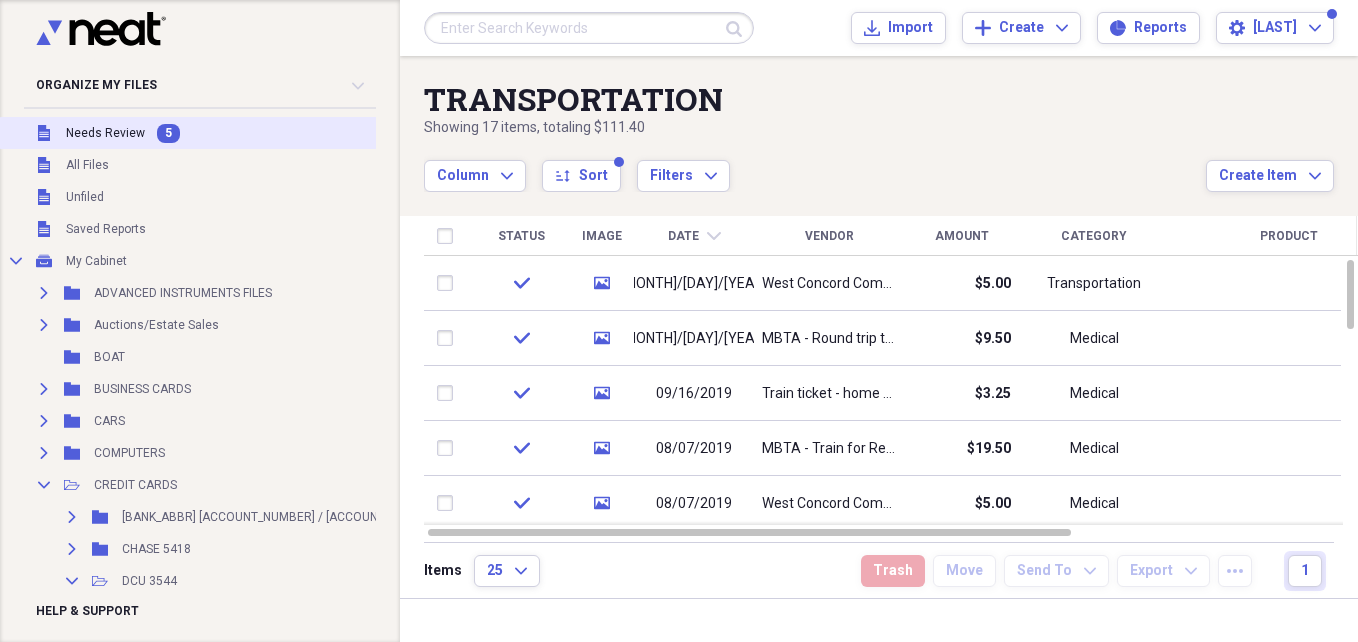 click on "Needs Review" at bounding box center (105, 133) 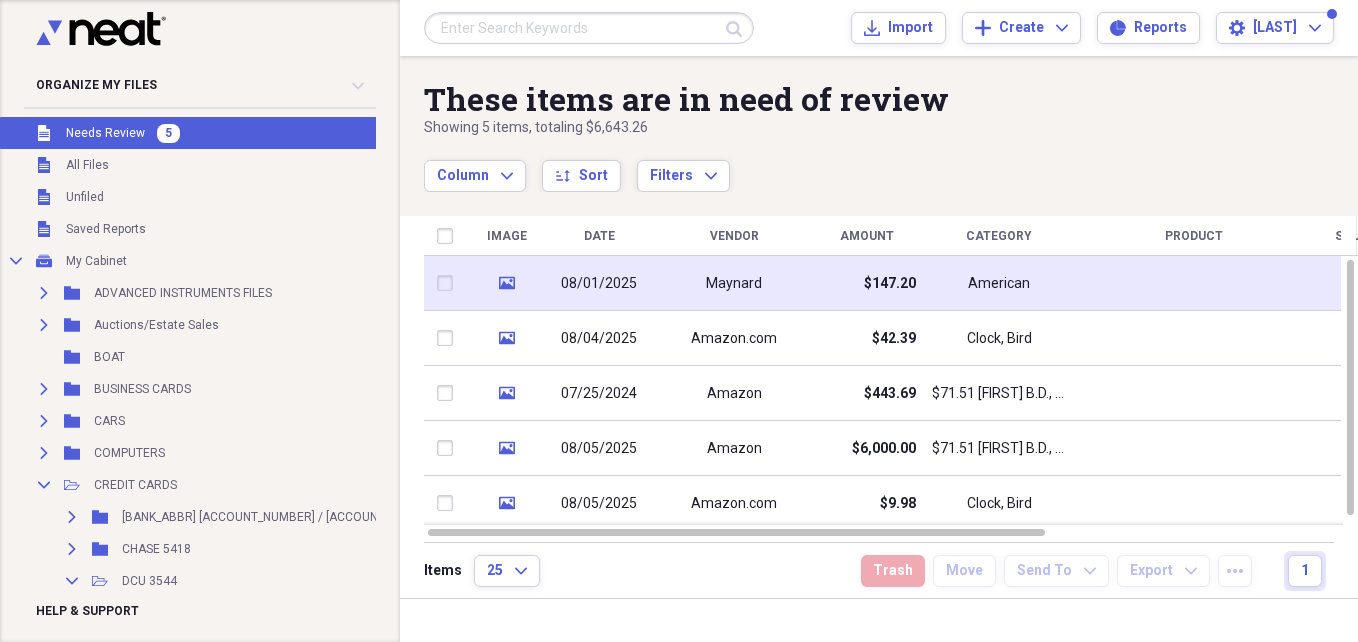 click on "Maynard" at bounding box center (734, 284) 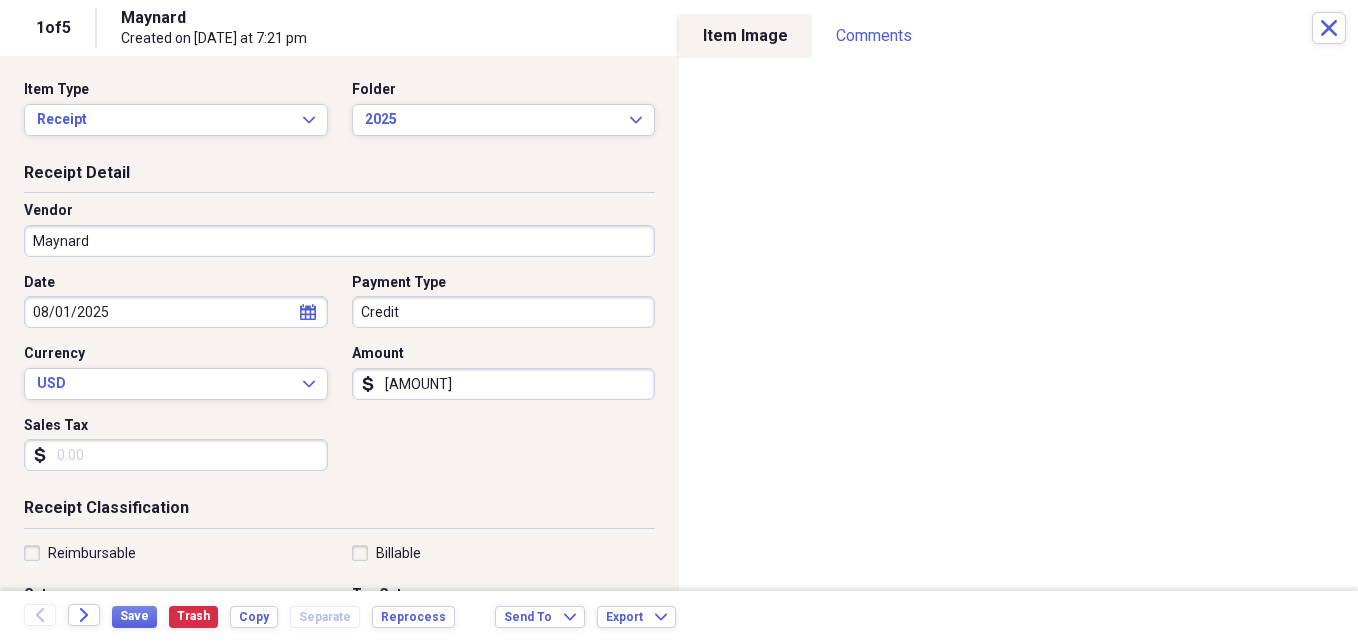 click on "Maynard" at bounding box center (339, 241) 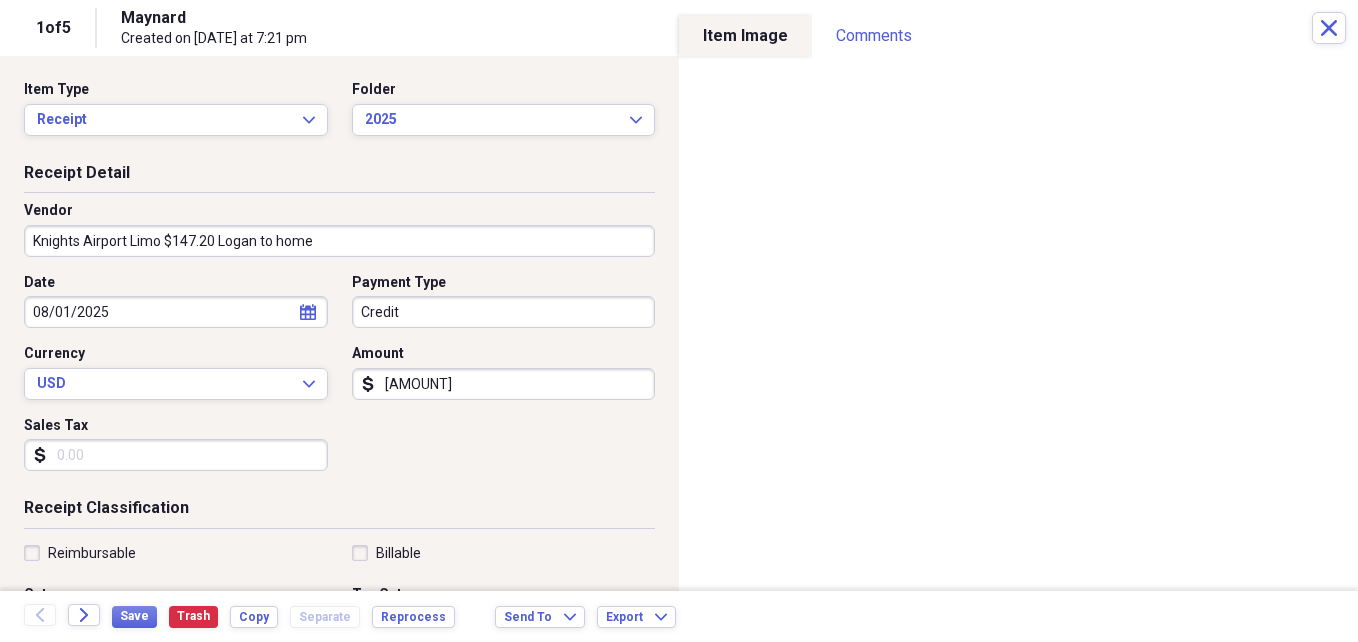 type on "Knights Airport Limo $147.20 Logan to home" 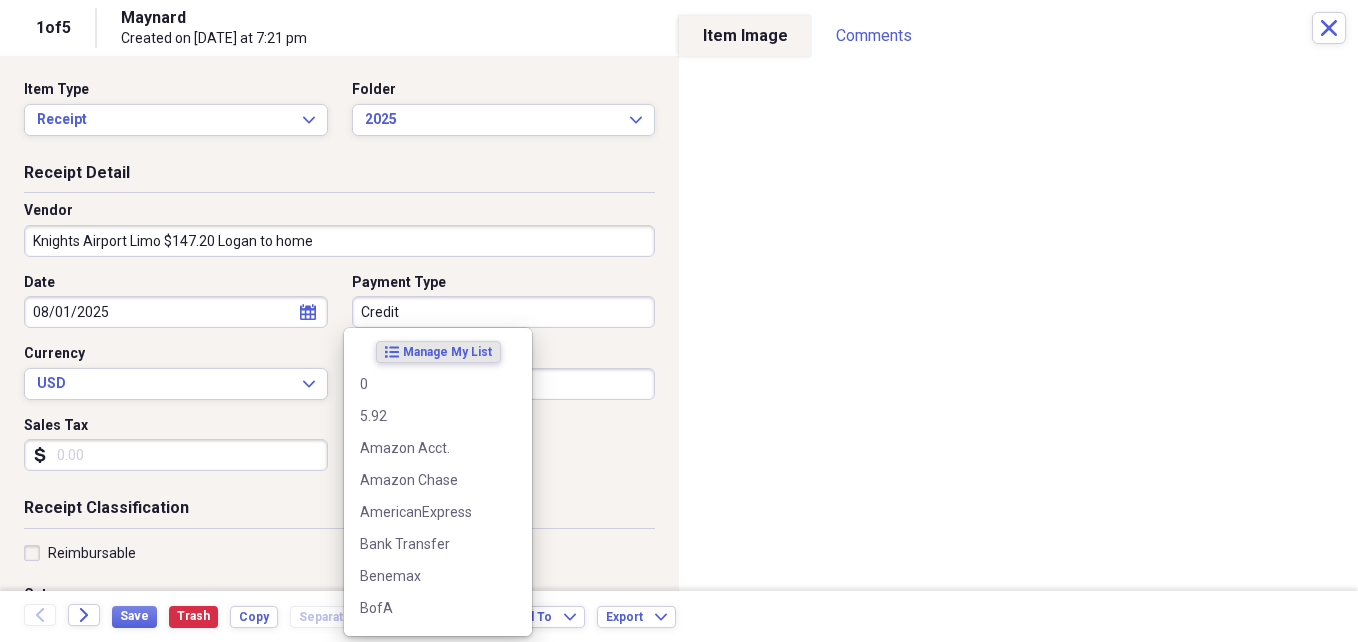 click on "Credit" at bounding box center (504, 312) 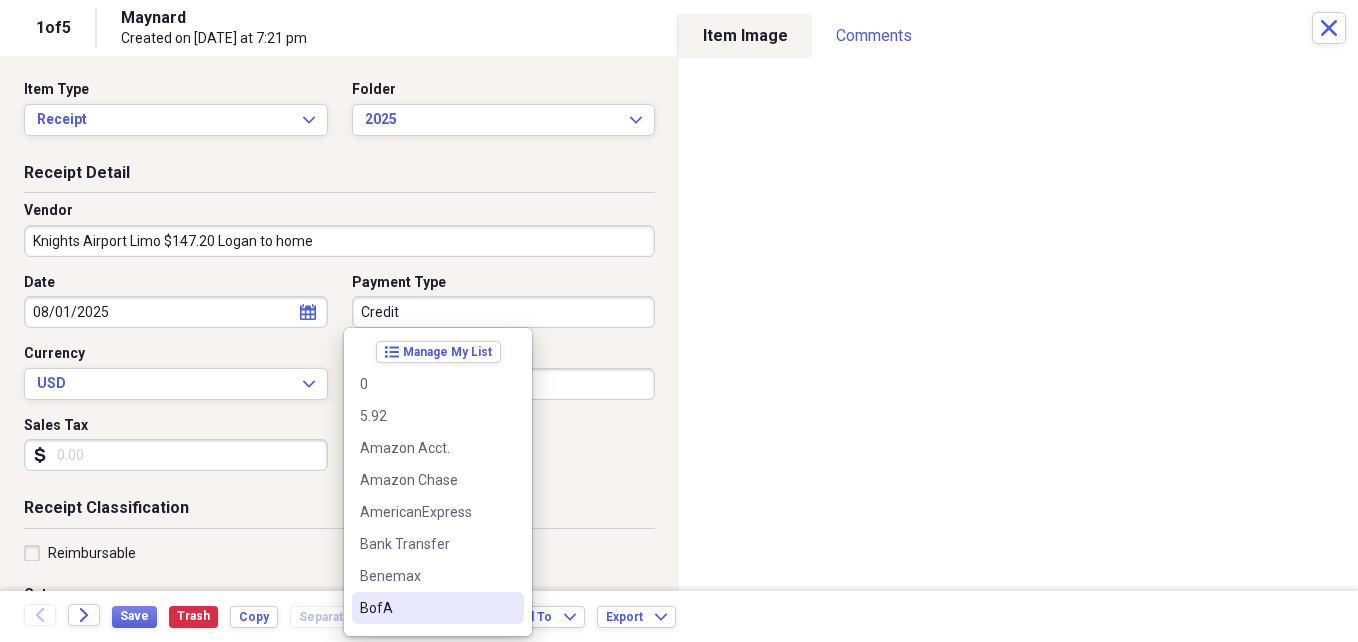 click on "BofA" at bounding box center (426, 608) 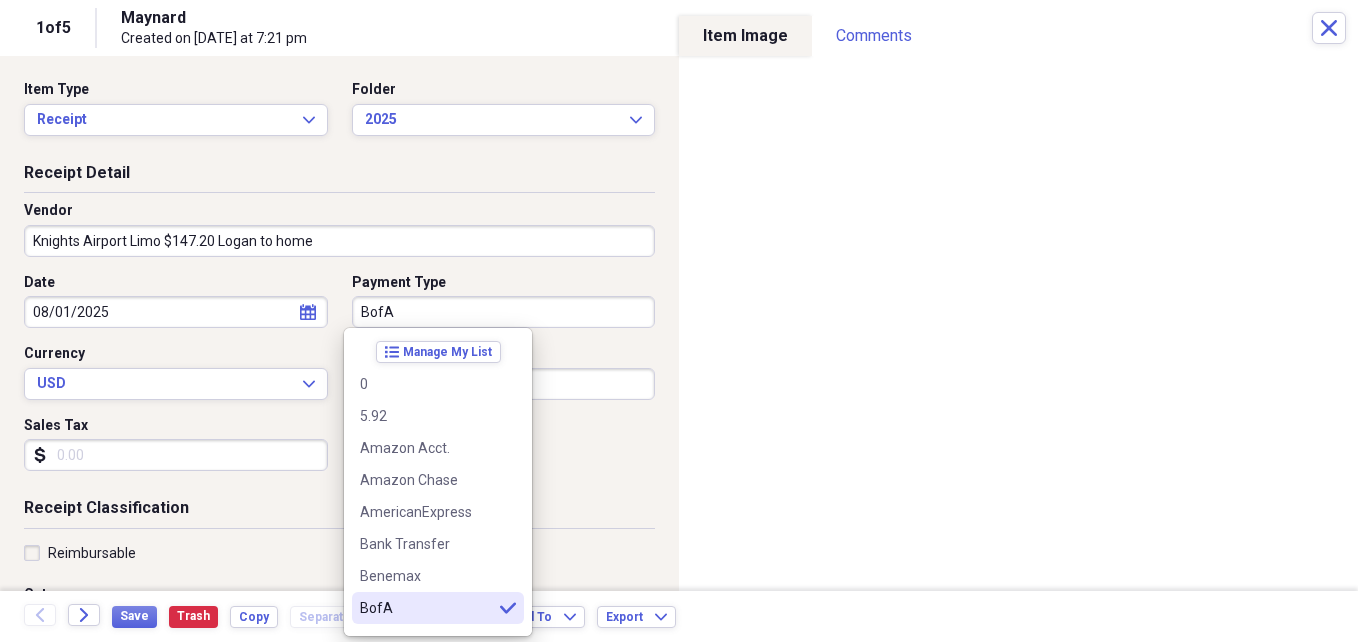 type on "BofA" 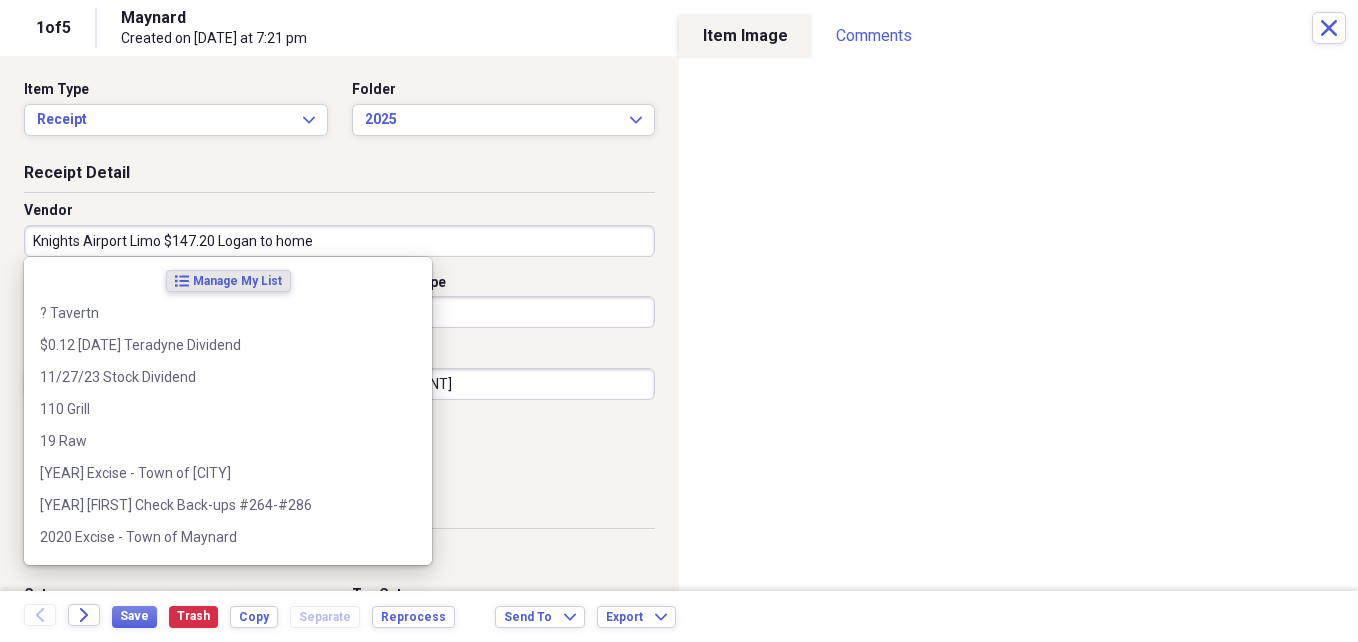 click on "Knights Airport Limo $147.20 Logan to home" at bounding box center [339, 241] 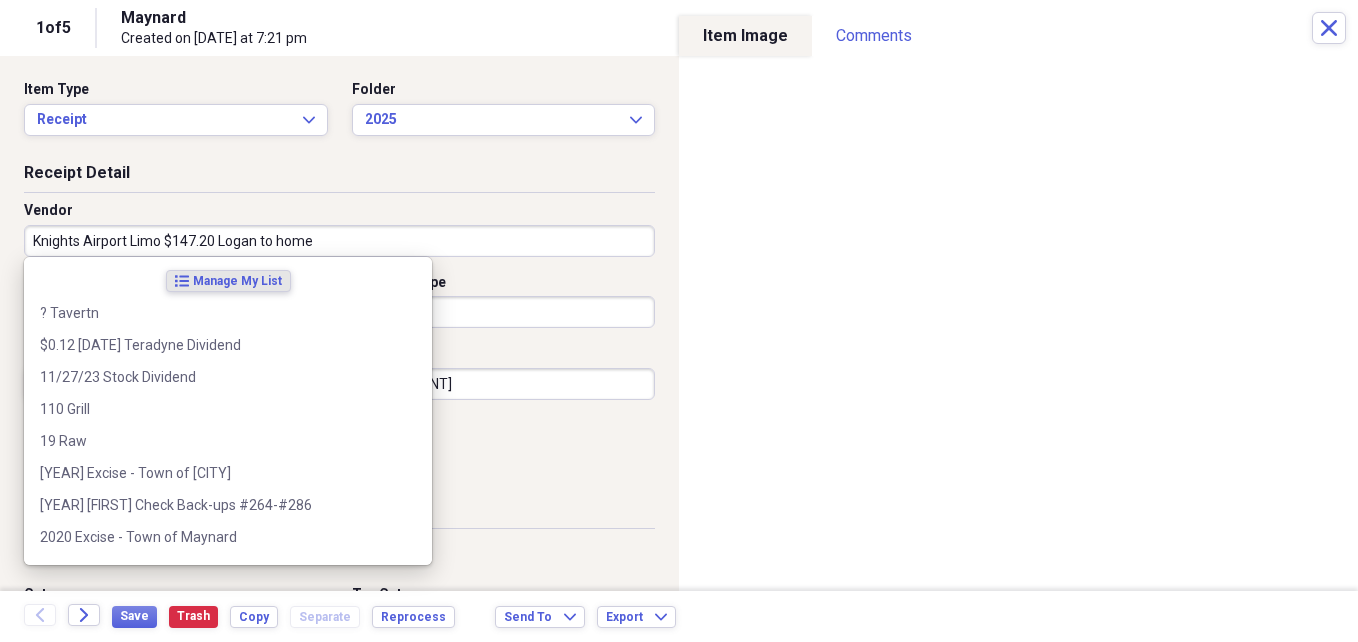 drag, startPoint x: 165, startPoint y: 238, endPoint x: 318, endPoint y: 239, distance: 153.00327 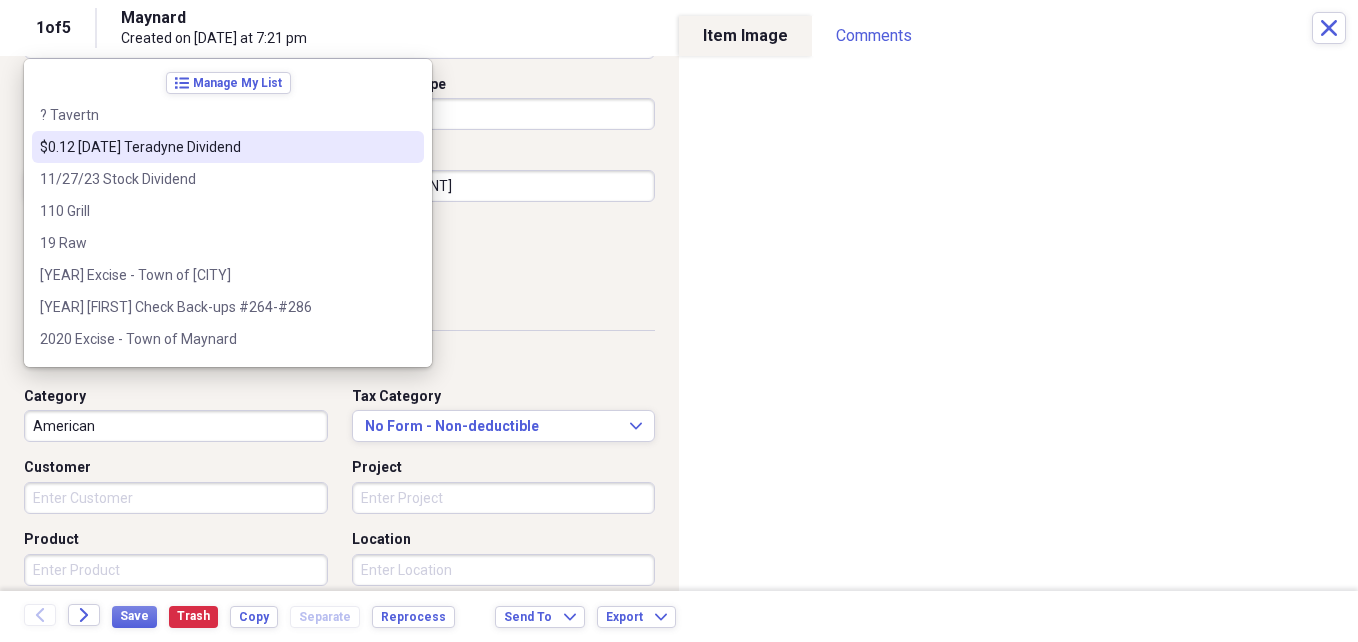scroll, scrollTop: 209, scrollLeft: 0, axis: vertical 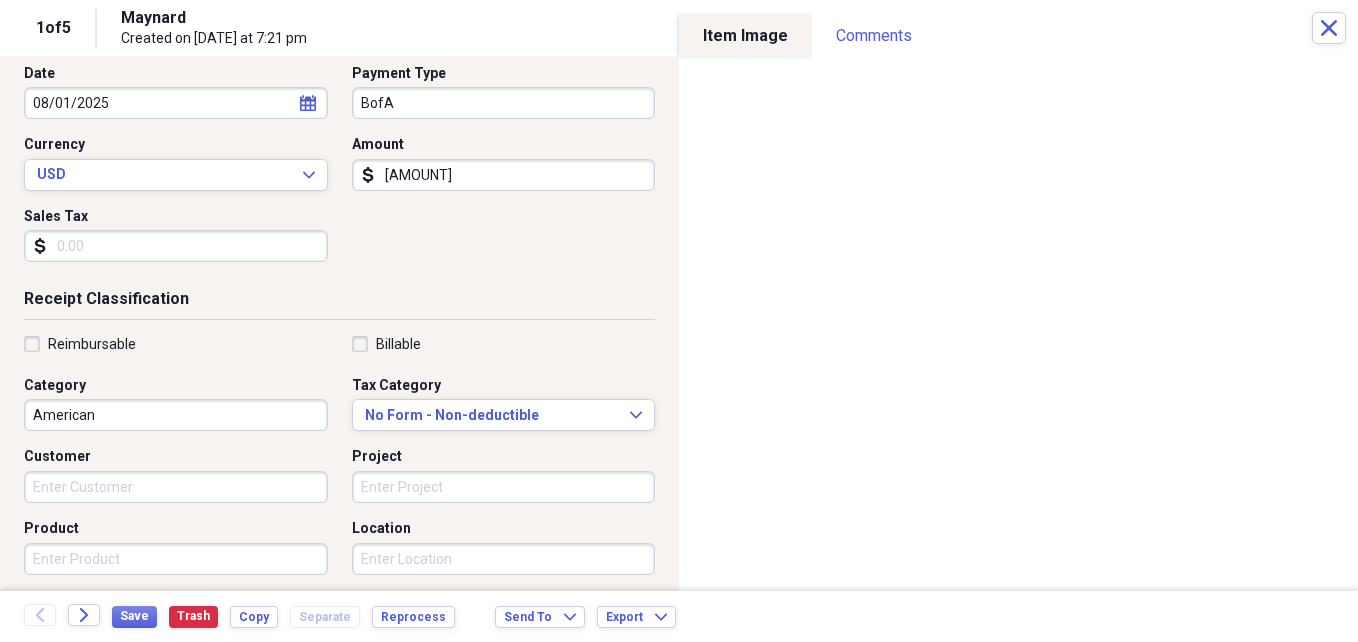 click on "American" at bounding box center [176, 415] 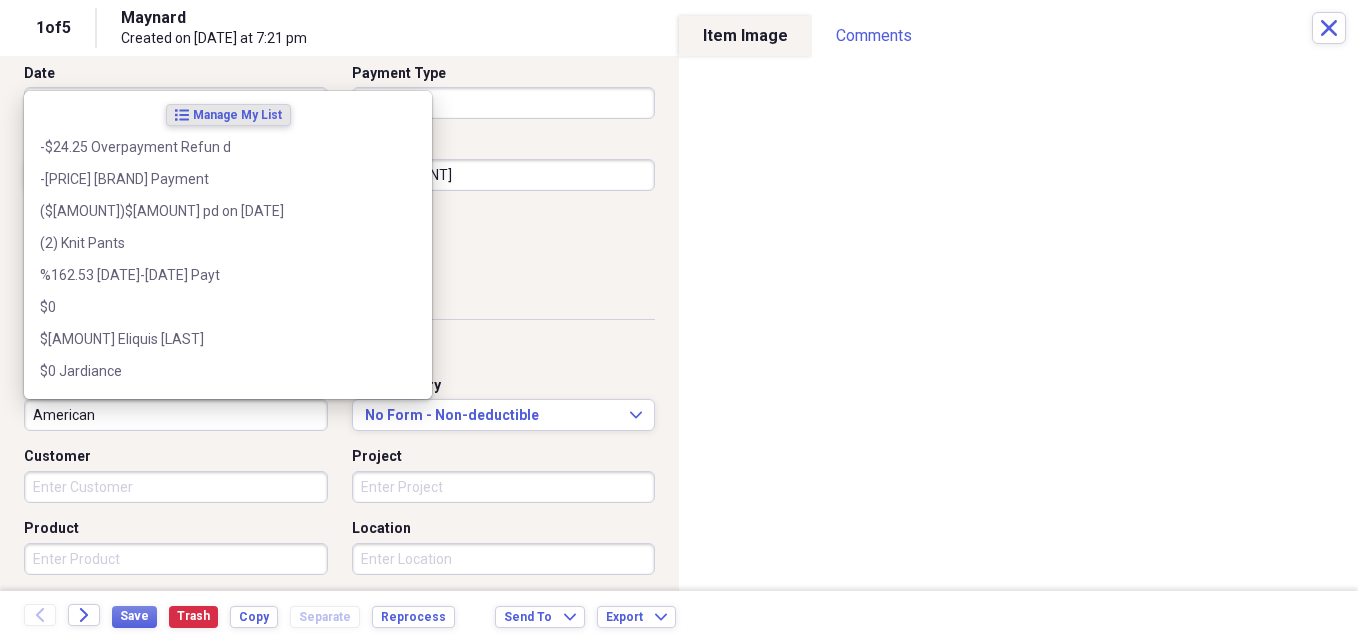 paste on "$147.20 [DATE] to home" 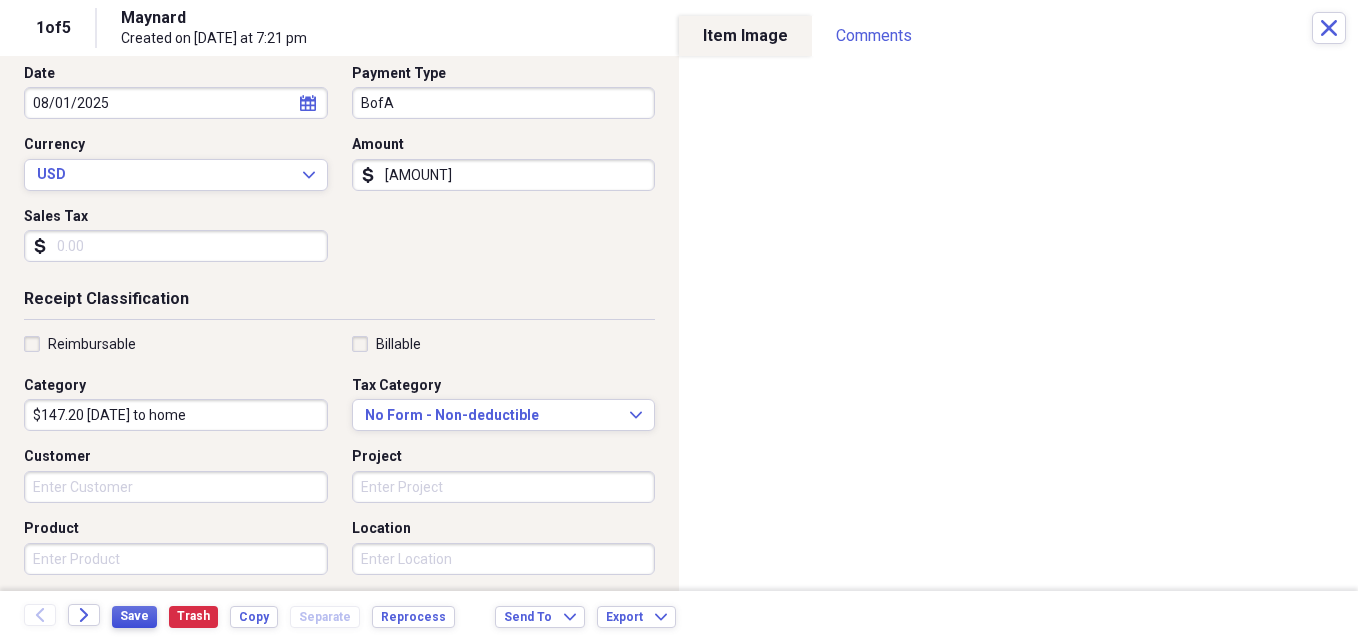 type on "$147.20 [DATE] to home" 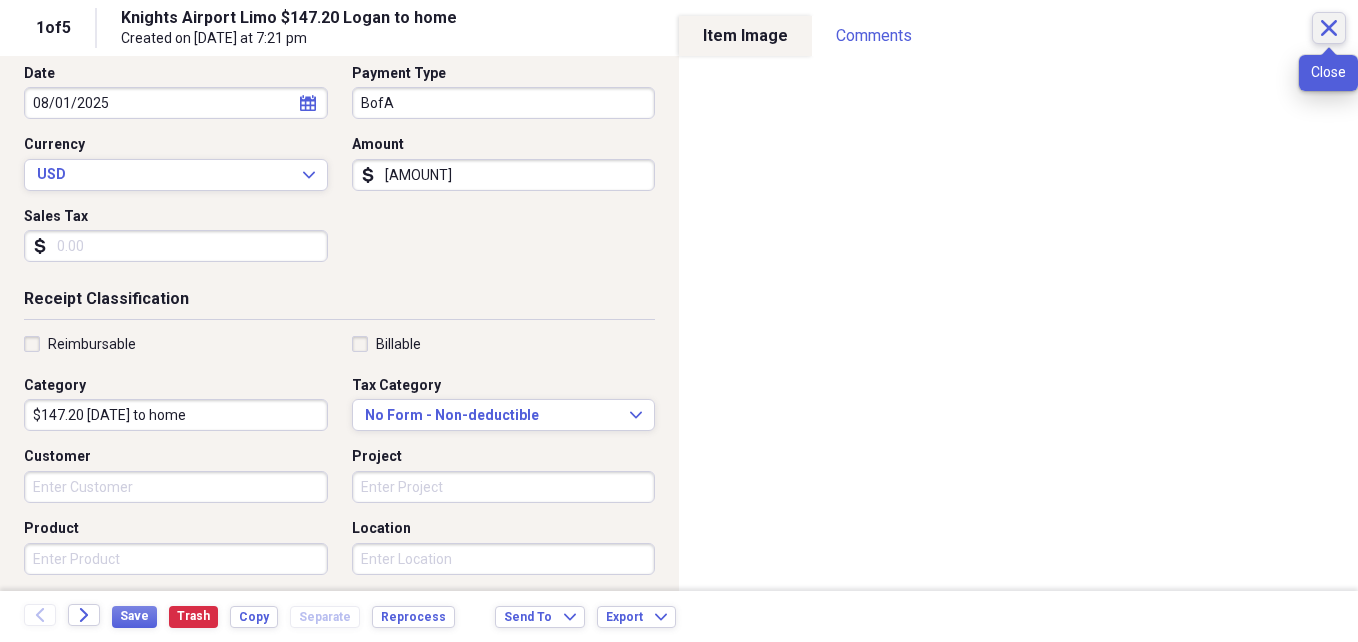 click 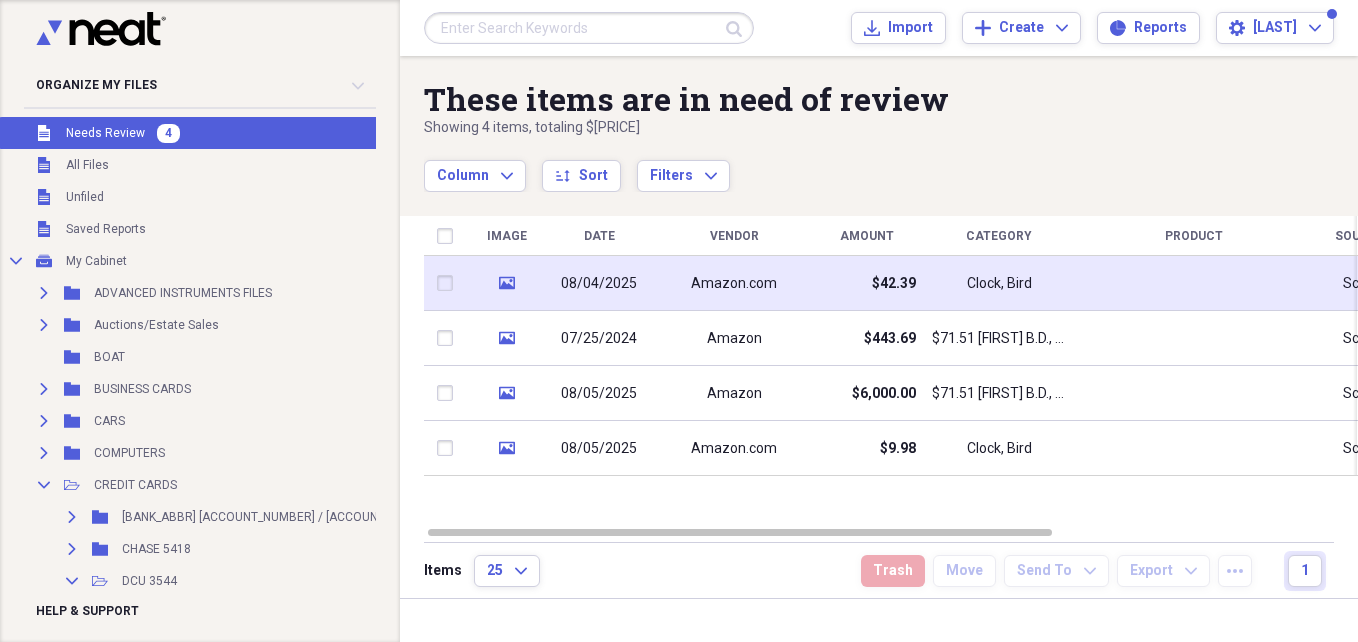 click on "Clock, Bird" at bounding box center (999, 284) 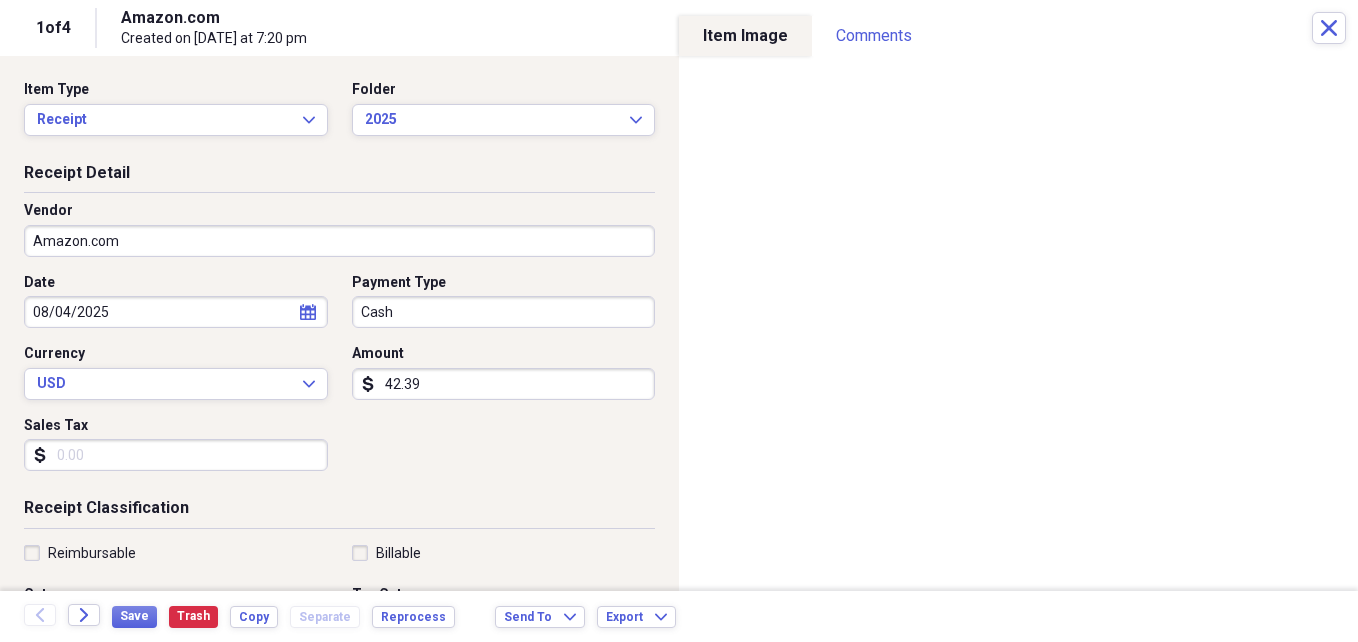 click on "Amazon.com" at bounding box center [339, 241] 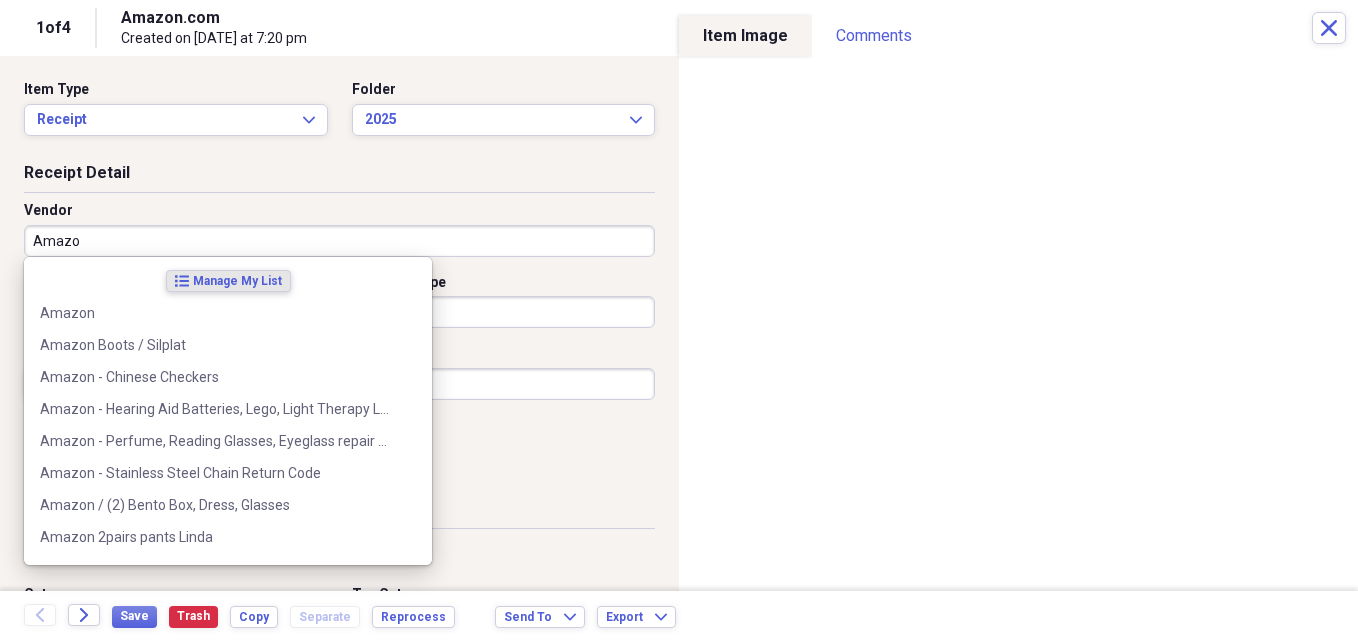 type on "Amazon" 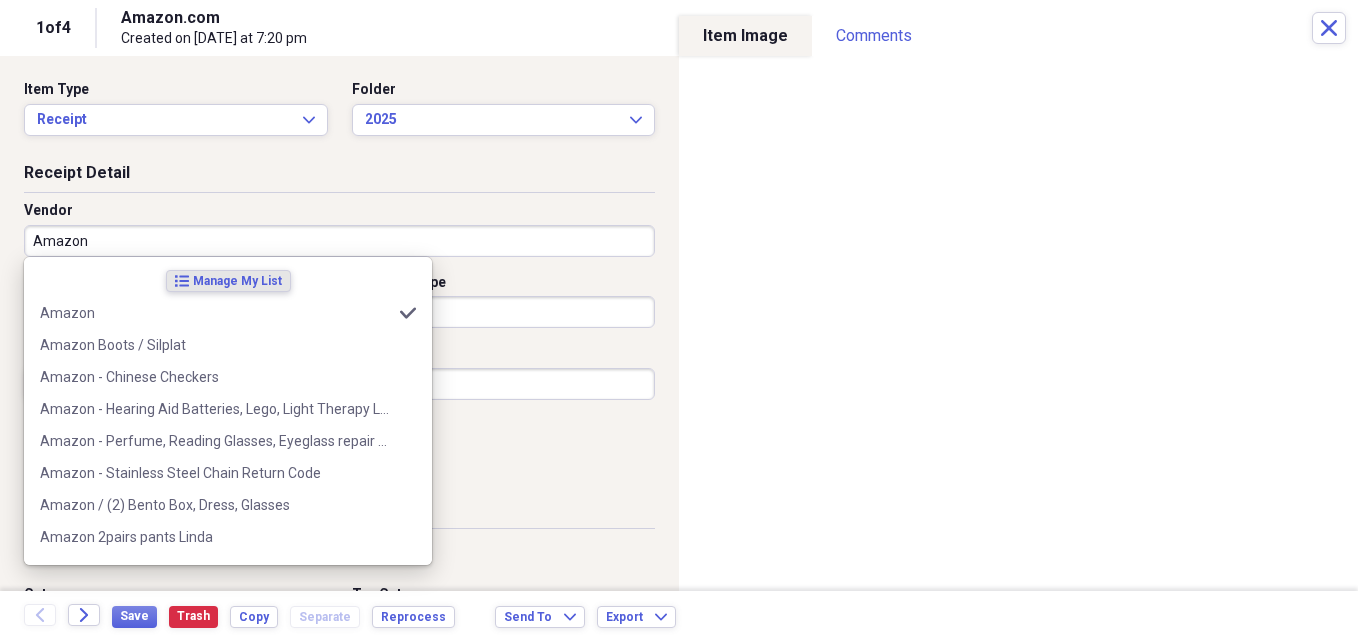 type on "$71.51 [FIRST] B.D., Shampoo" 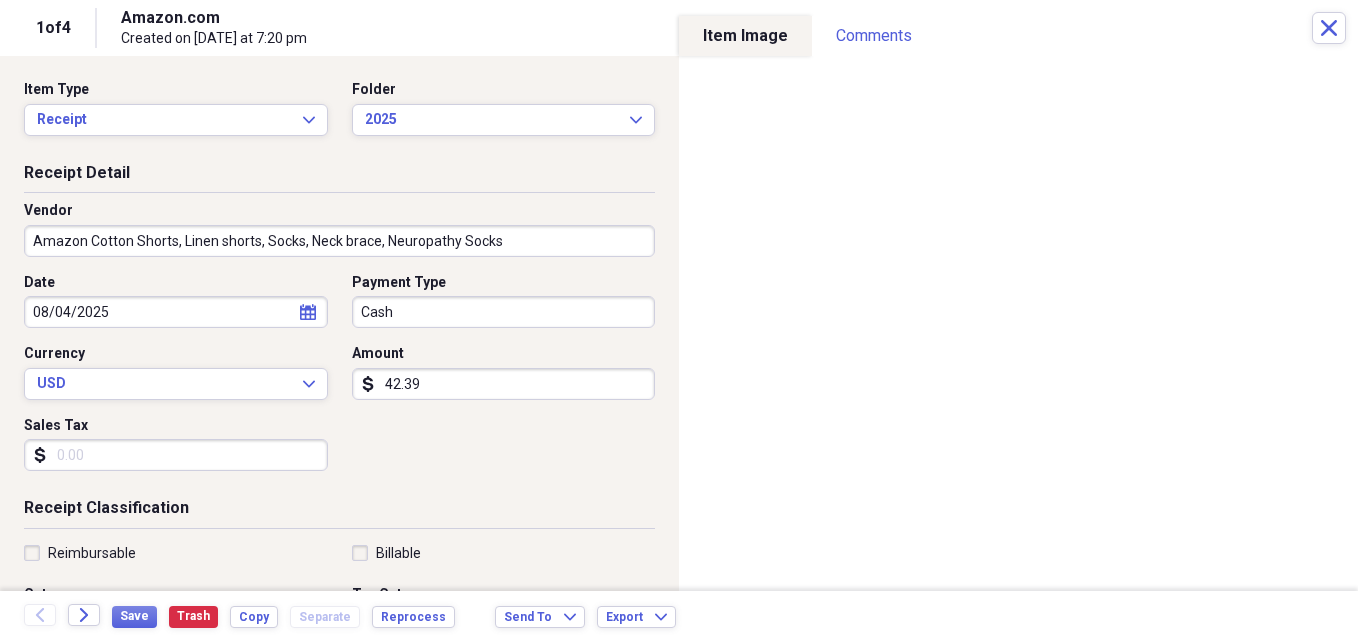click on "Amazon Cotton Shorts, Linen shorts, Socks, Neck brace, Neuropathy Socks" at bounding box center [339, 241] 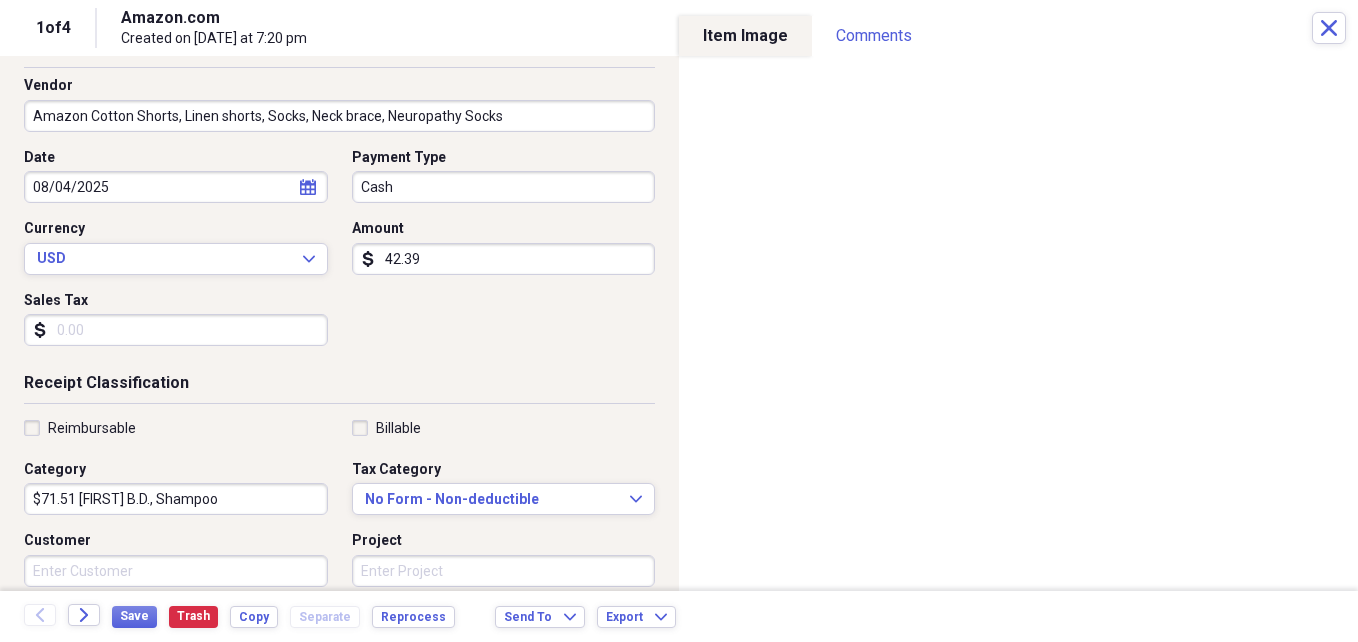 scroll, scrollTop: 163, scrollLeft: 0, axis: vertical 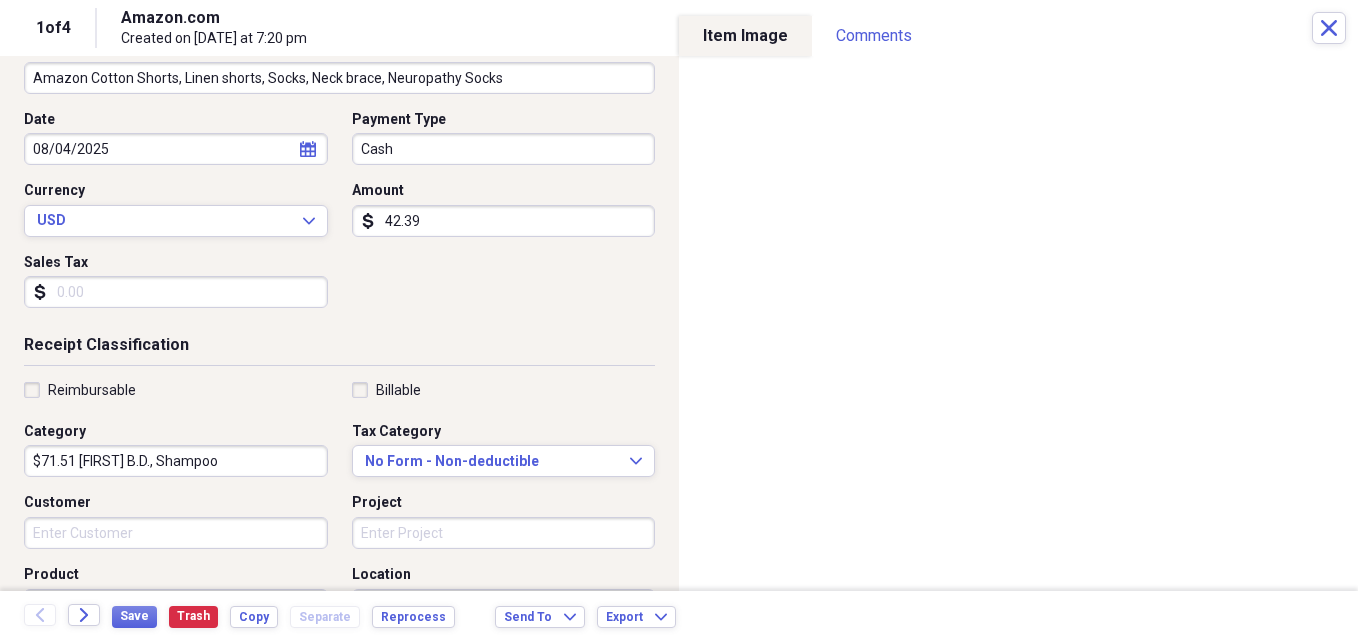 type on "Amazon Cotton Shorts, Linen shorts, Socks, Neck brace, Neuropathy Socks" 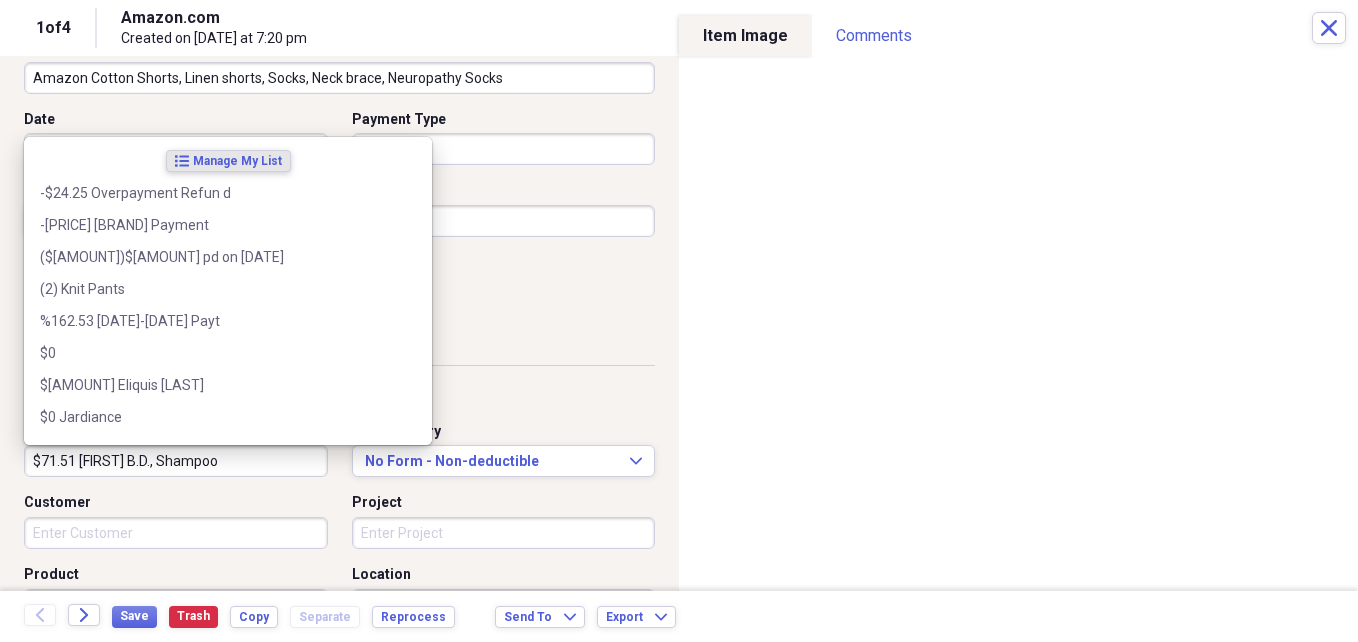 paste on "Cotton Shorts, Linen shorts, Socks, Neck brace, Neuropathy Socks" 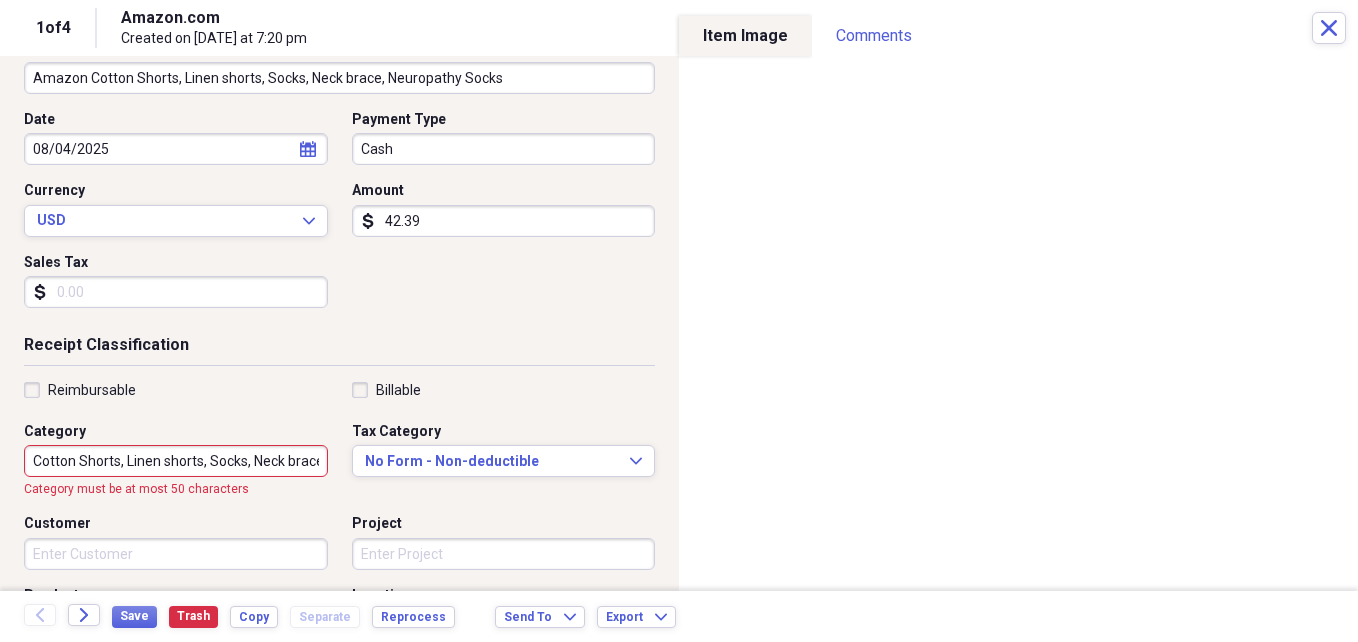 scroll, scrollTop: 0, scrollLeft: 131, axis: horizontal 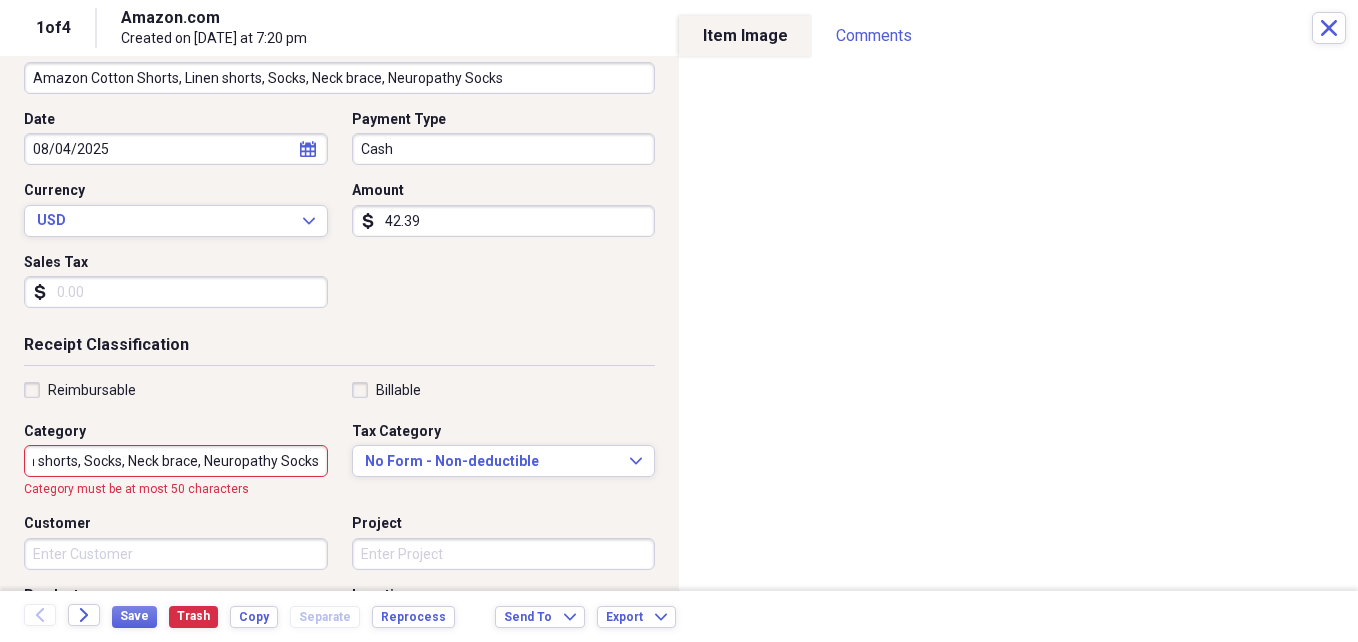 click on "Cotton Shorts, Linen shorts, Socks, Neck brace, Neuropathy Socks" at bounding box center (176, 461) 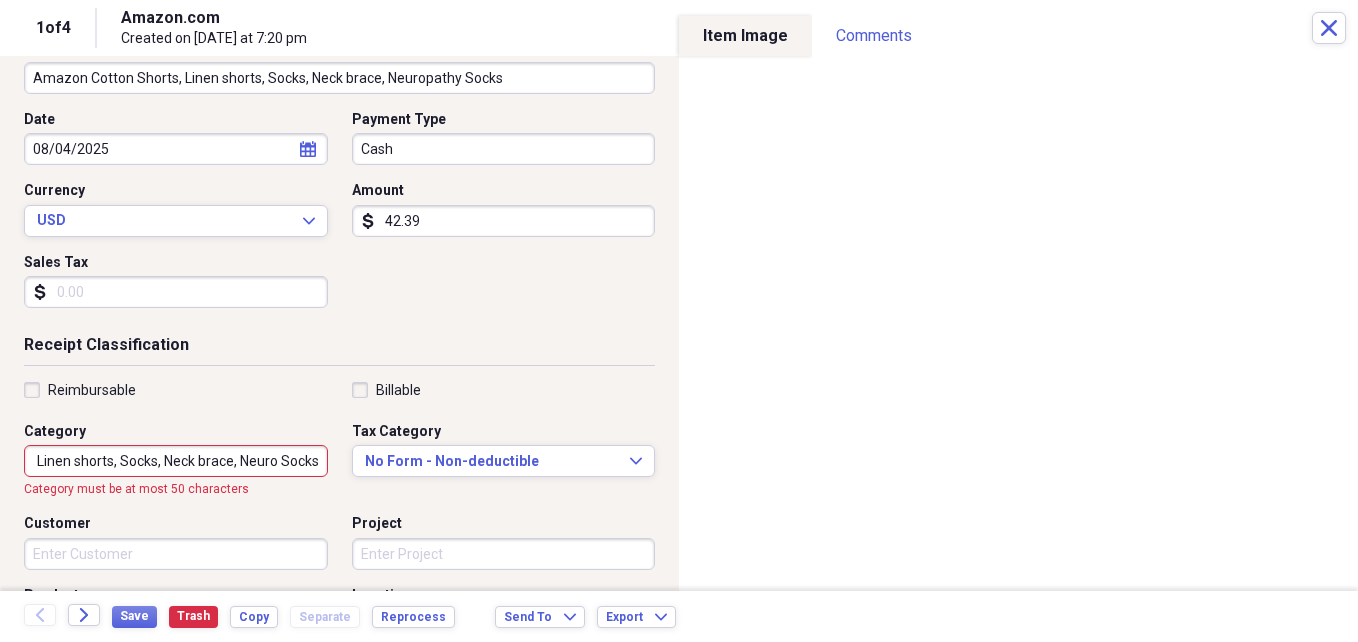 scroll, scrollTop: 0, scrollLeft: 97, axis: horizontal 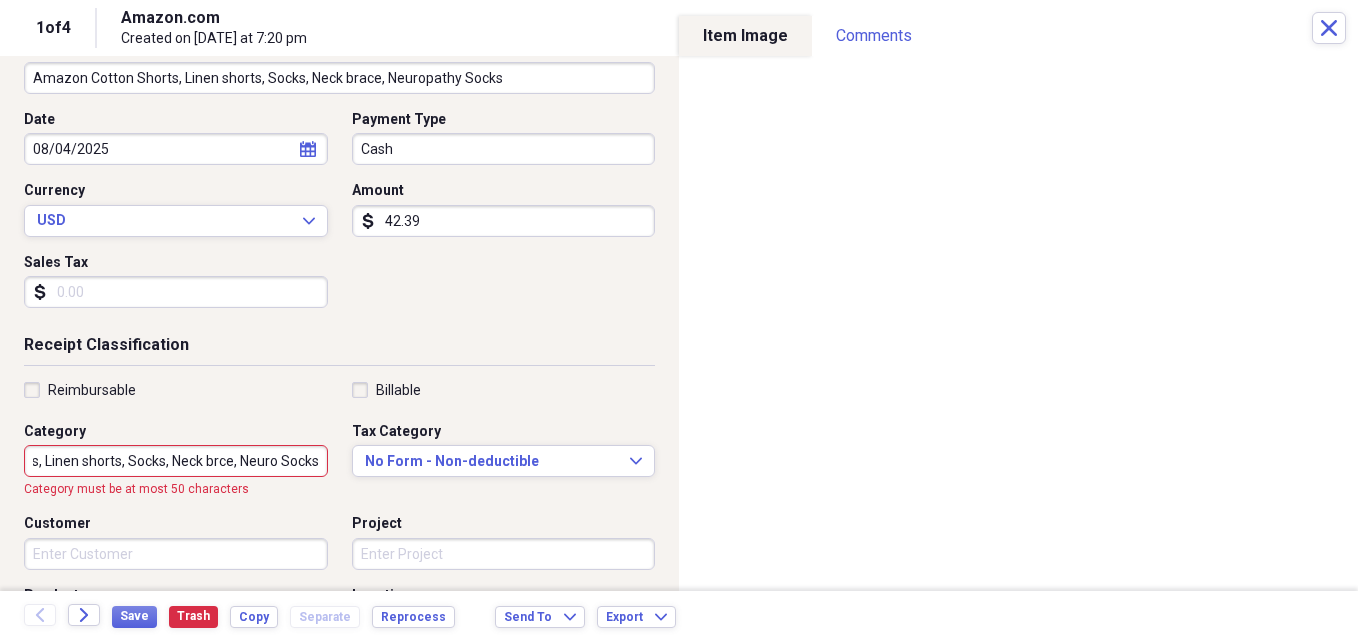 click on "Cotton Shorts, Linen shorts, Socks, Neck brce, Neuro Socks" at bounding box center [176, 461] 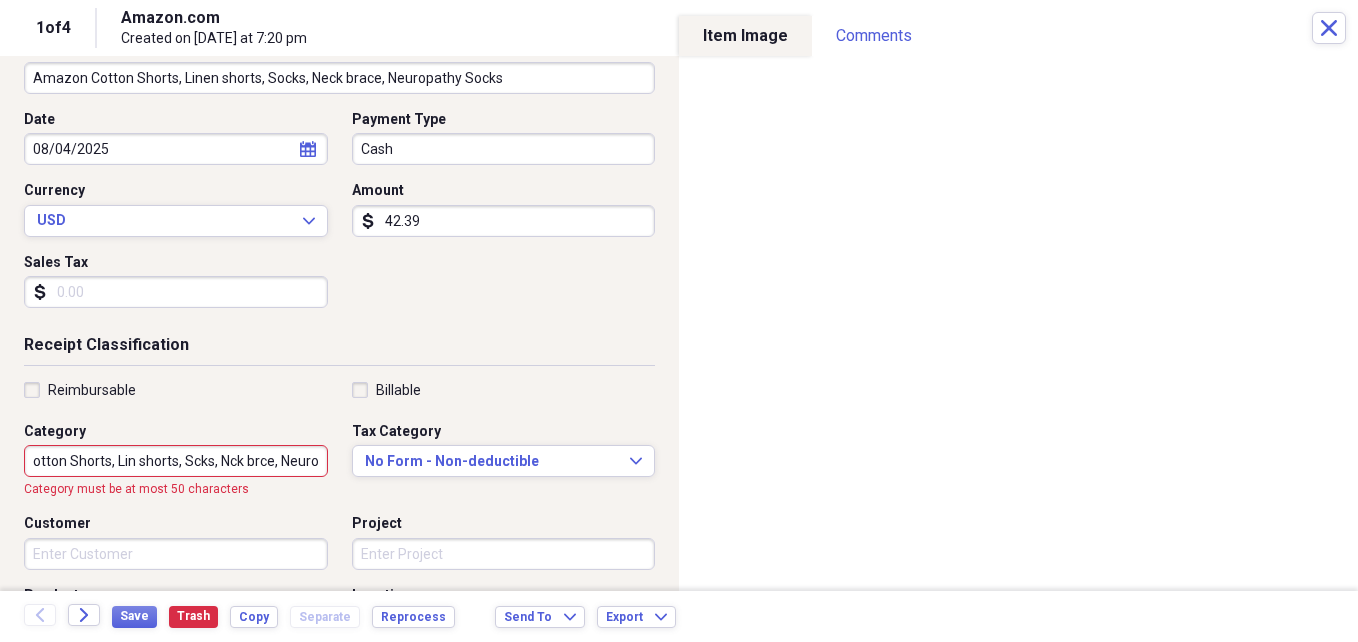scroll, scrollTop: 0, scrollLeft: 0, axis: both 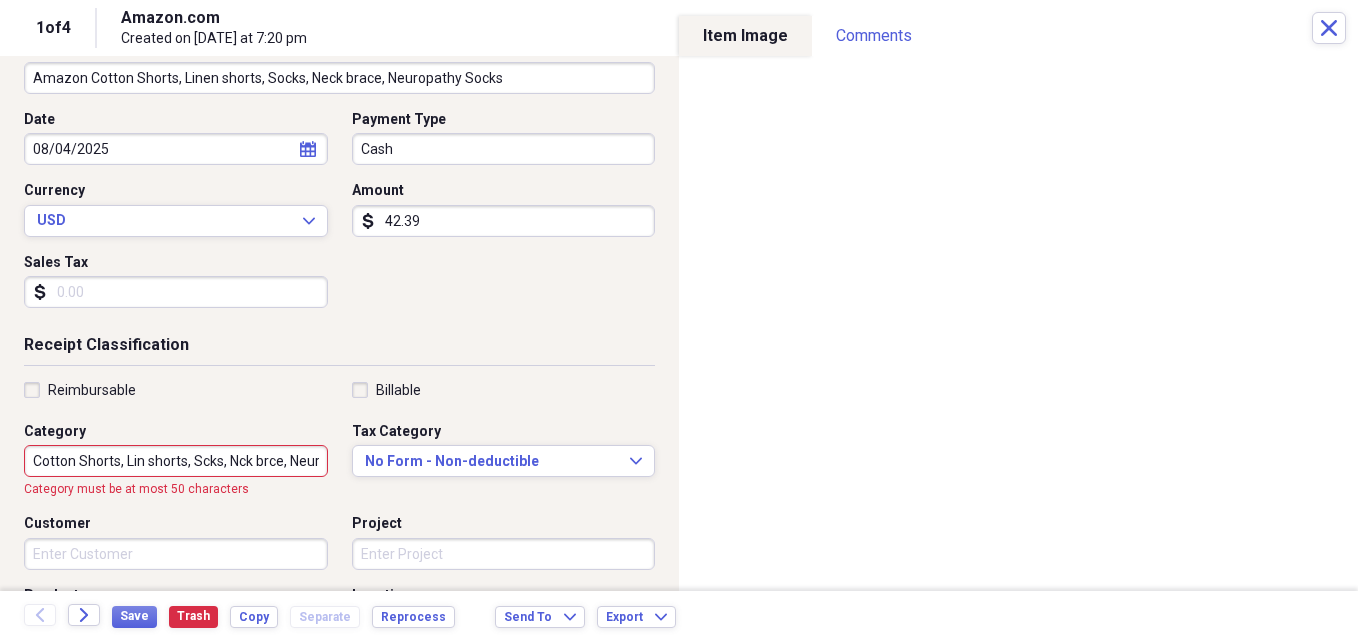 click on "Cotton Shorts, Lin shorts, Scks, Nck brce, Neuro Socks" at bounding box center [176, 461] 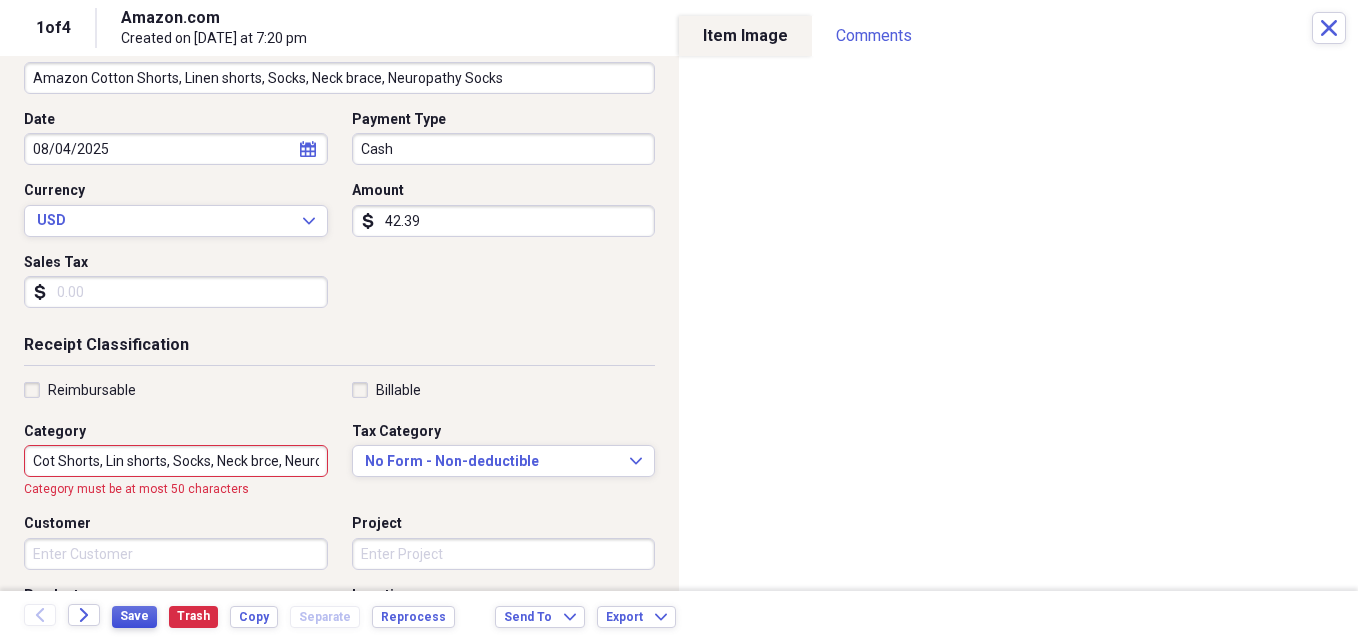 click on "Save" at bounding box center (134, 616) 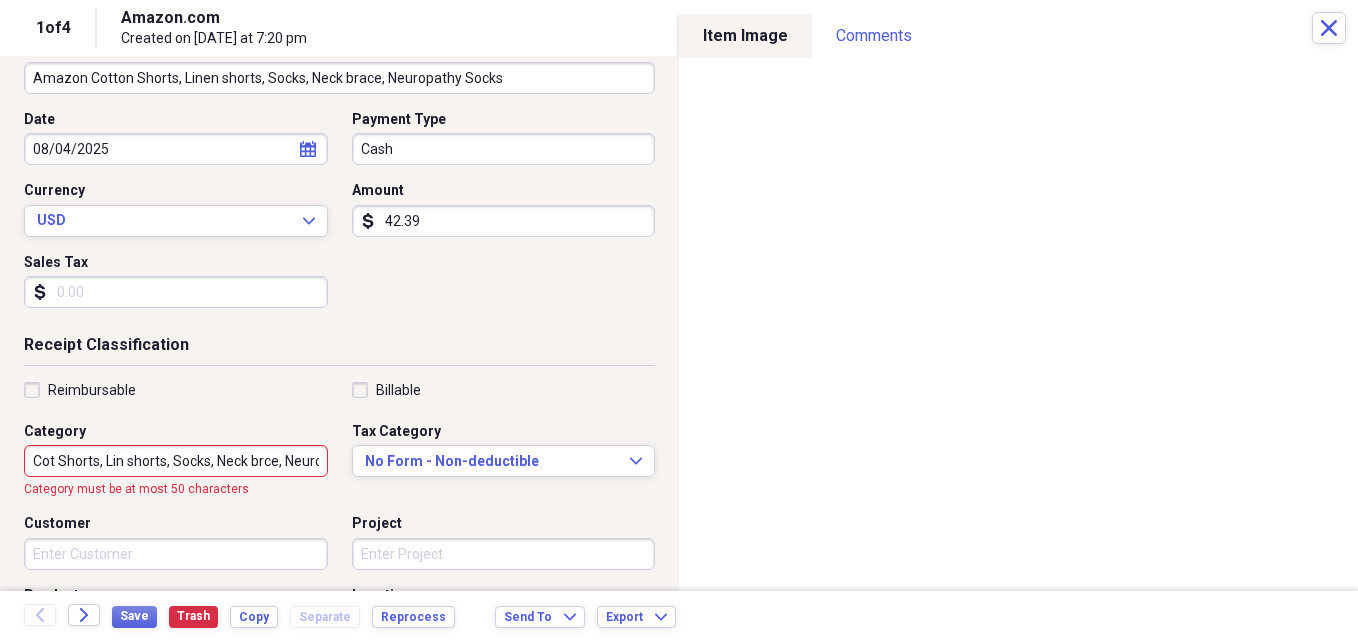 click on "Cot Shorts, Lin shorts, Socks, Neck brce, Neuro Socks" at bounding box center (176, 461) 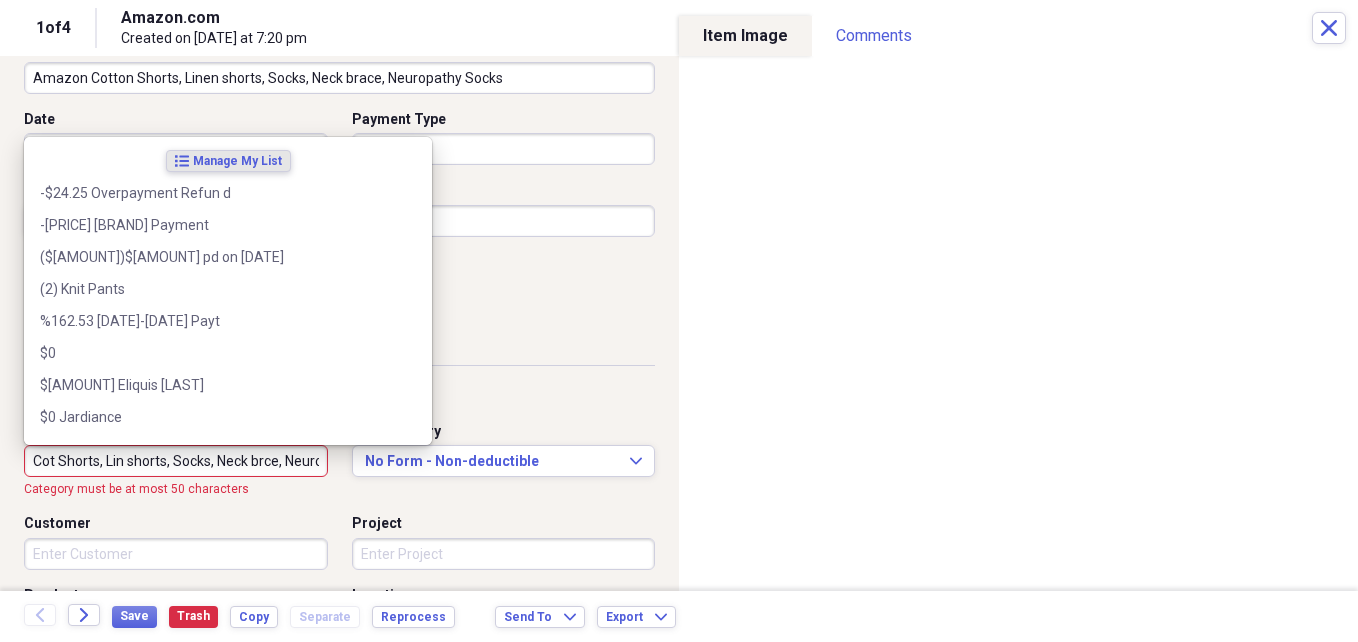 click on "Cot Shorts, Lin shorts, Socks, Neck brce, Neuro Socks" at bounding box center [176, 461] 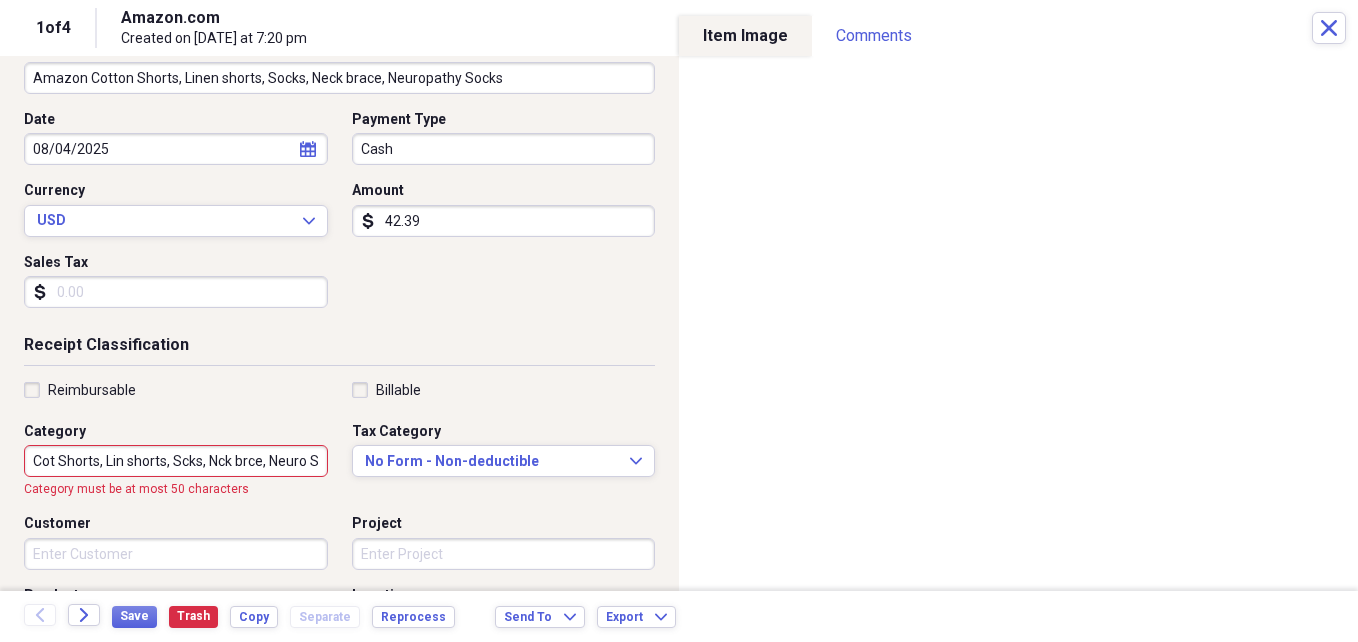 click on "Cot Shorts, Lin shorts, Scks, Nck brce, Neuro Socks" at bounding box center [176, 461] 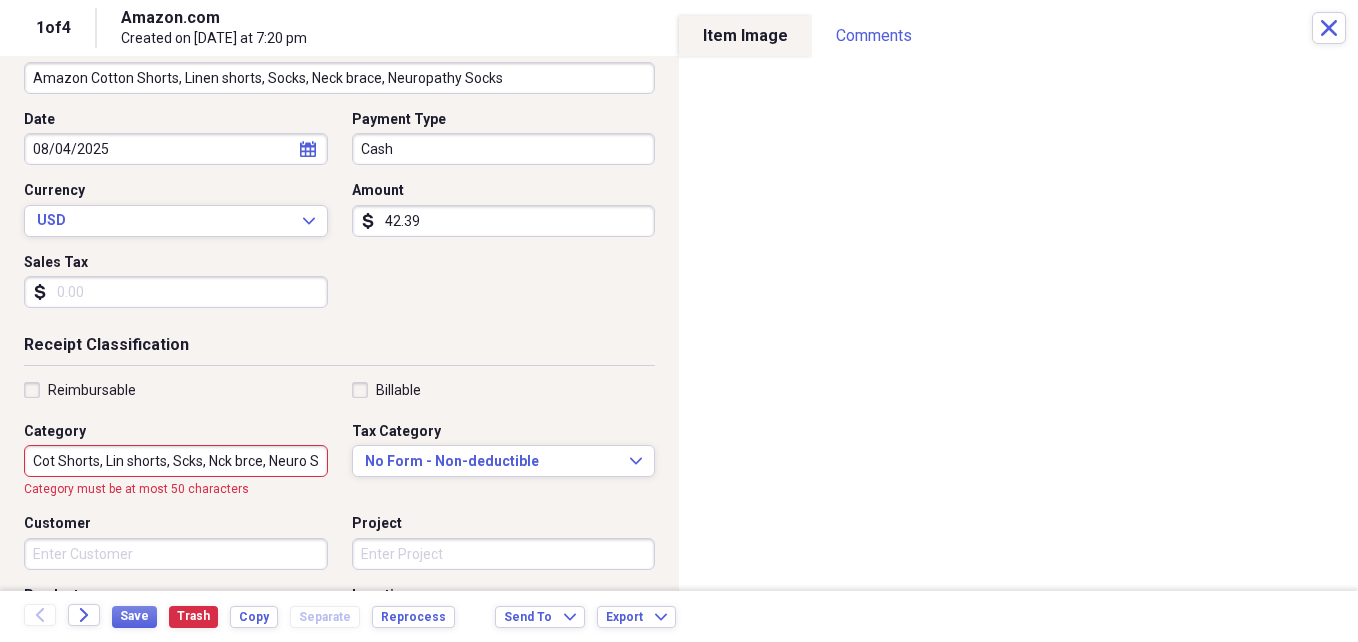 click on "Cot Shorts, Lin shorts, Scks, Nck brce, Neuro Socks" at bounding box center [176, 461] 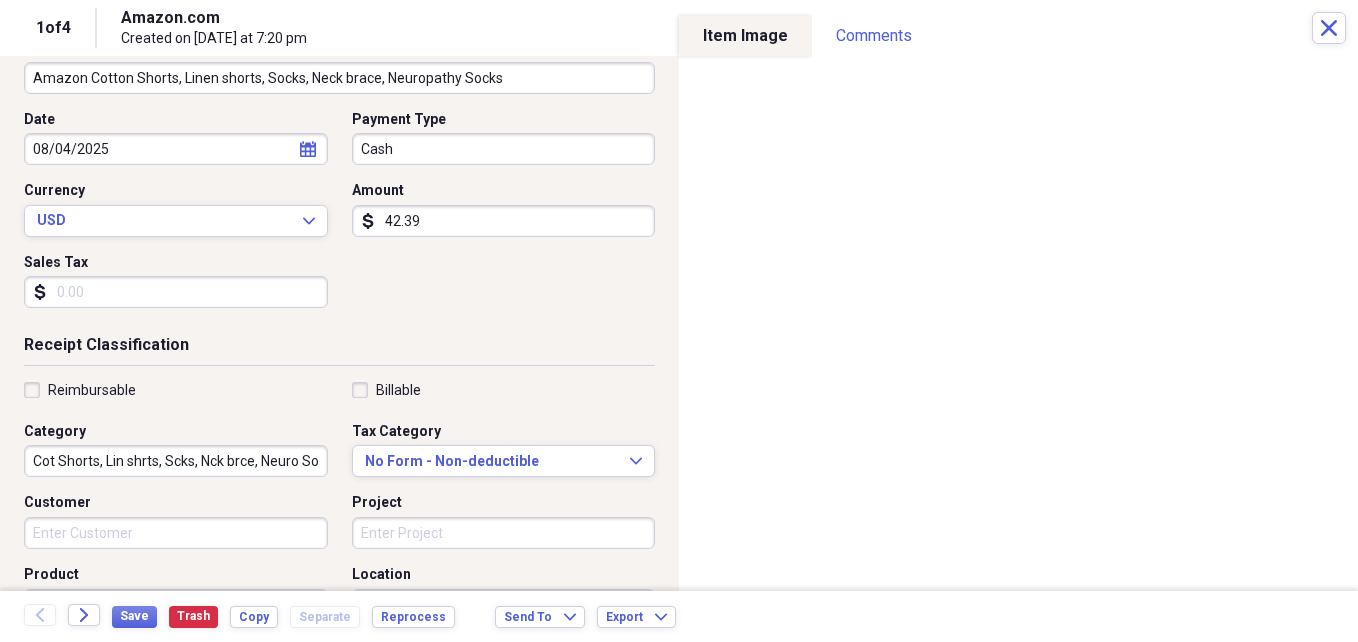 click on "Cot Shorts, Lin shrts, Scks, Nck brce, Neuro Socks" at bounding box center (176, 461) 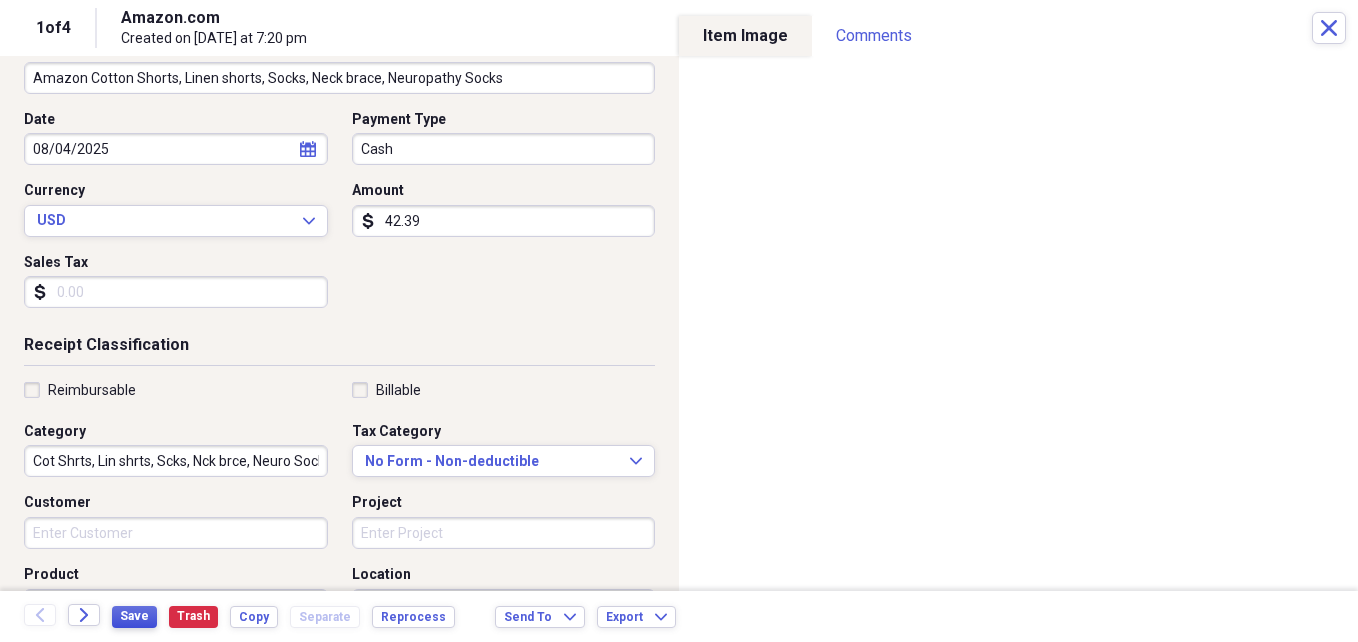 type on "Cot Shrts, Lin shrts, Scks, Nck brce, Neuro Socks" 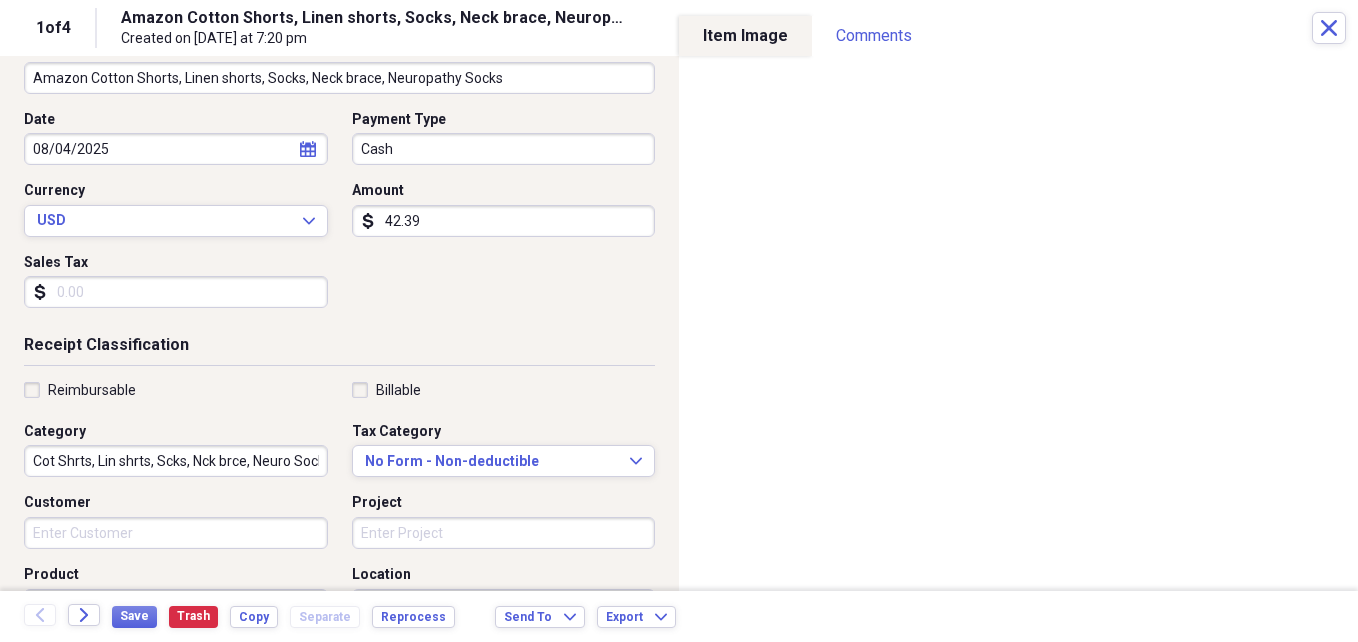 click on "42.39" at bounding box center (504, 221) 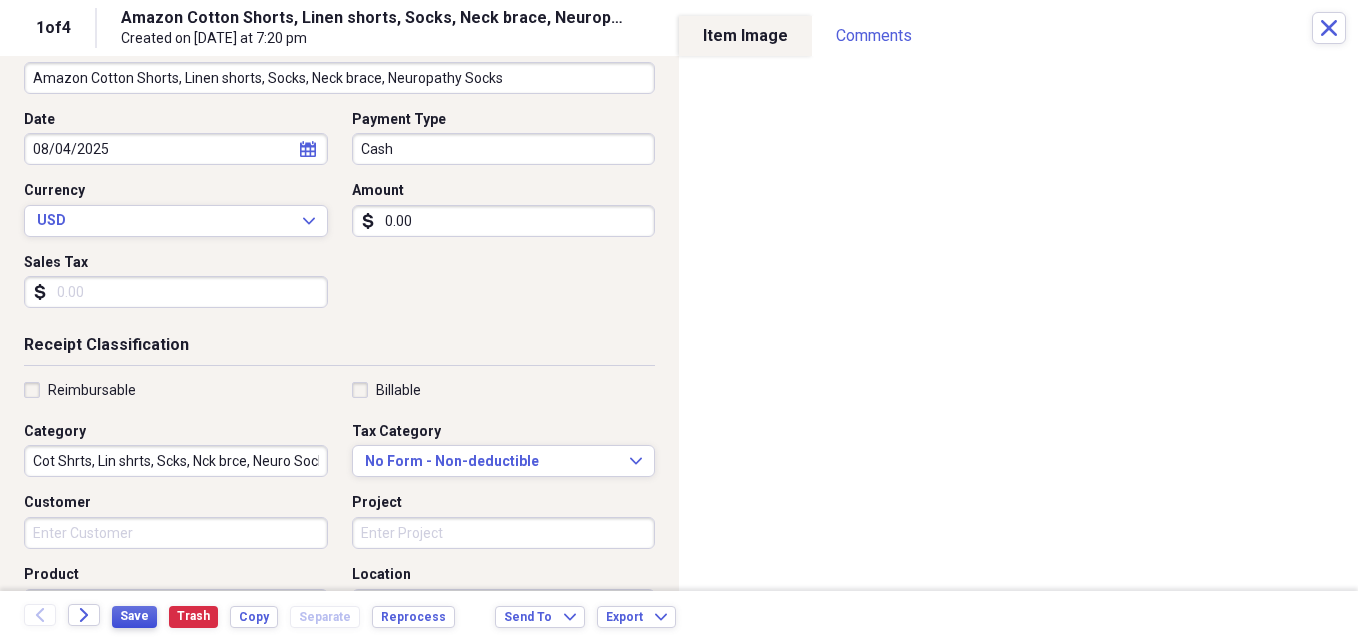 type on "0.00" 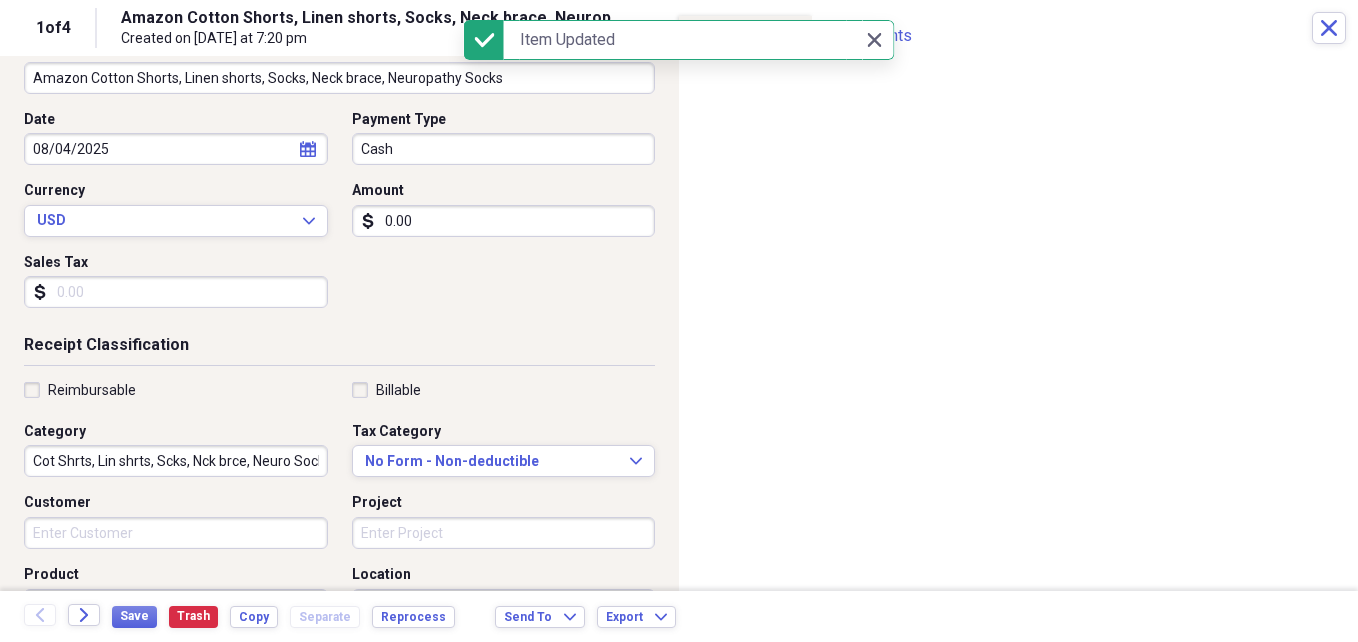 click on "Cash" at bounding box center [504, 149] 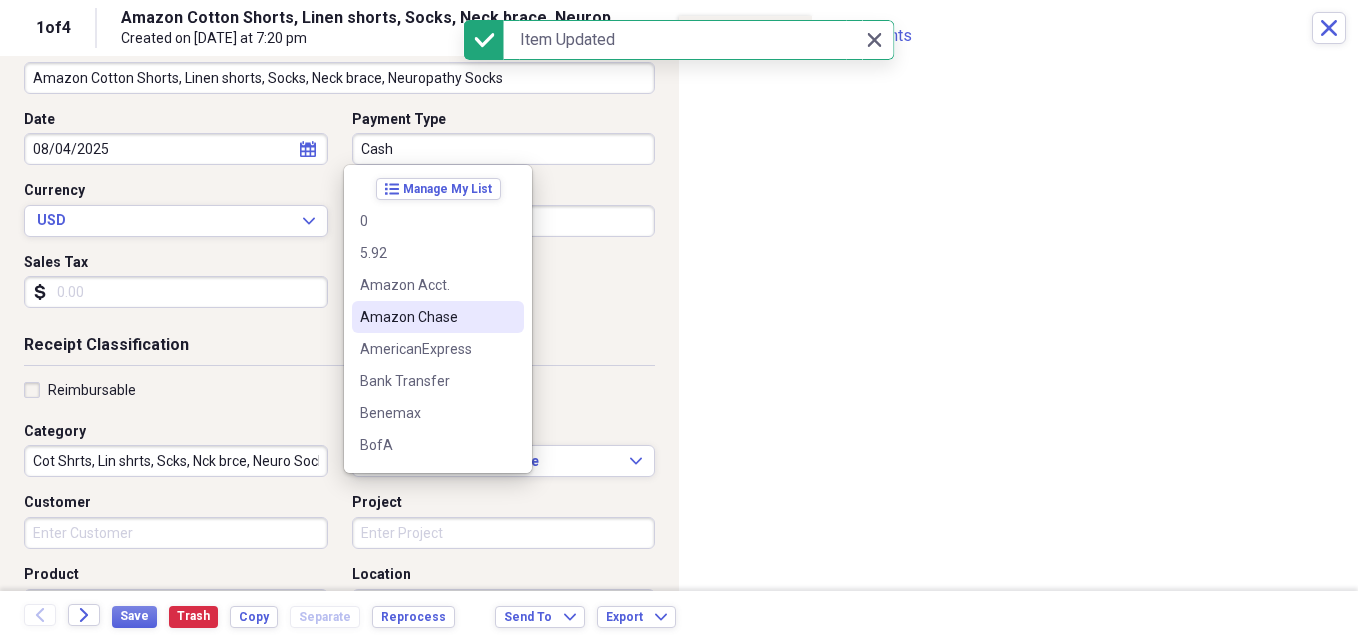 click on "Amazon Chase" at bounding box center (426, 317) 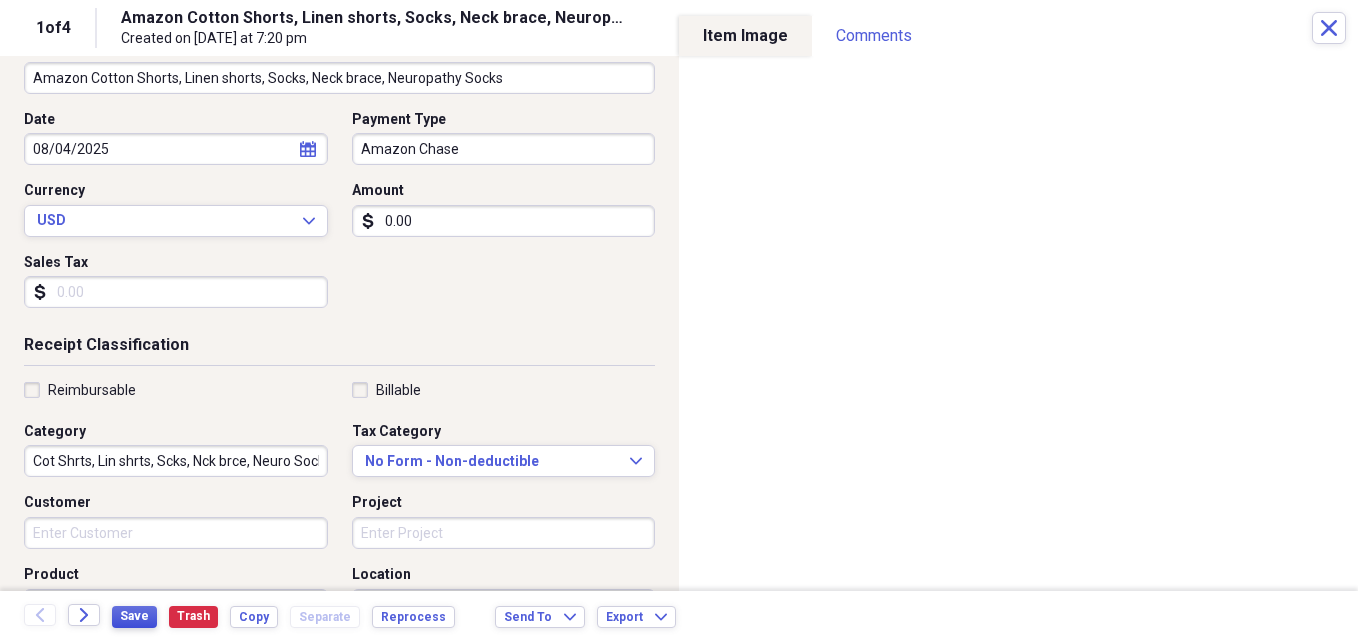 click on "Save" at bounding box center (134, 616) 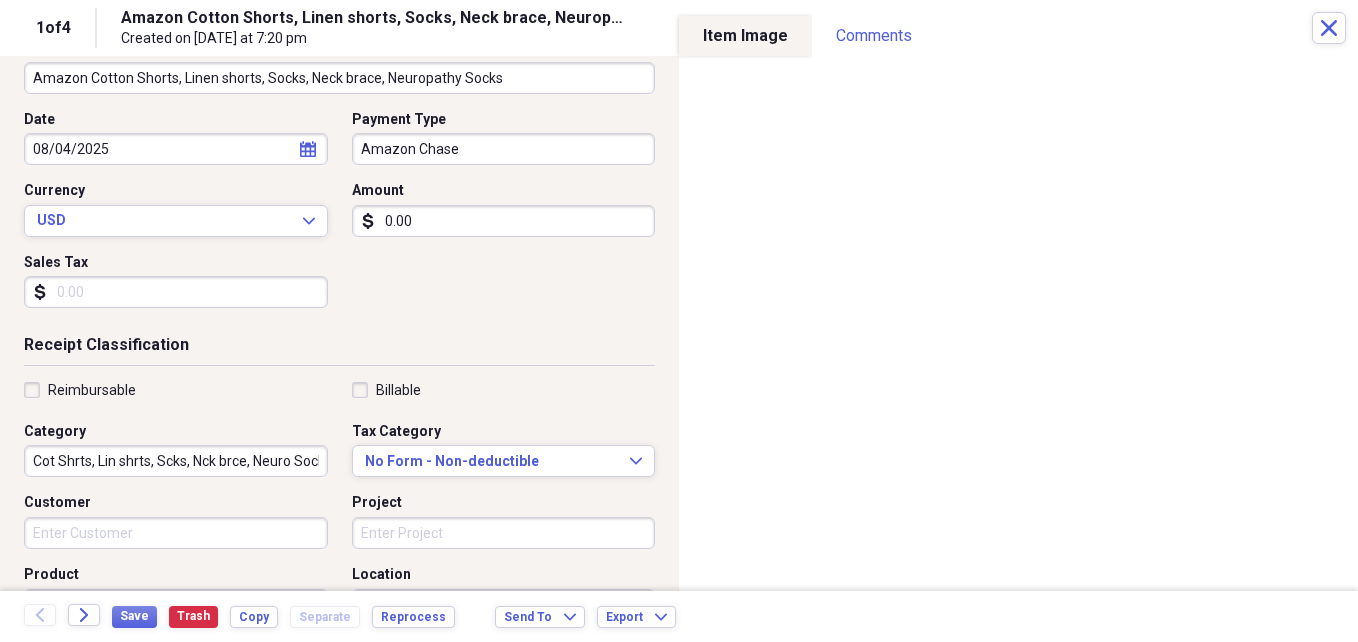 click on "0.00" at bounding box center [504, 221] 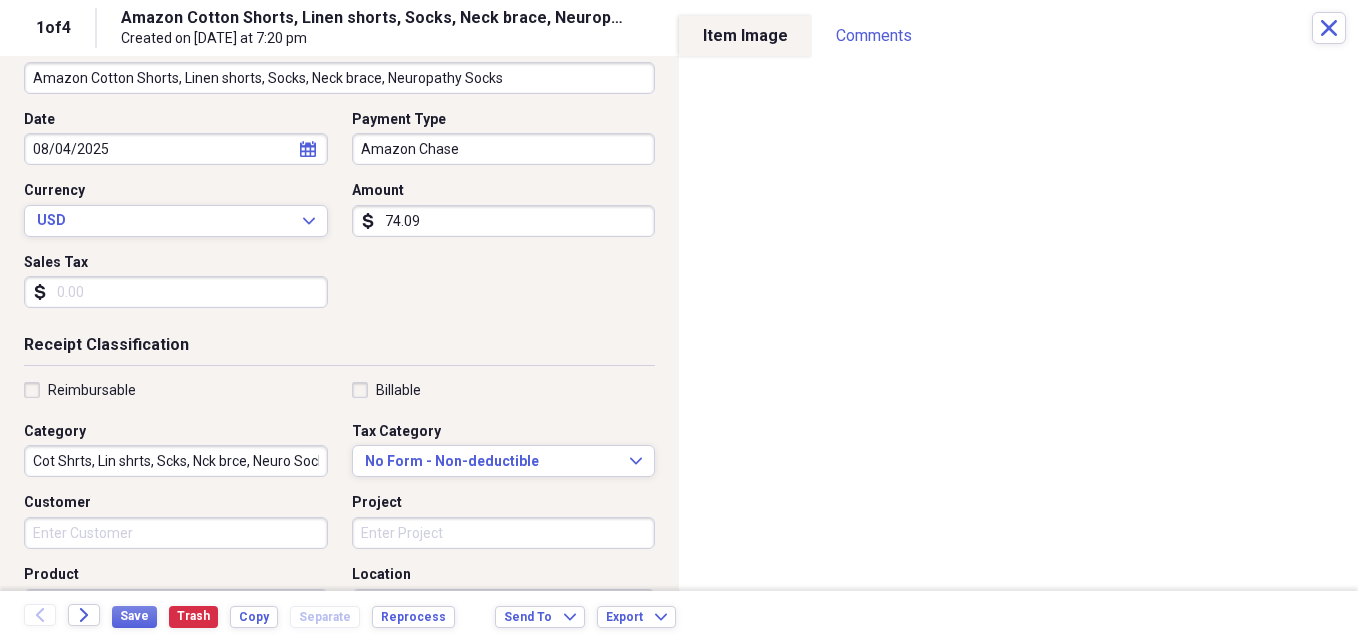 type on "74.09" 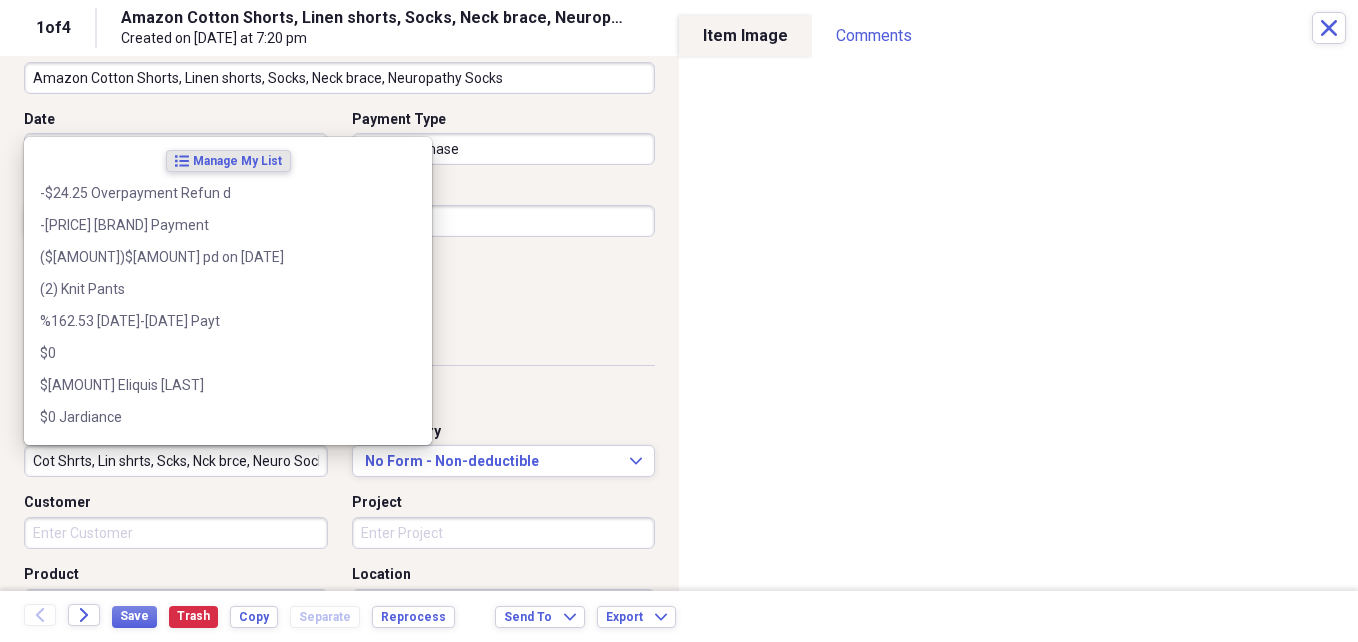 click on "Cot Shrts, Lin shrts, Scks, Nck brce, Neuro Socks" at bounding box center (176, 461) 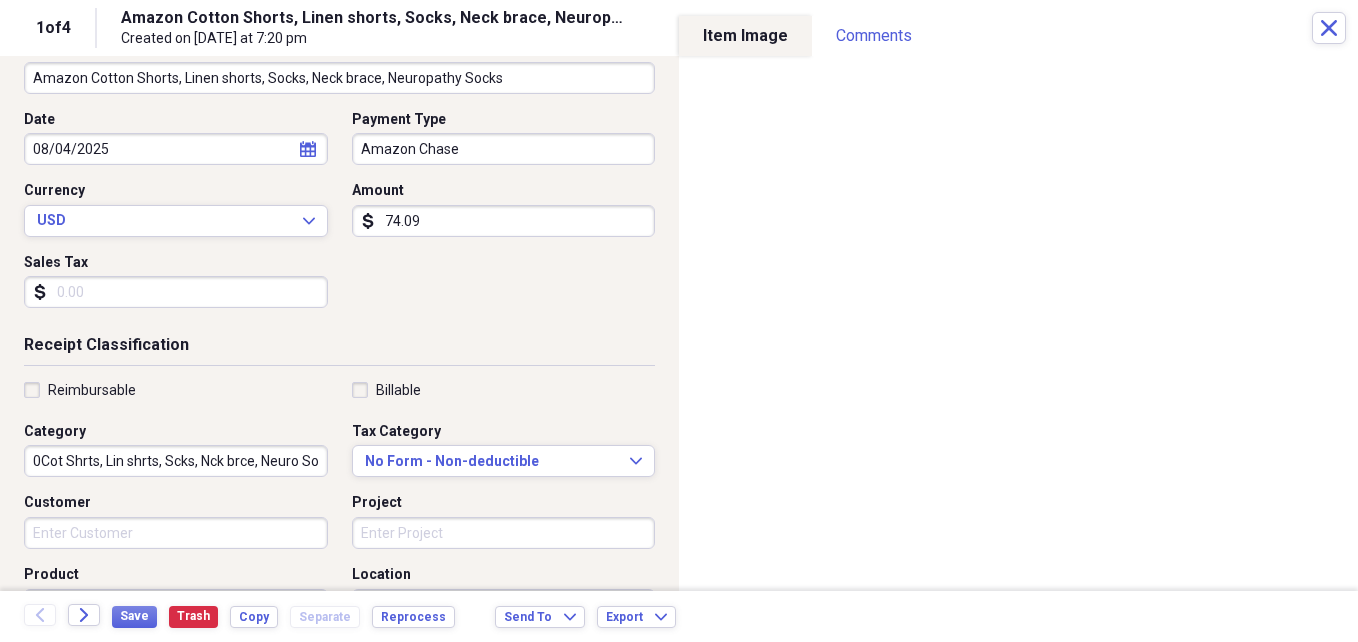 type on "Cot Shrts, Lin shrts, Scks, Nck brce, Neuro Socks" 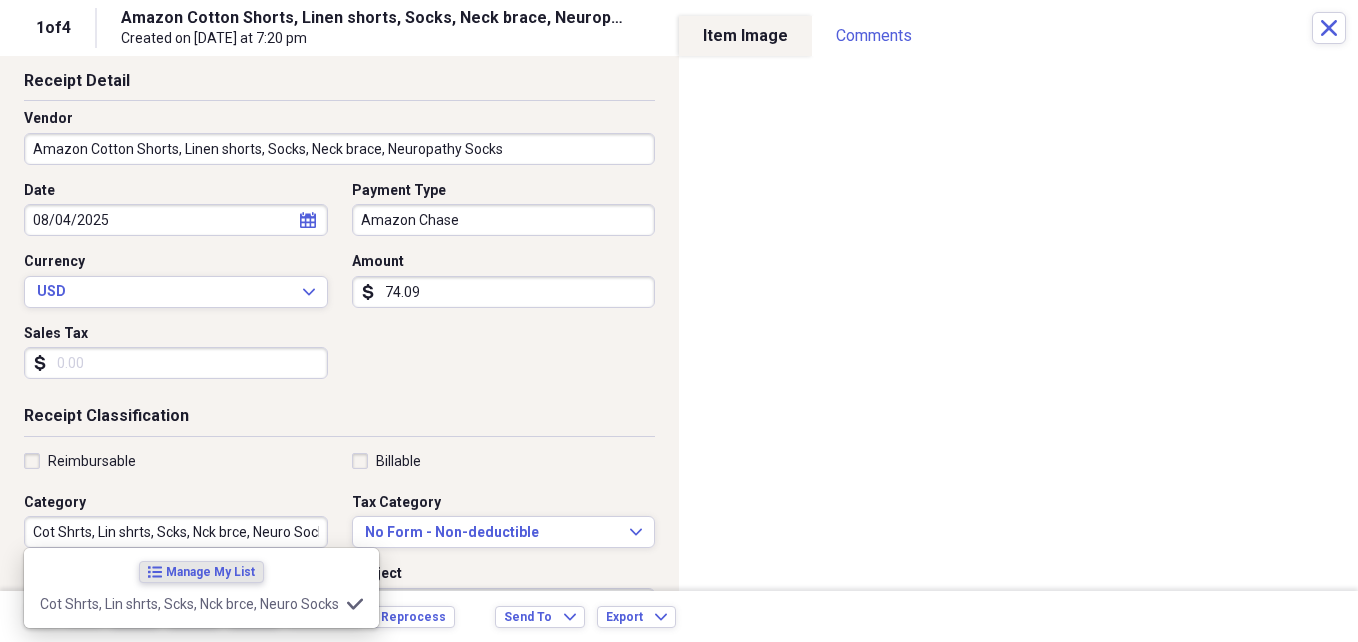 scroll, scrollTop: 44, scrollLeft: 0, axis: vertical 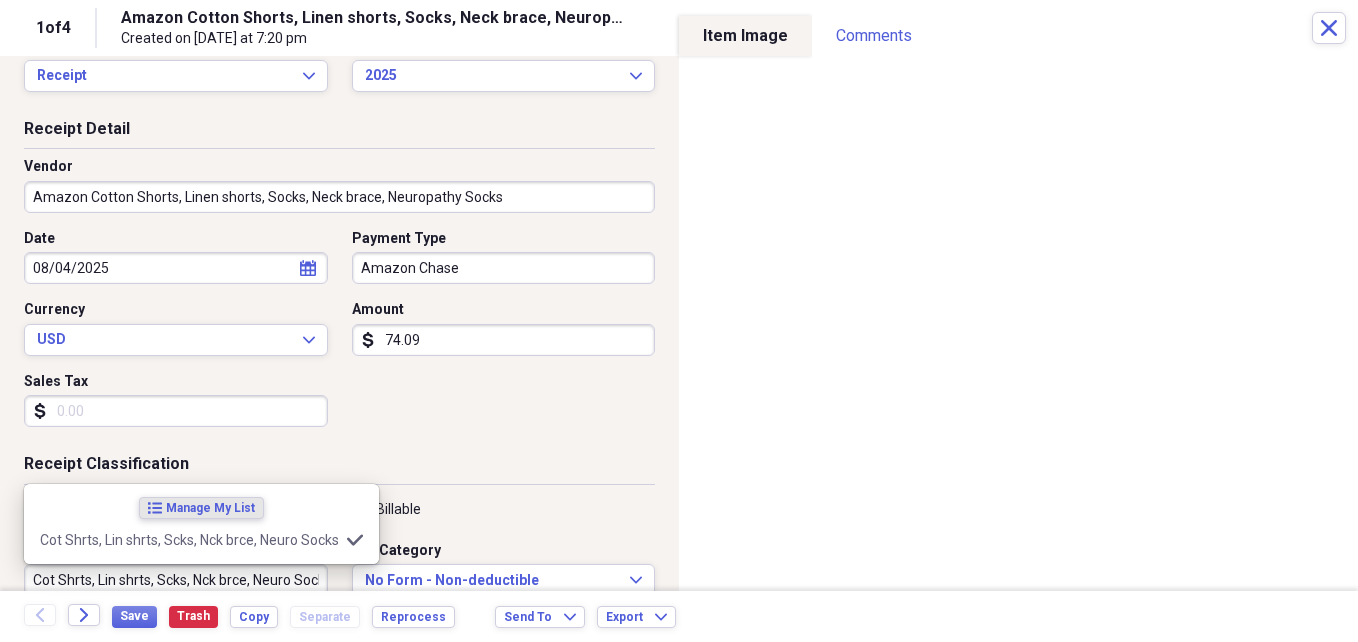 click on "Amazon Cotton Shorts, Linen shorts, Socks, Neck brace, Neuropathy Socks" at bounding box center [339, 197] 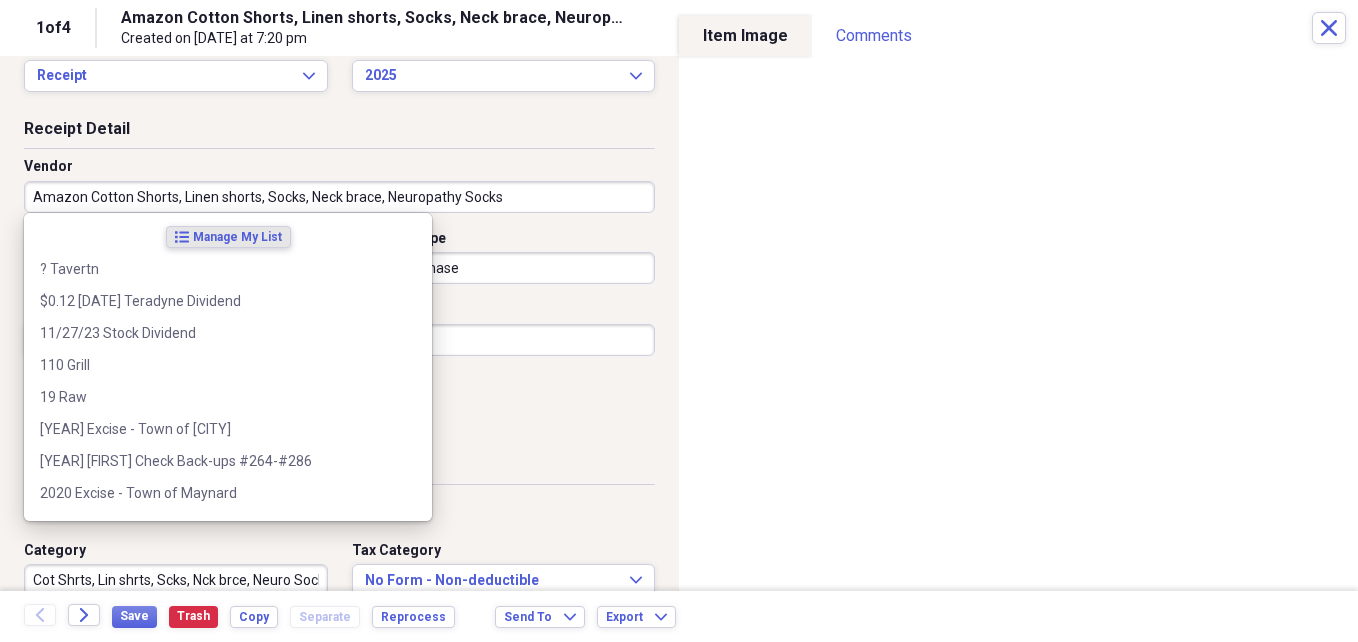 click on "Amazon Cotton Shorts, Linen shorts, Socks, Neck brace, Neuropathy Socks" at bounding box center [339, 197] 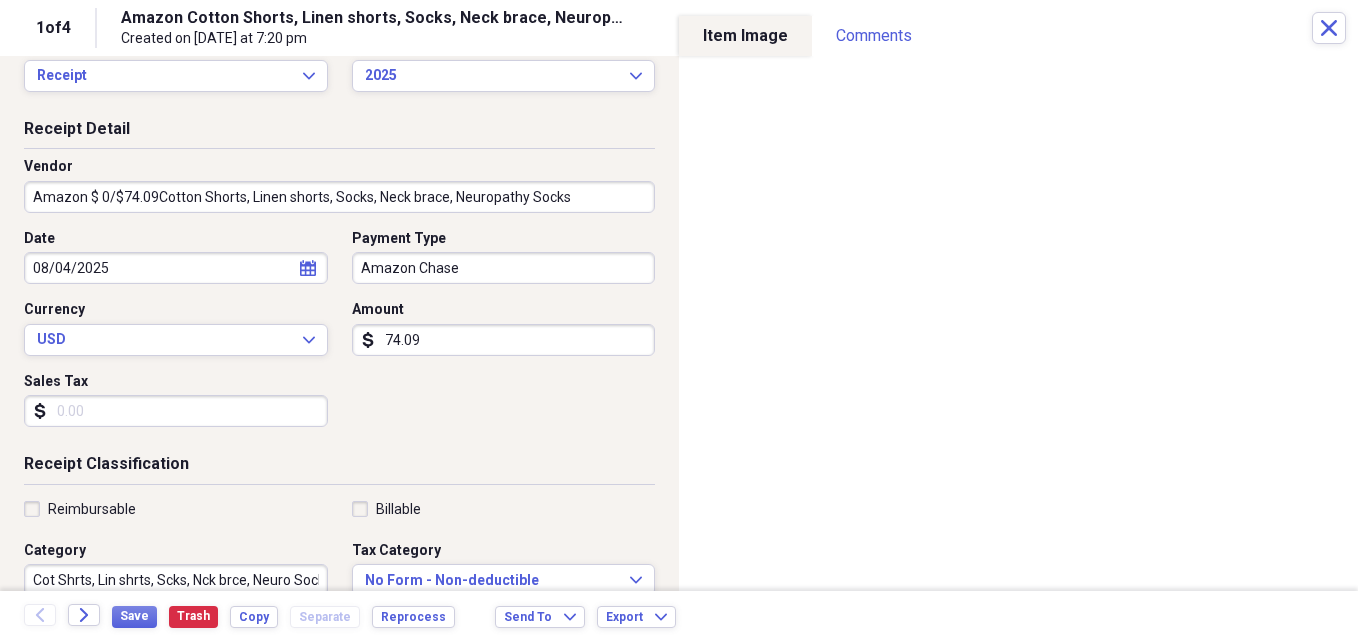click on "Amazon $ 0/$74.09Cotton Shorts, Linen shorts, Socks, Neck brace, Neuropathy Socks" at bounding box center (339, 197) 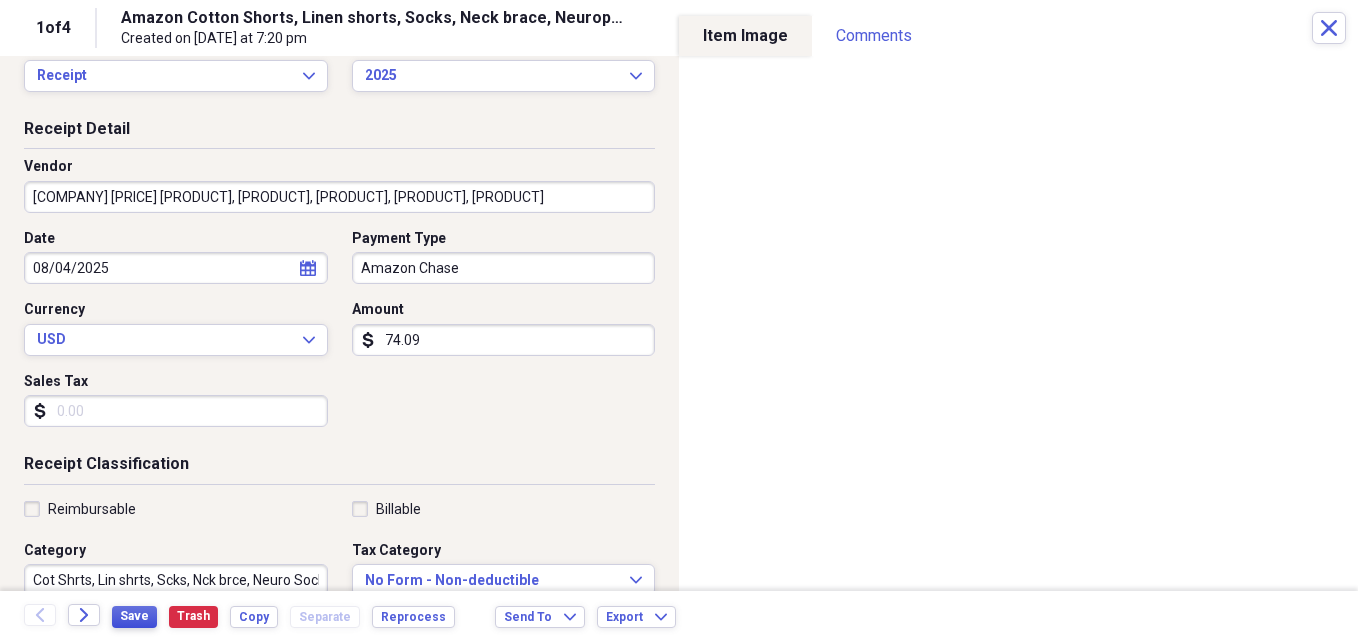 type on "[COMPANY] [PRICE] [PRODUCT], [PRODUCT], [PRODUCT], [PRODUCT], [PRODUCT]" 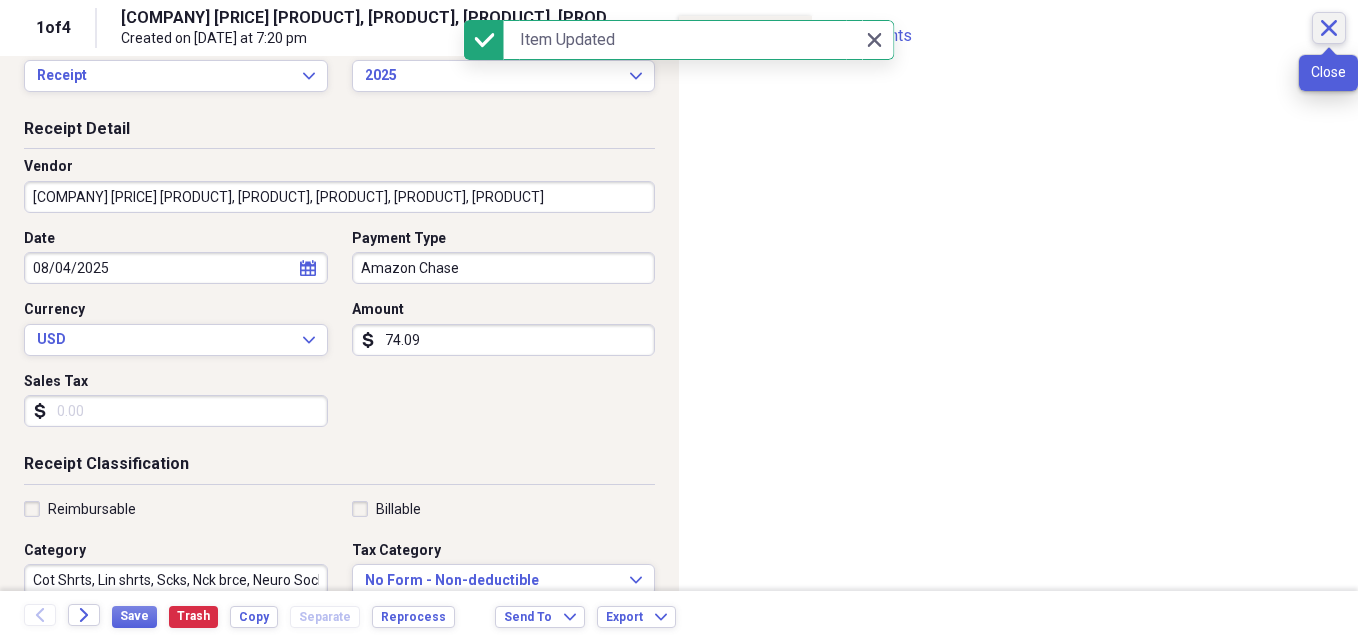 click on "Close" at bounding box center (1329, 28) 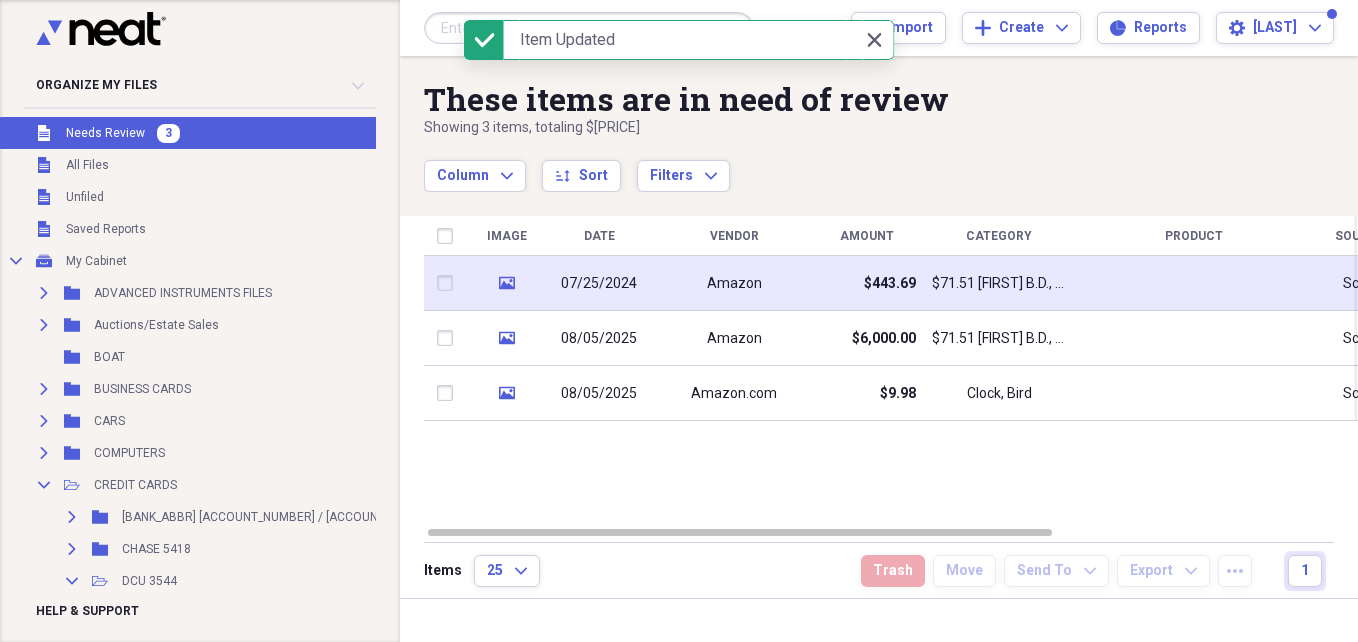 click on "$71.51 [FIRST] B.D., Shampoo" at bounding box center (999, 284) 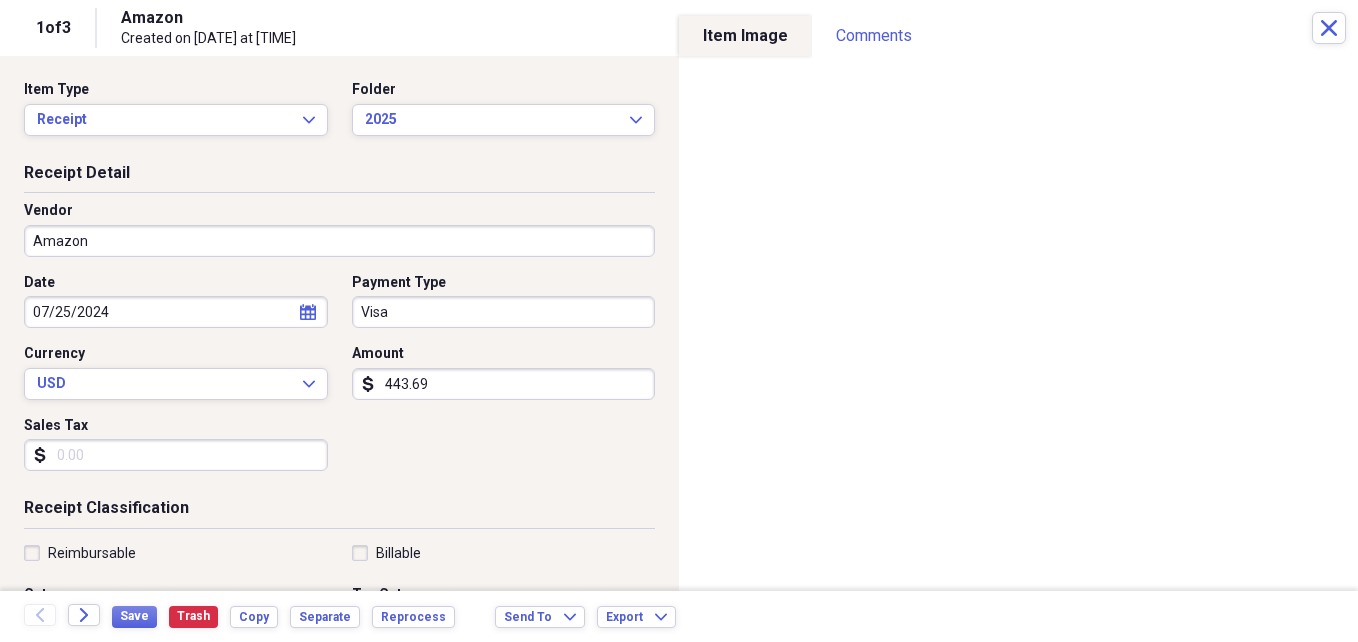 click on "Amazon" at bounding box center [339, 241] 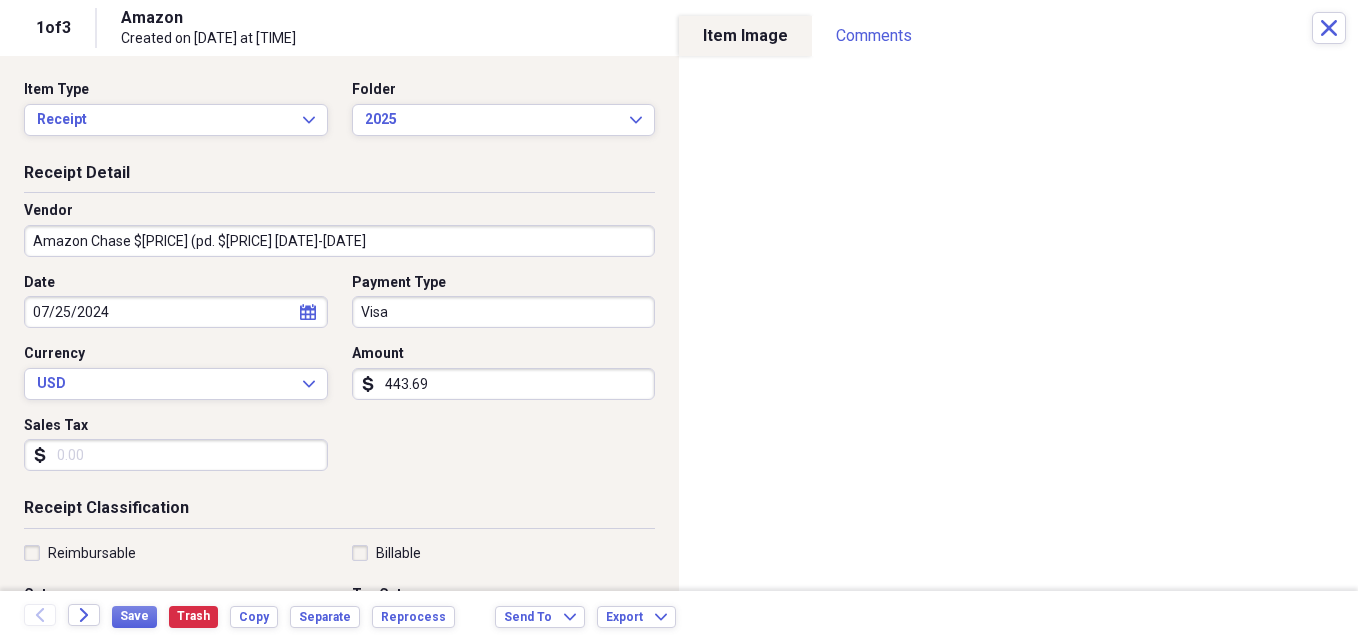 type on "Amazon Chase $[PRICE] (pd. $[PRICE] [DATE]-[DATE]" 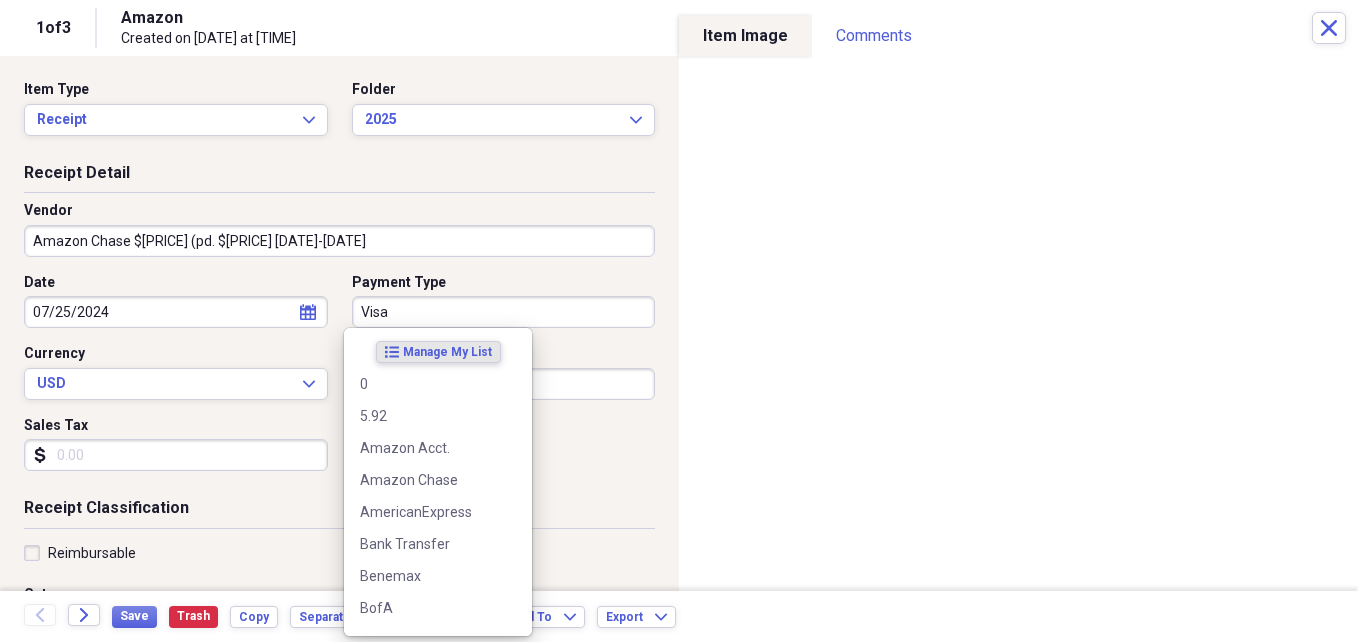 click on "Visa" at bounding box center [504, 312] 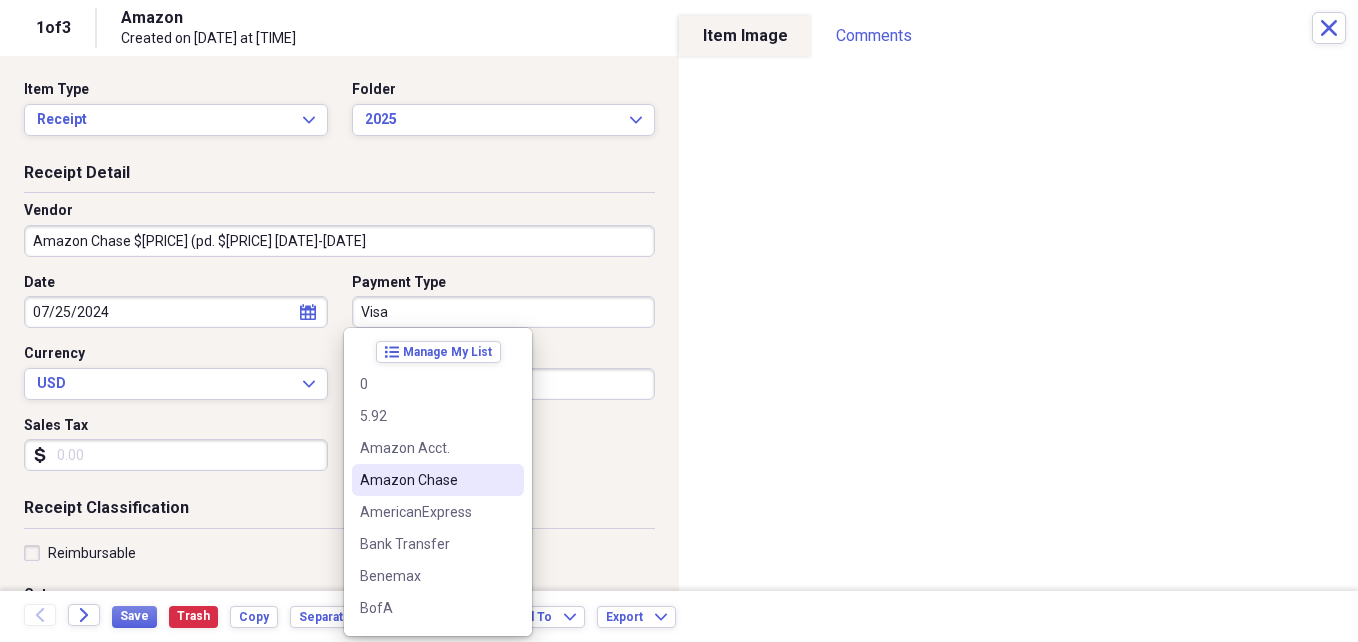 click on "Amazon Chase" at bounding box center (426, 480) 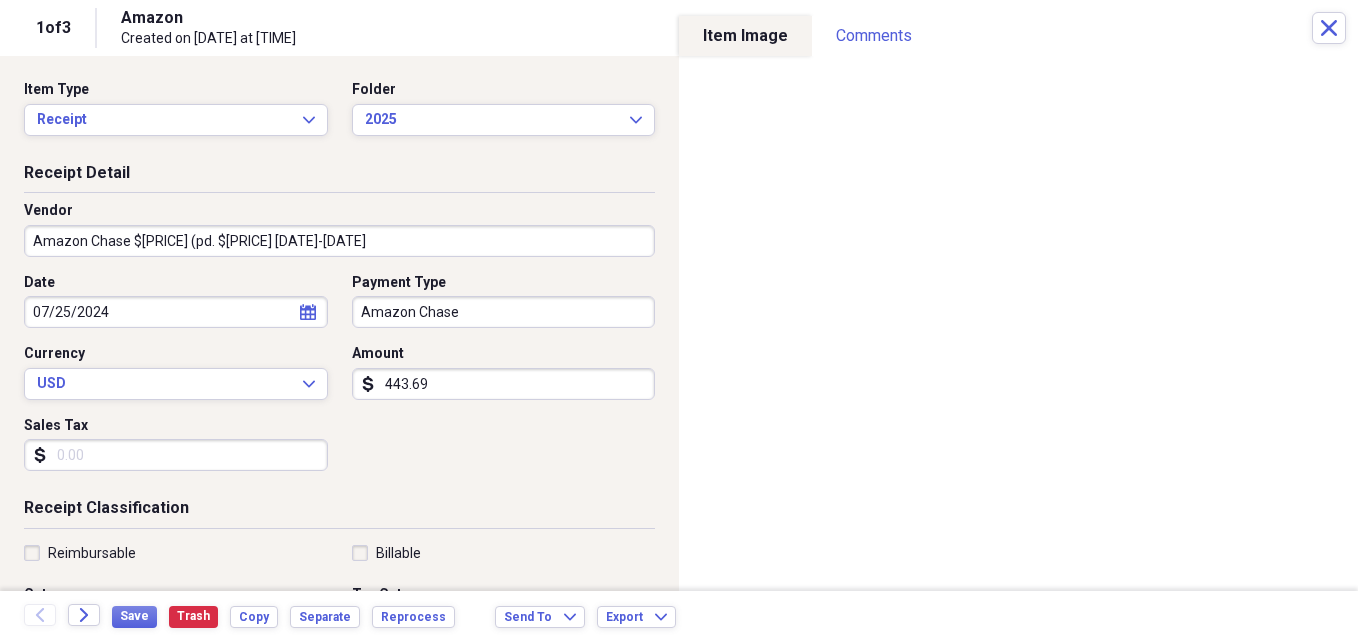 click on "Amazon Chase" at bounding box center [504, 312] 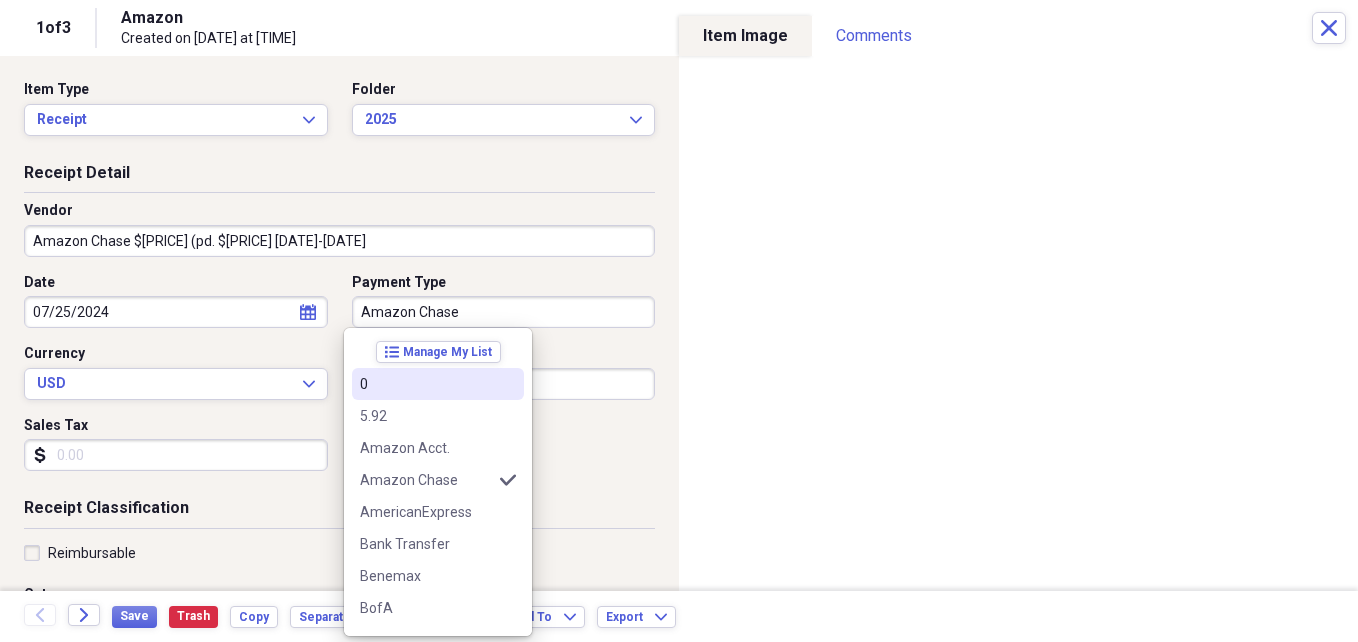 scroll, scrollTop: 37, scrollLeft: 0, axis: vertical 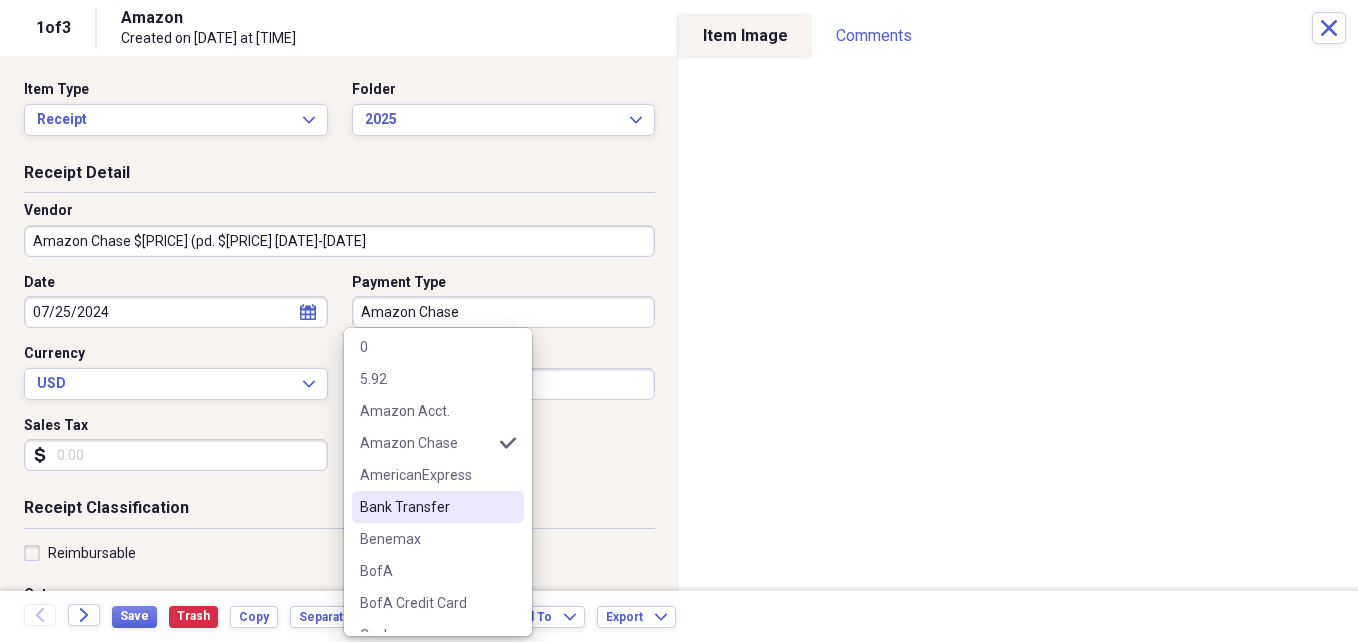 click on "Bank Transfer" at bounding box center (426, 507) 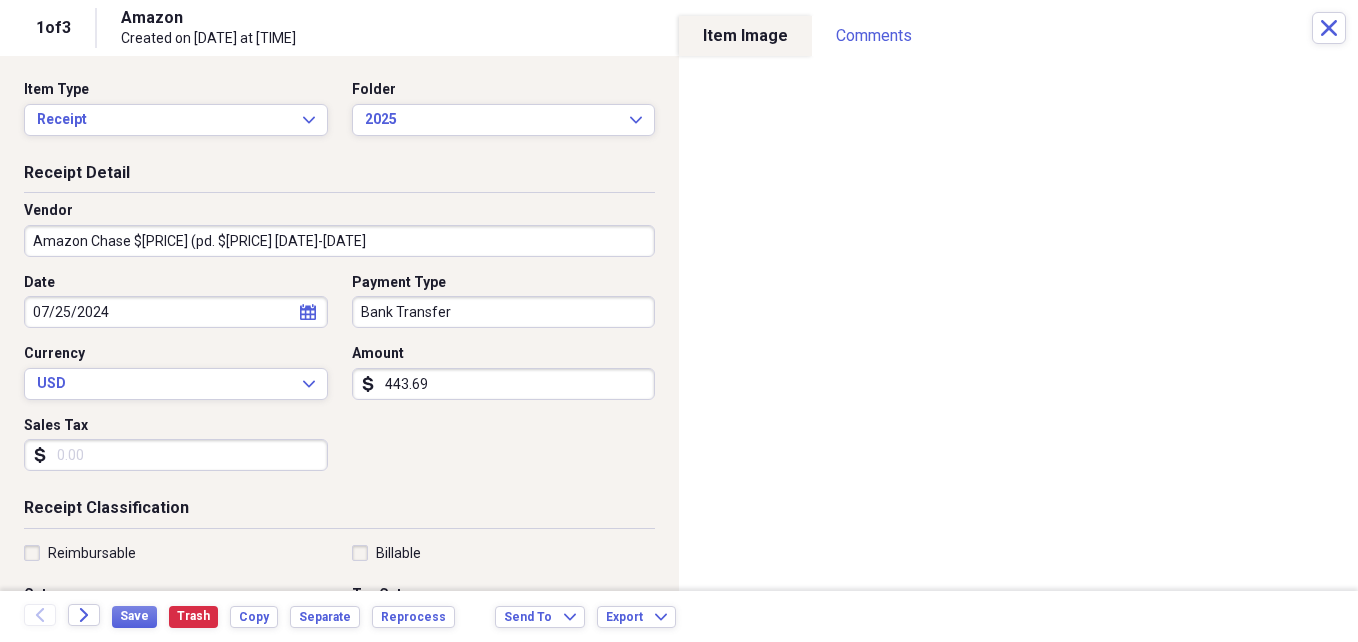 click on "443.69" at bounding box center [504, 384] 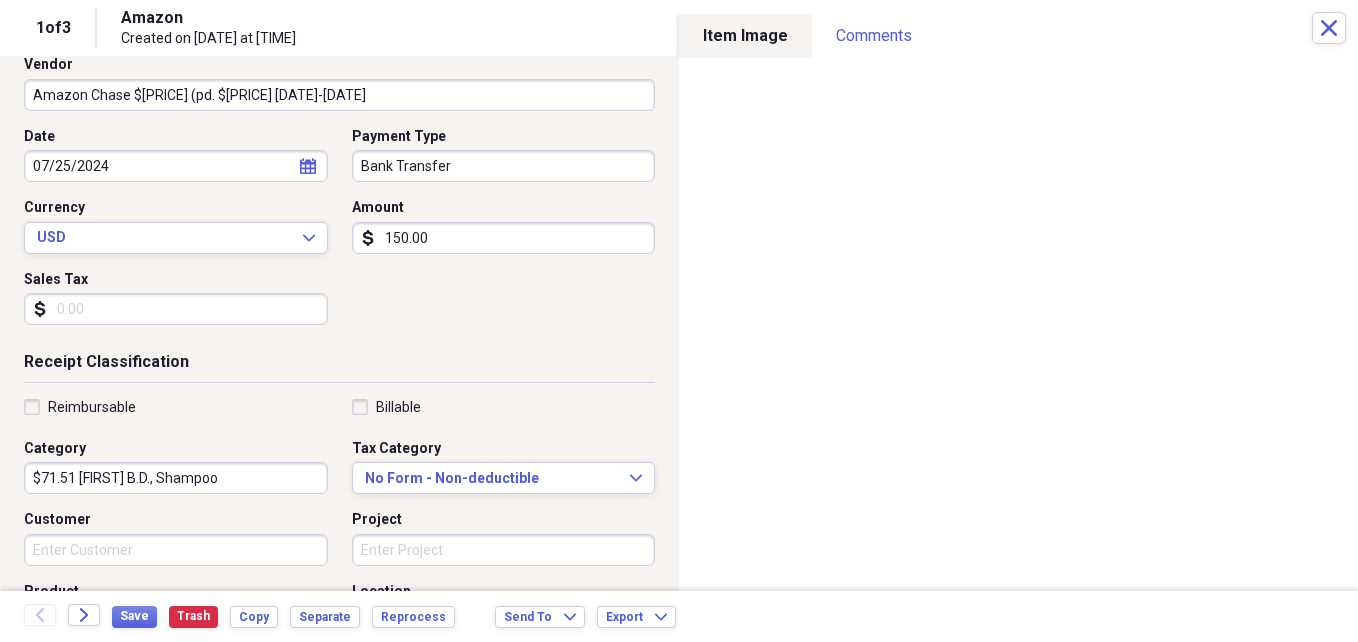 scroll, scrollTop: 159, scrollLeft: 0, axis: vertical 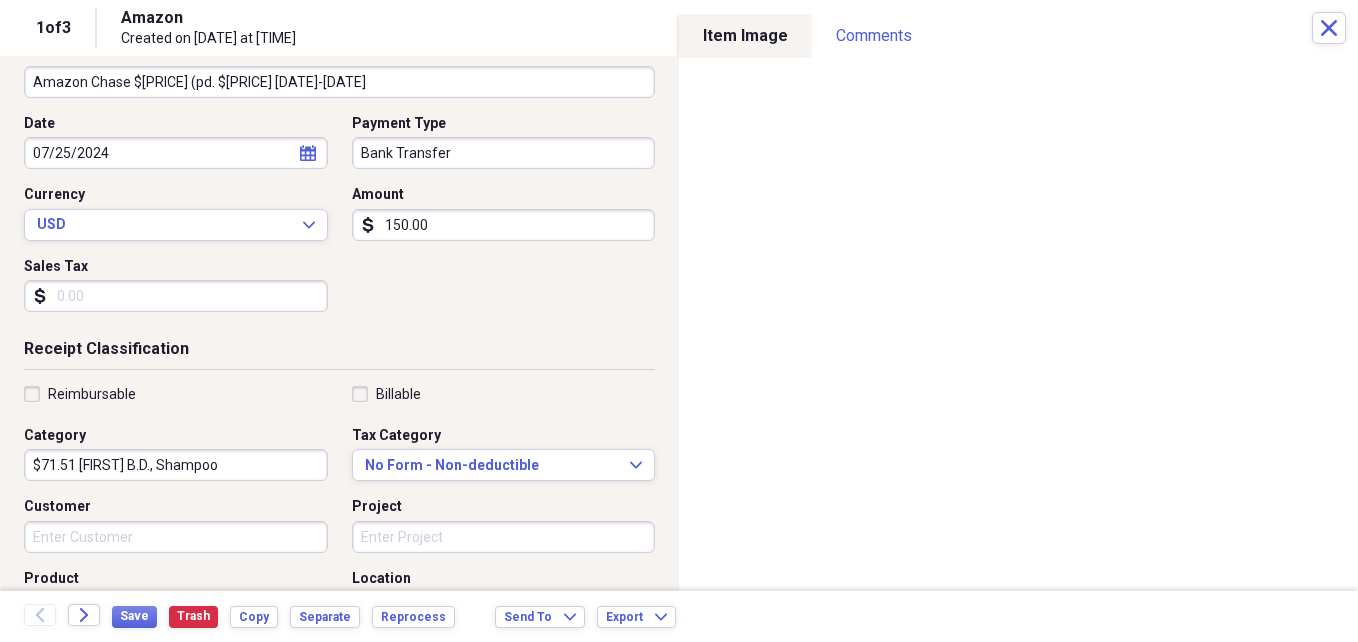 type on "150.00" 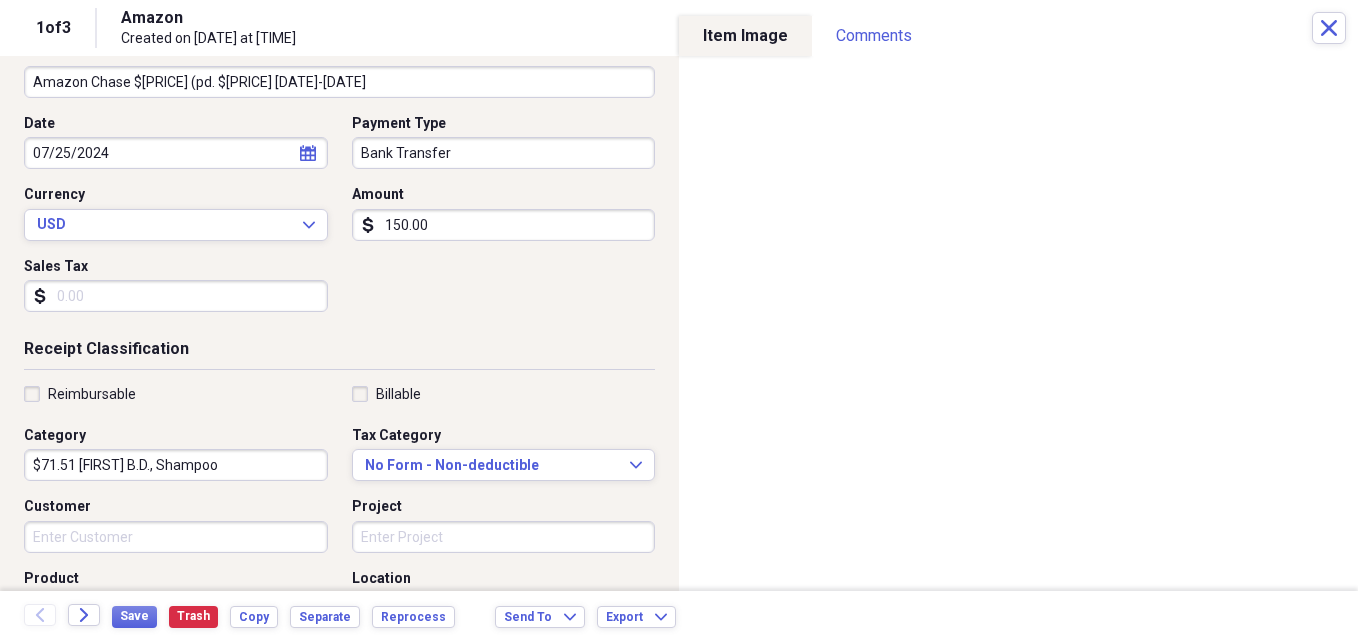 click on "Date calendar Calendar Payment Type Bank Transfer Currency USD Expand Amount .00 Sales Tax" at bounding box center [339, 221] 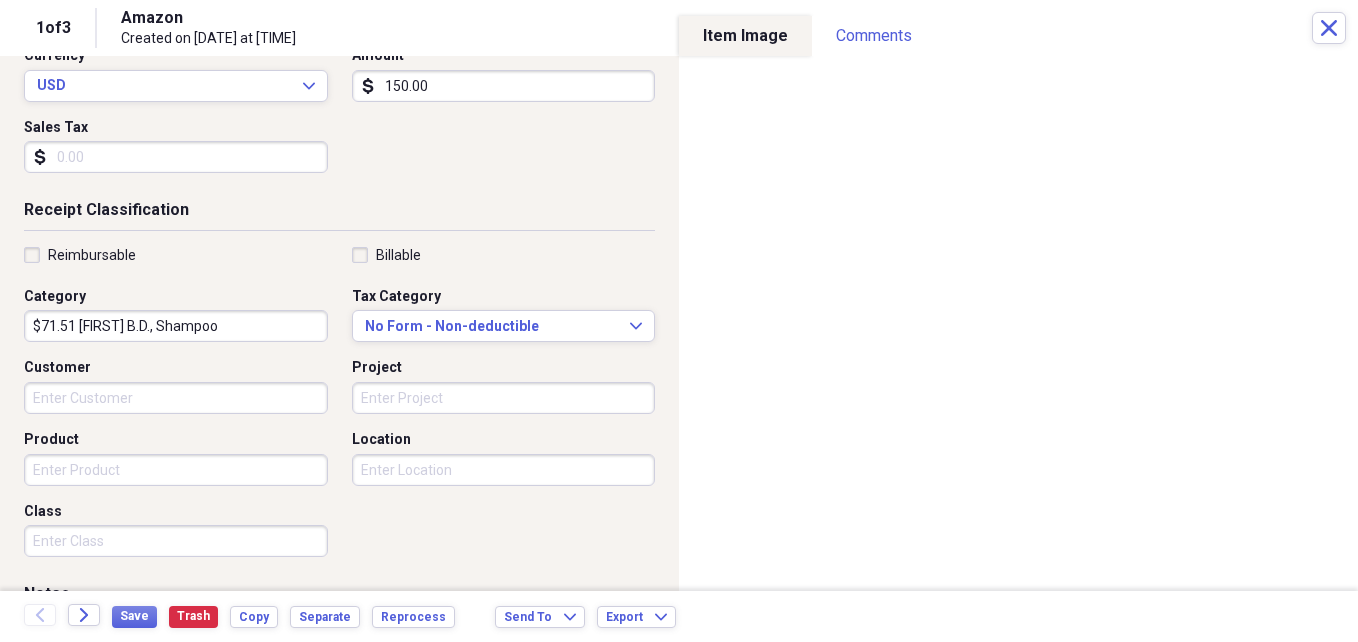scroll, scrollTop: 307, scrollLeft: 0, axis: vertical 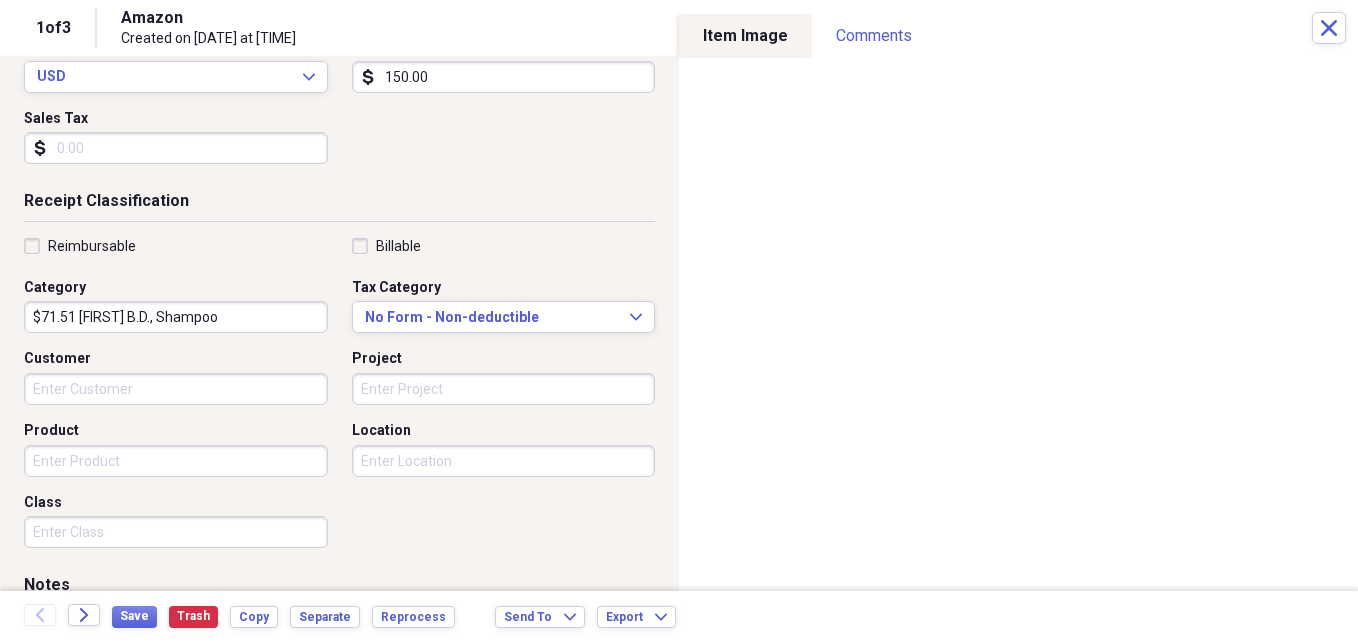 click on "$71.51 [FIRST] B.D., Shampoo" at bounding box center (176, 317) 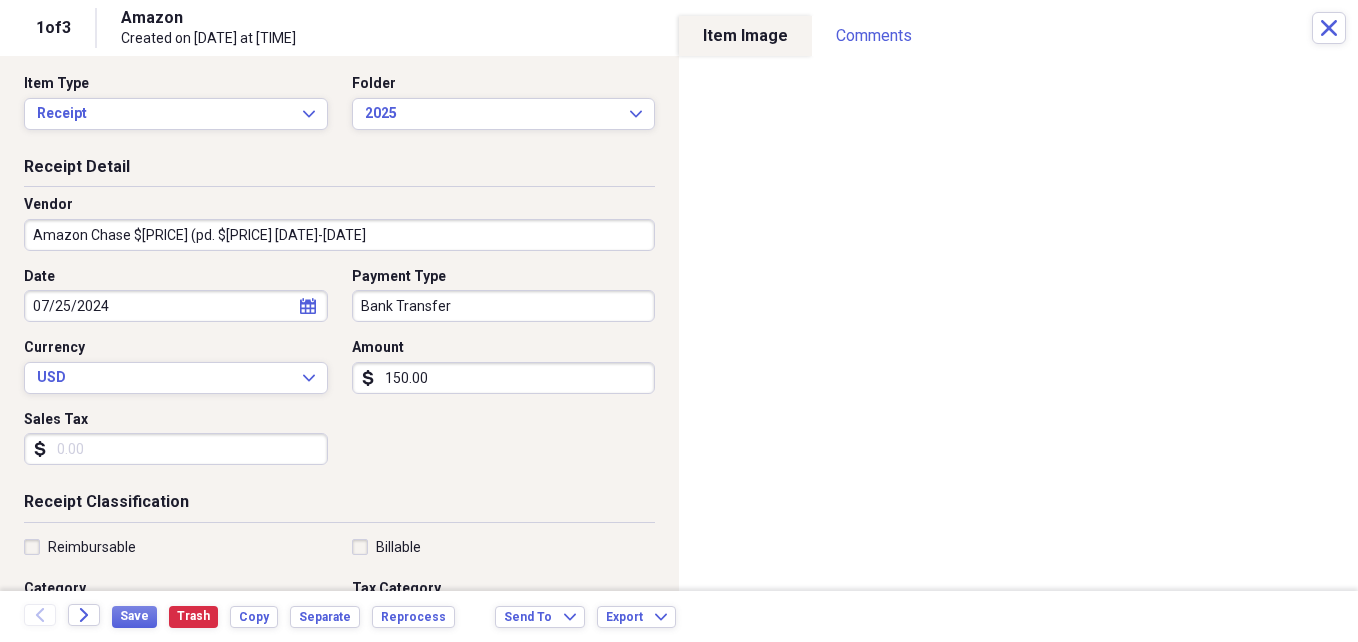 scroll, scrollTop: 0, scrollLeft: 0, axis: both 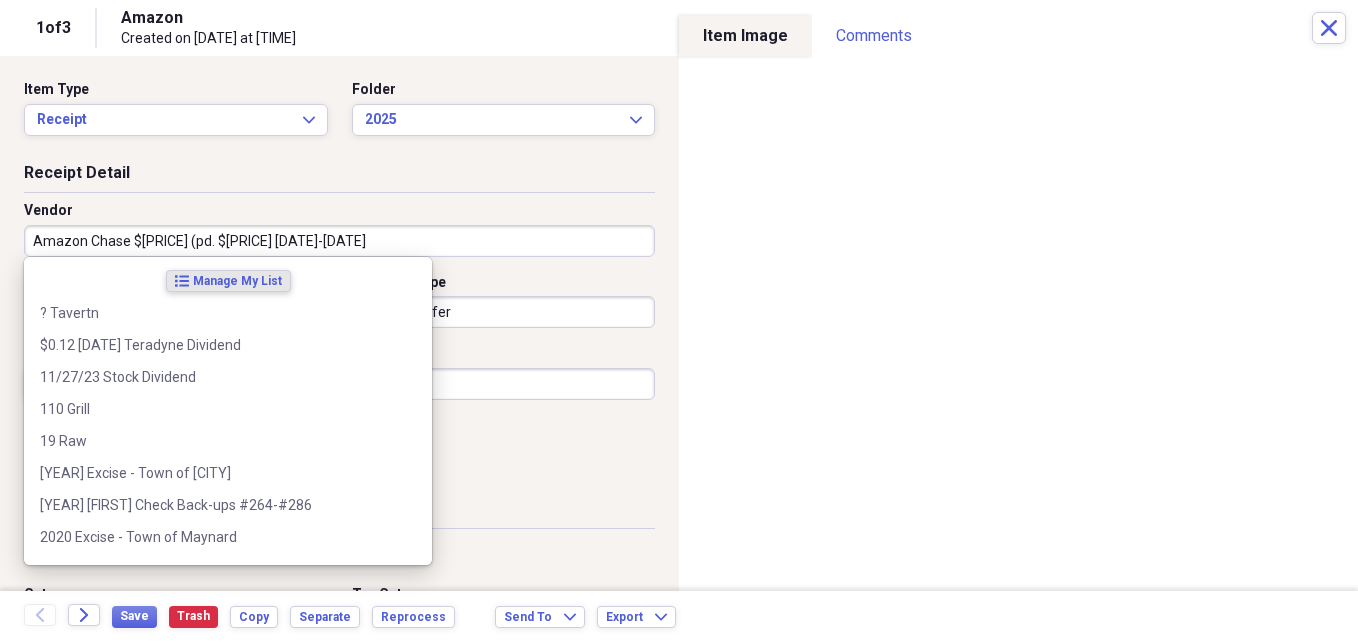 click on "Amazon Chase $[PRICE] (pd. $[PRICE] [DATE]-[DATE]" at bounding box center [339, 241] 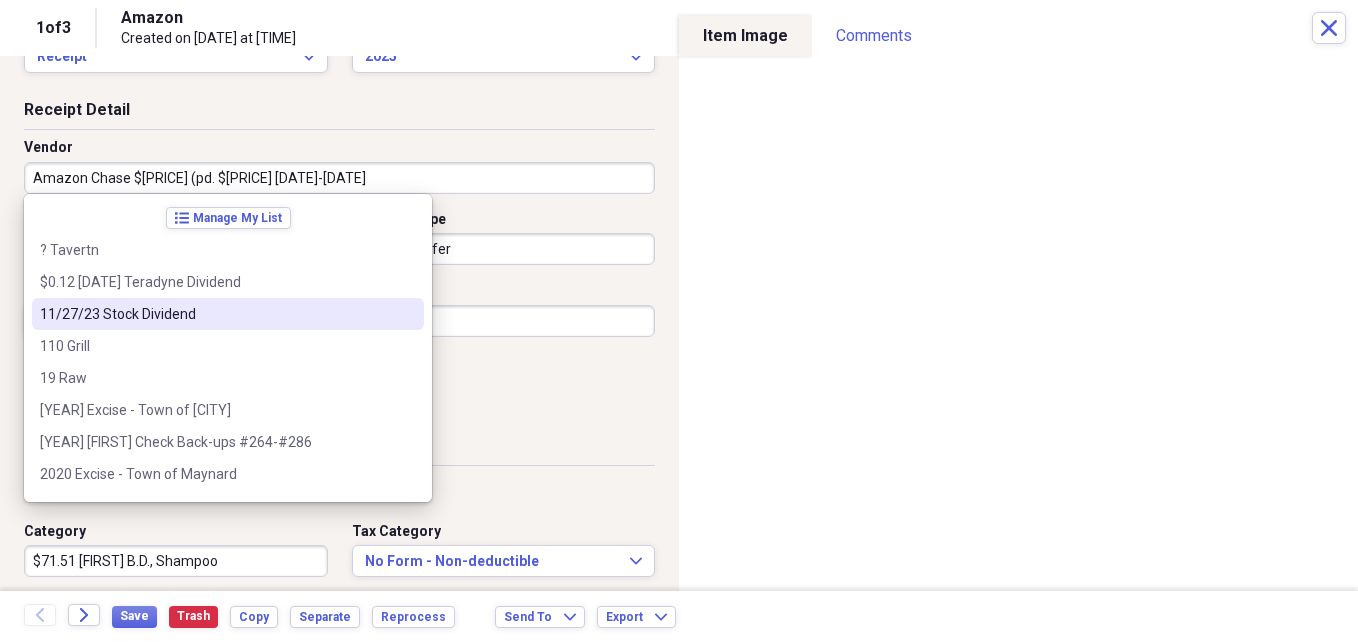 scroll, scrollTop: 108, scrollLeft: 0, axis: vertical 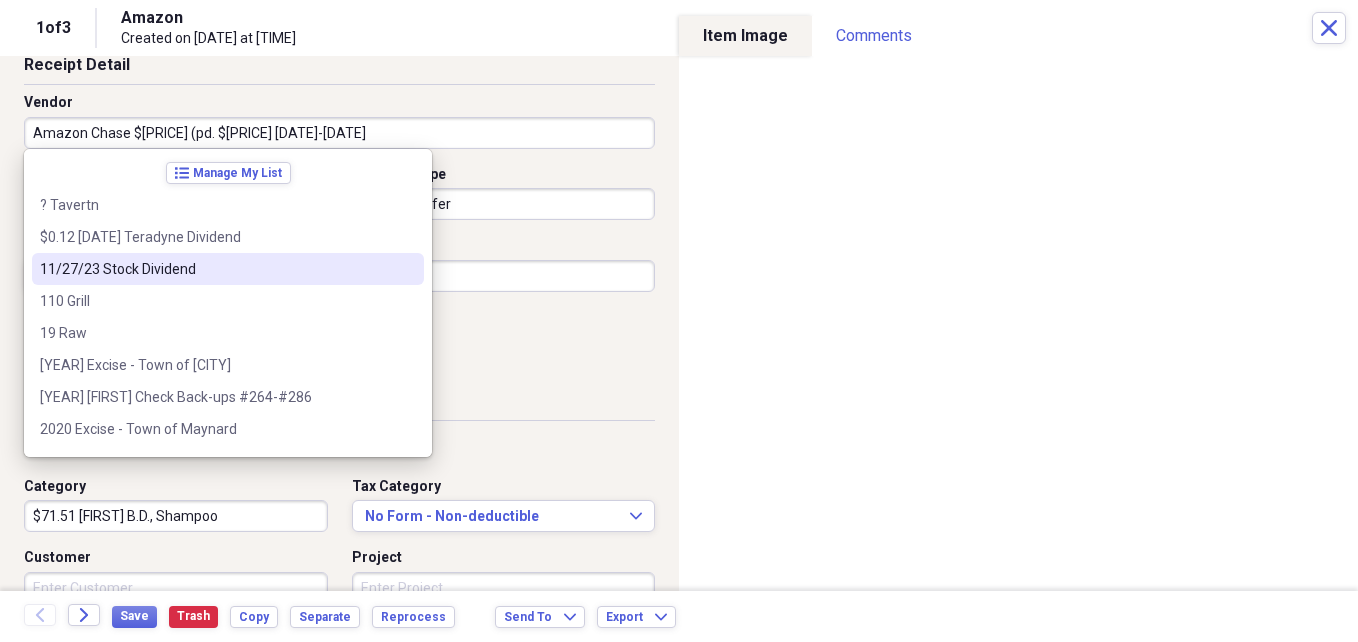 click on "Receipt Classification" at bounding box center (339, 404) 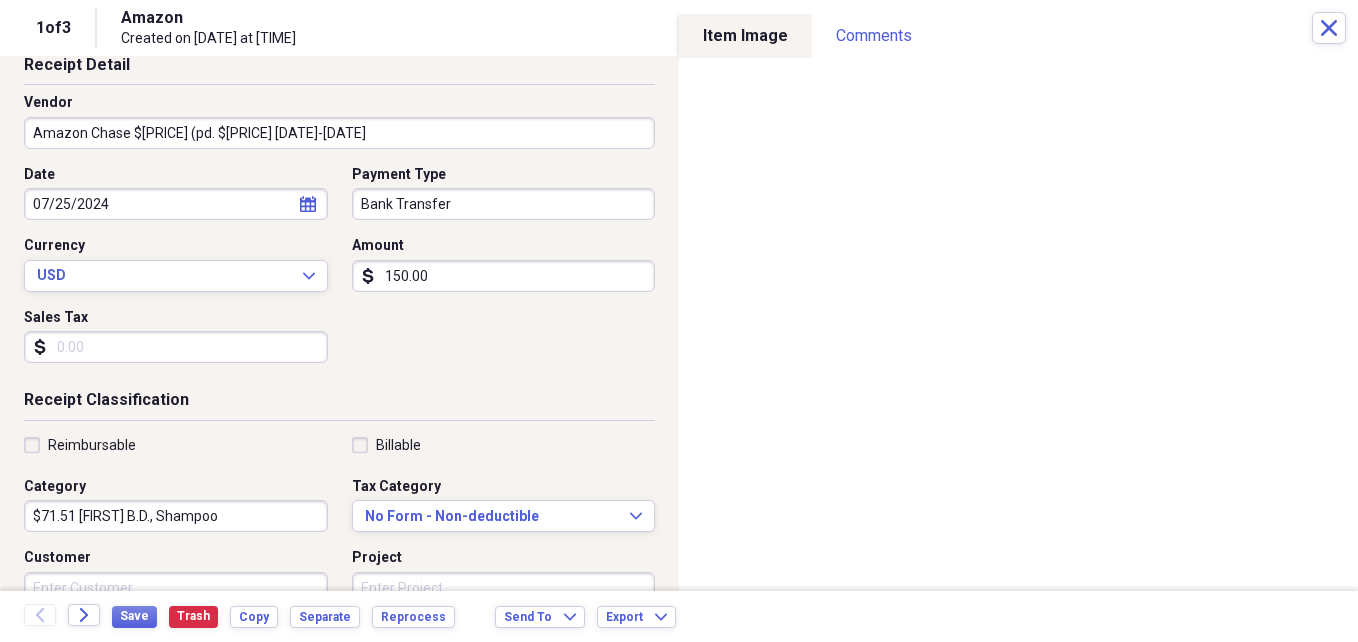 click on "$71.51 [FIRST] B.D., Shampoo" at bounding box center (176, 516) 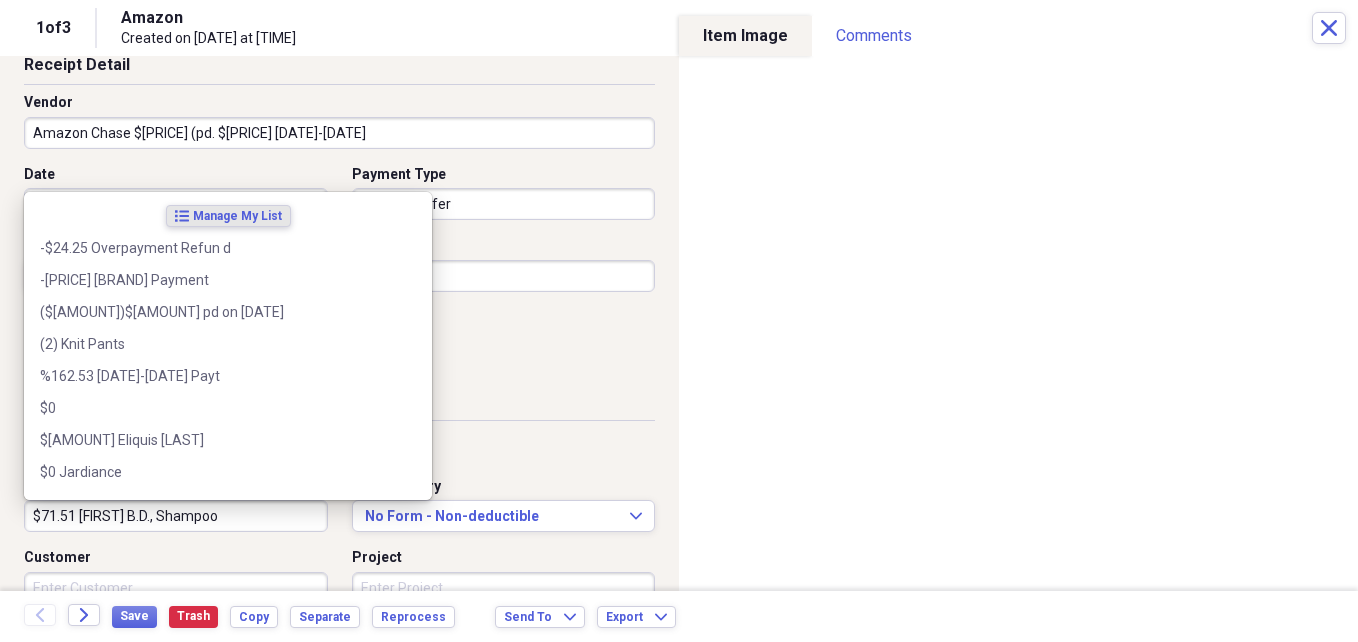 paste on "[PRICE] (pd. [PRICE]  [DATE] - [DATE]" 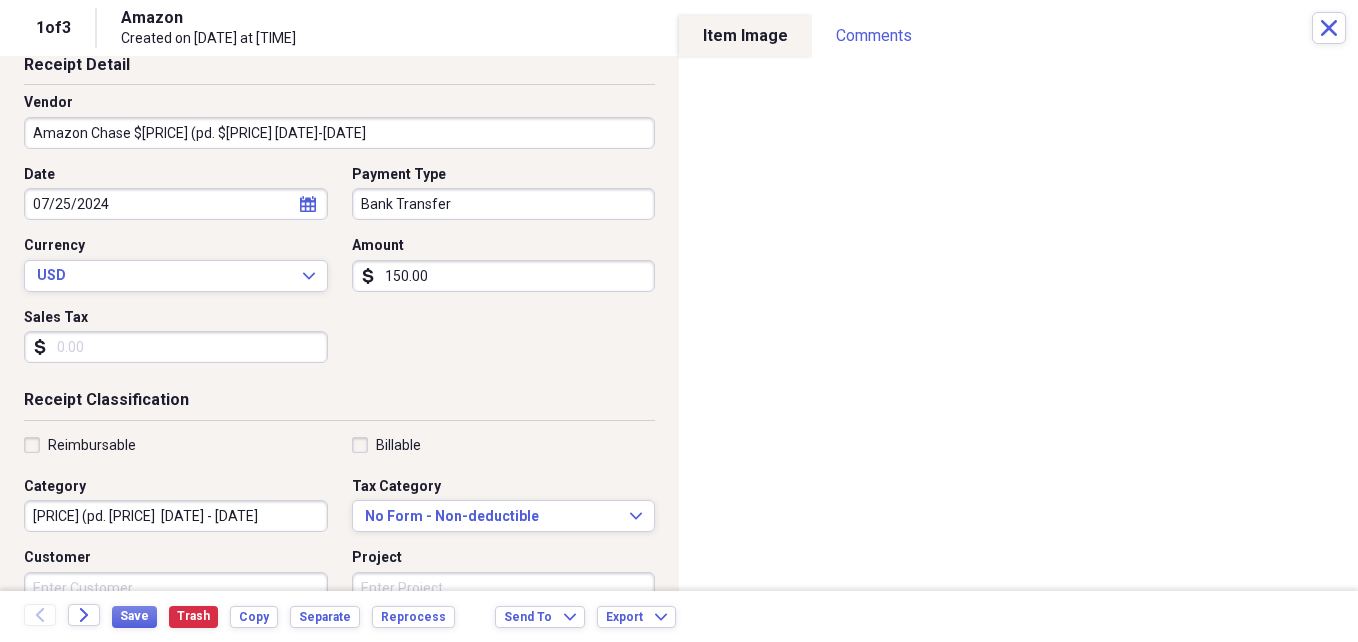 type on "[PRICE] (pd. [PRICE]  [DATE] - [DATE]" 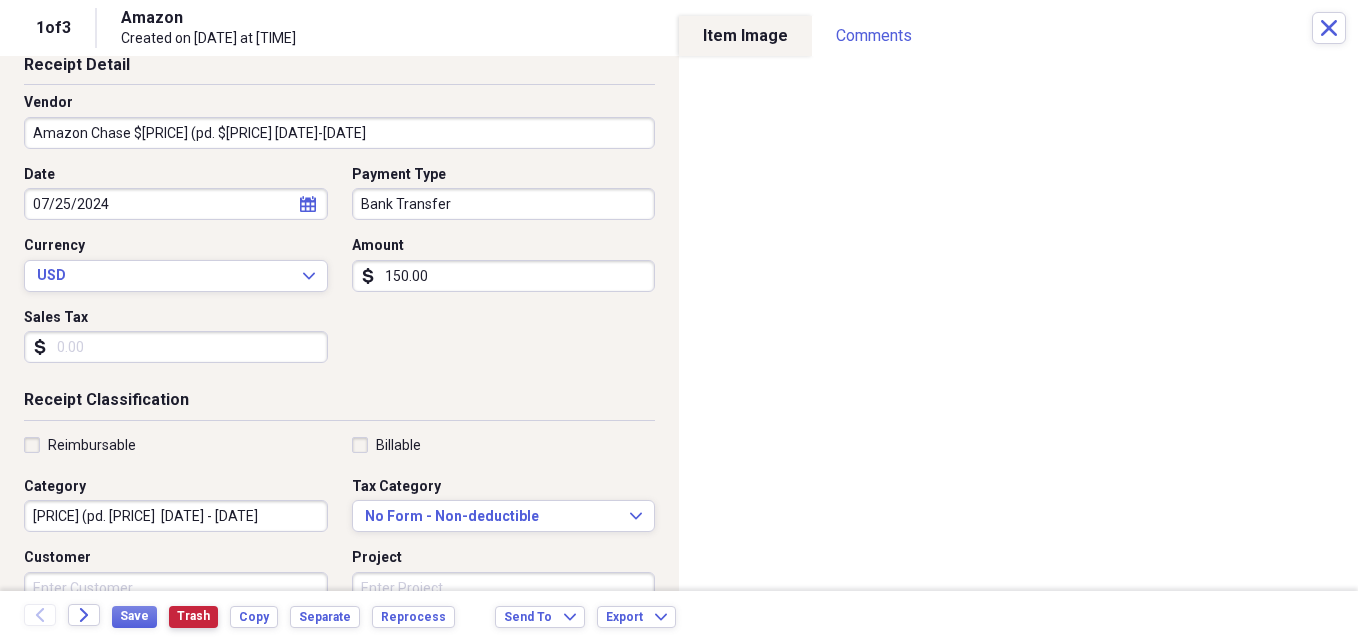 click on "Trash" at bounding box center (193, 616) 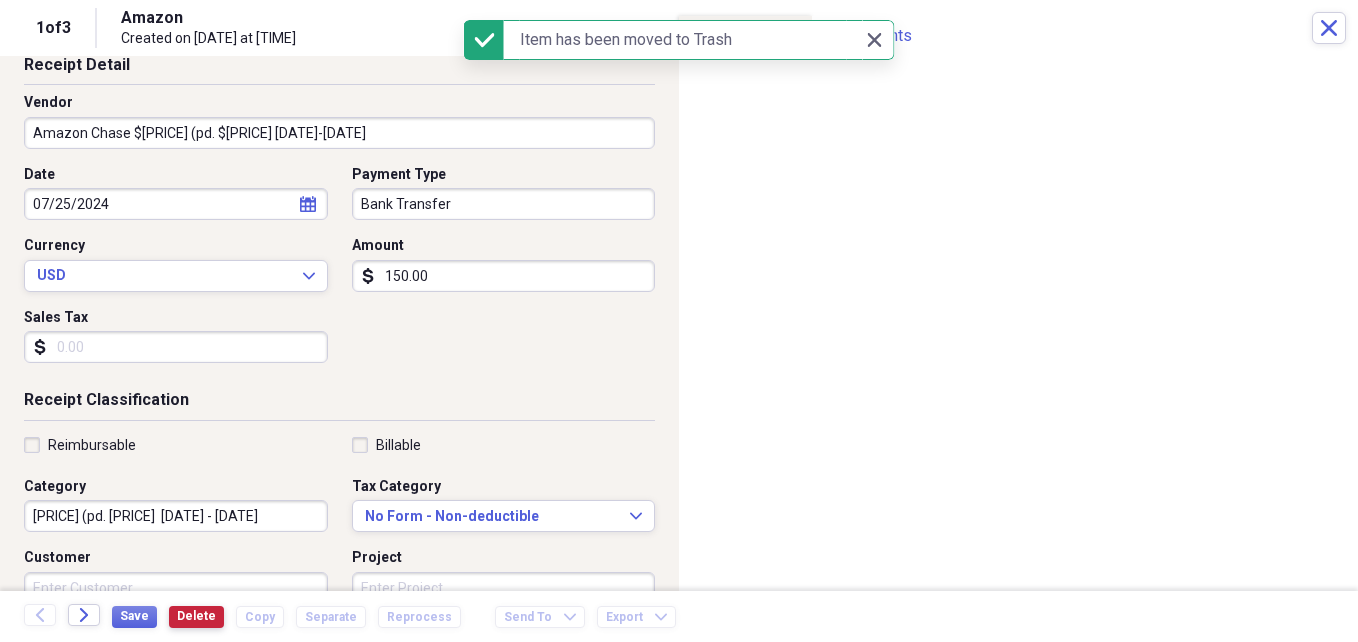 type on "Amazon" 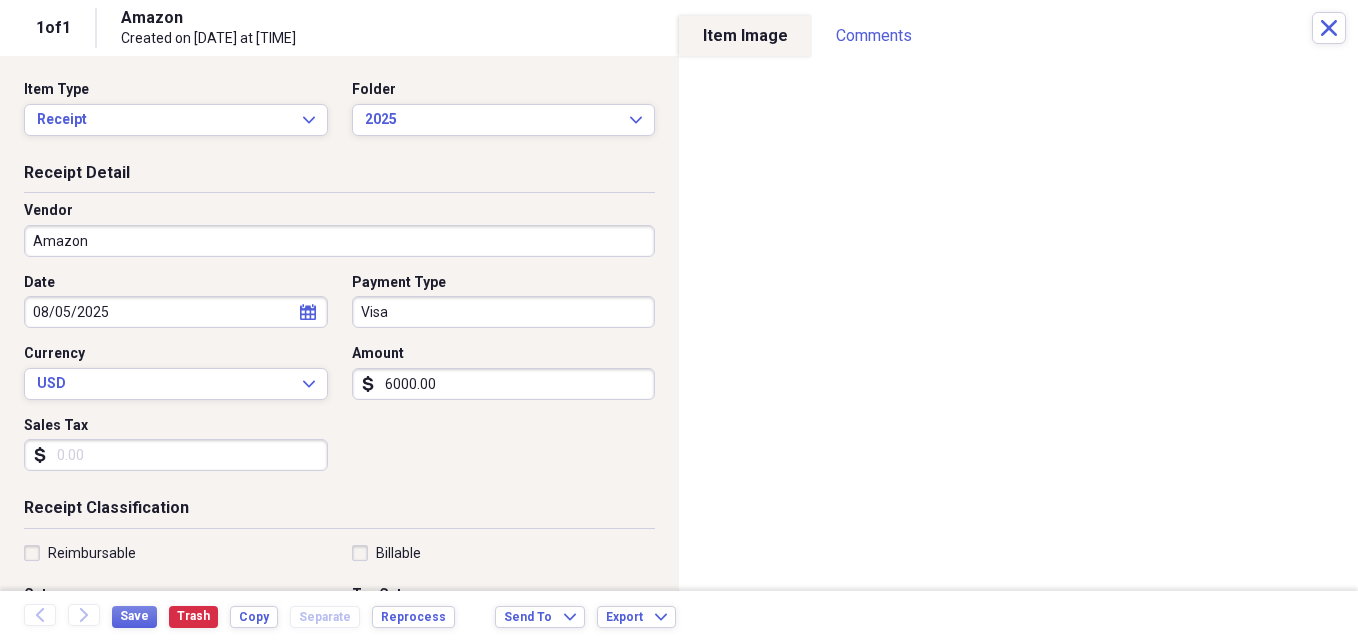 click on "Amazon" at bounding box center [339, 241] 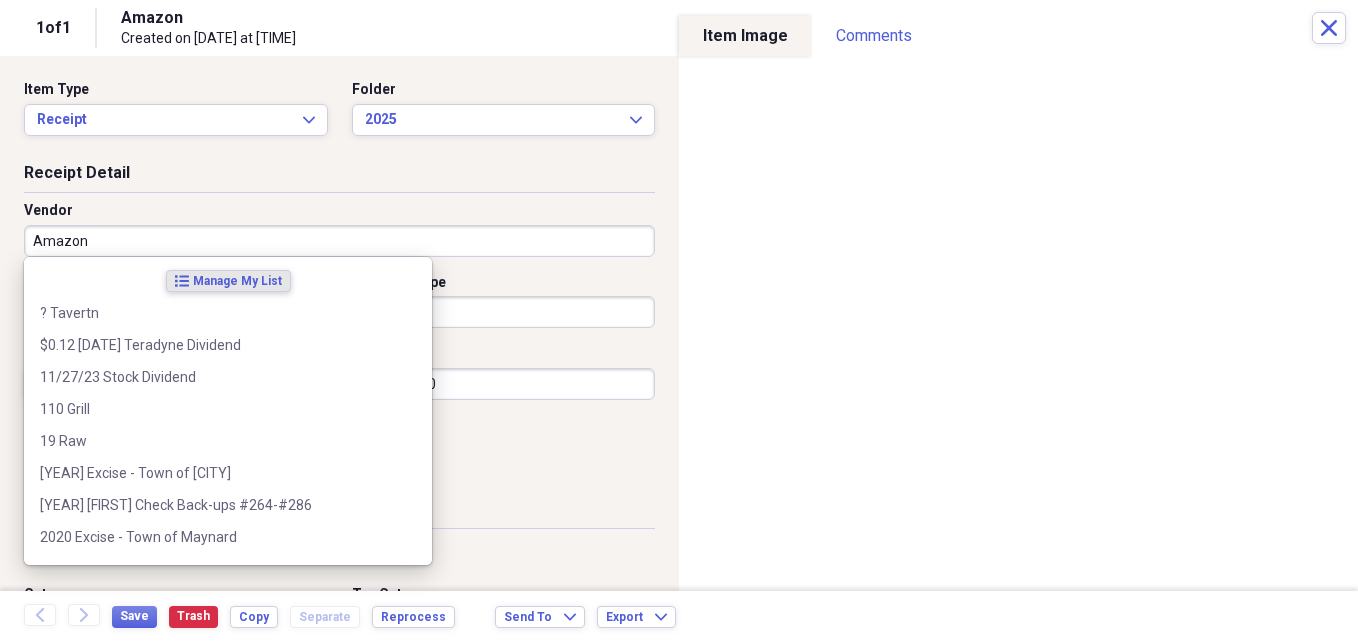 click on "Amazon" at bounding box center (339, 241) 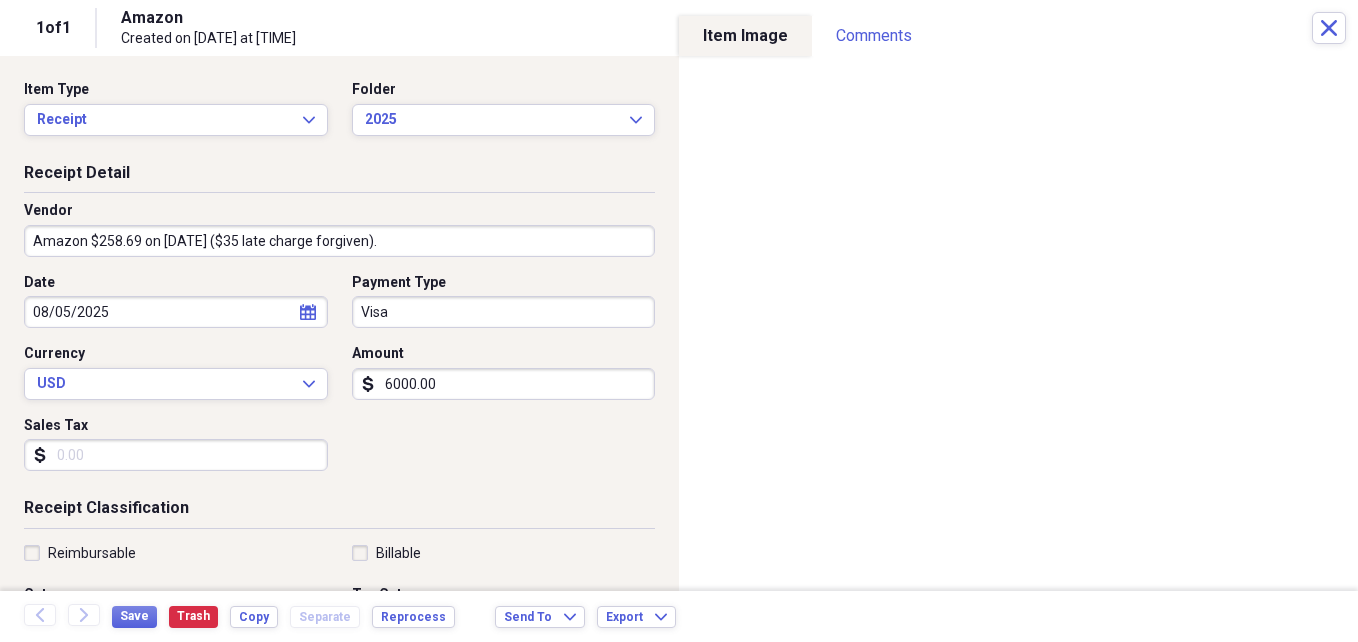 type on "Amazon $258.69 on [DATE] ($35 late charge forgiven)." 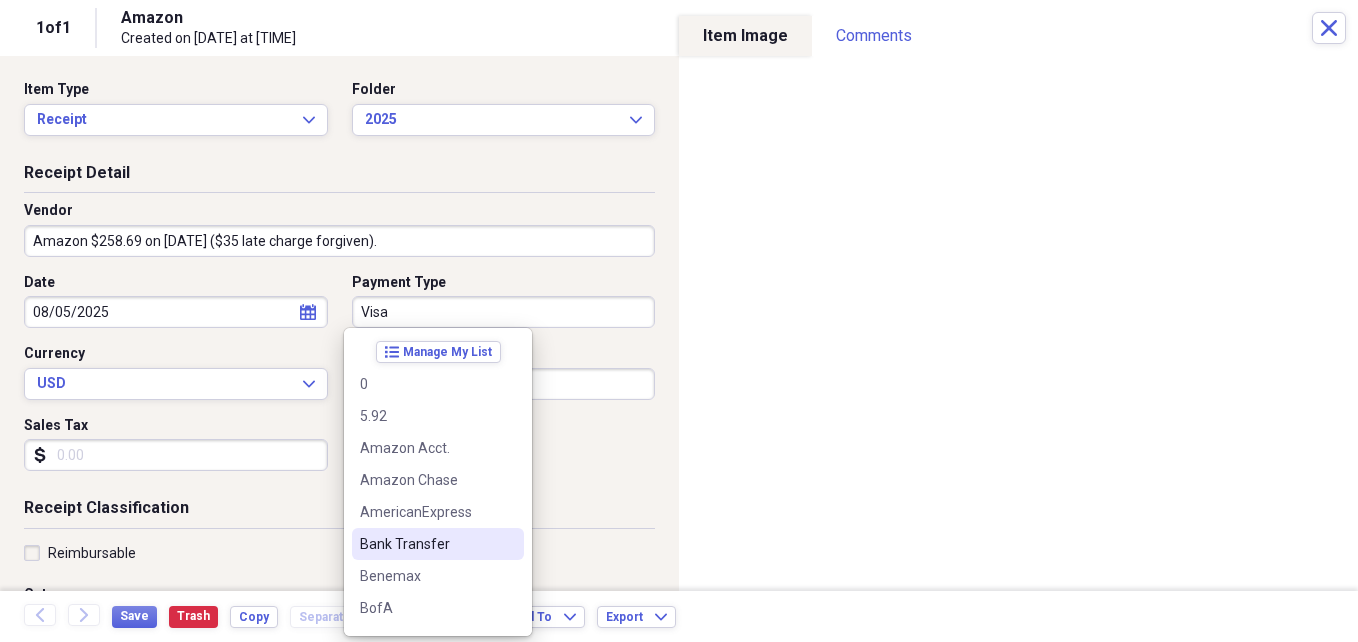 click on "Bank Transfer" at bounding box center (426, 544) 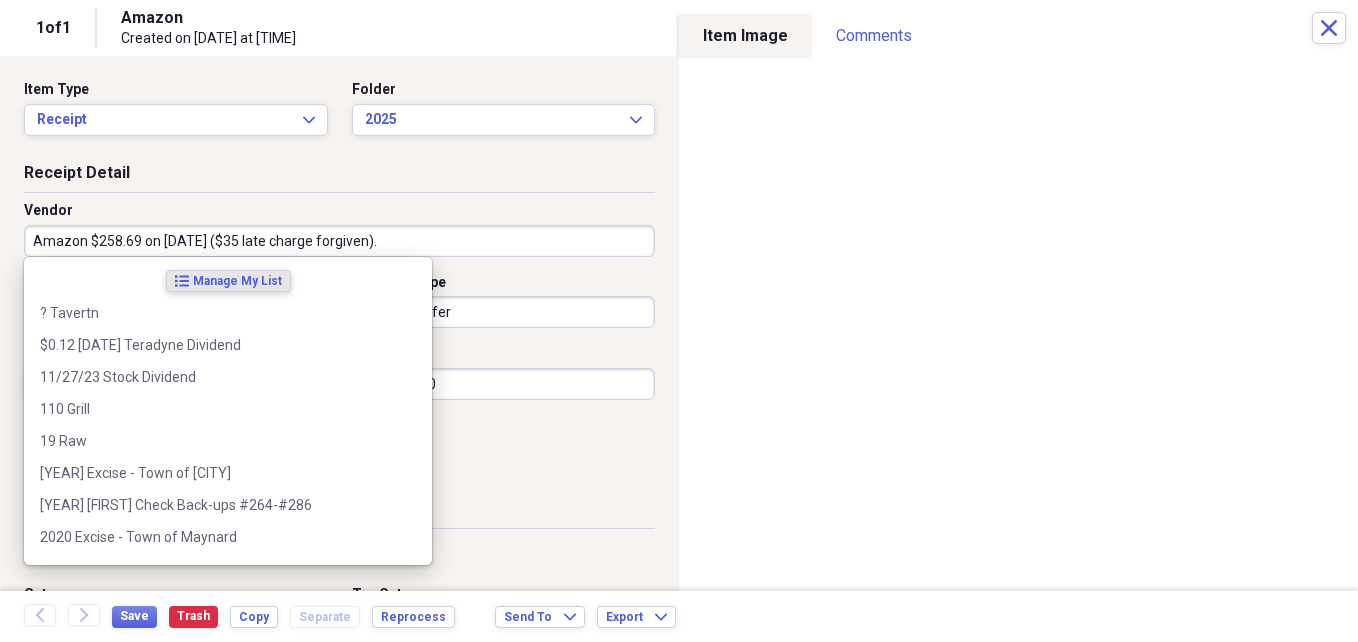 click on "Amazon $258.69 on [DATE] ($35 late charge forgiven)." at bounding box center (339, 241) 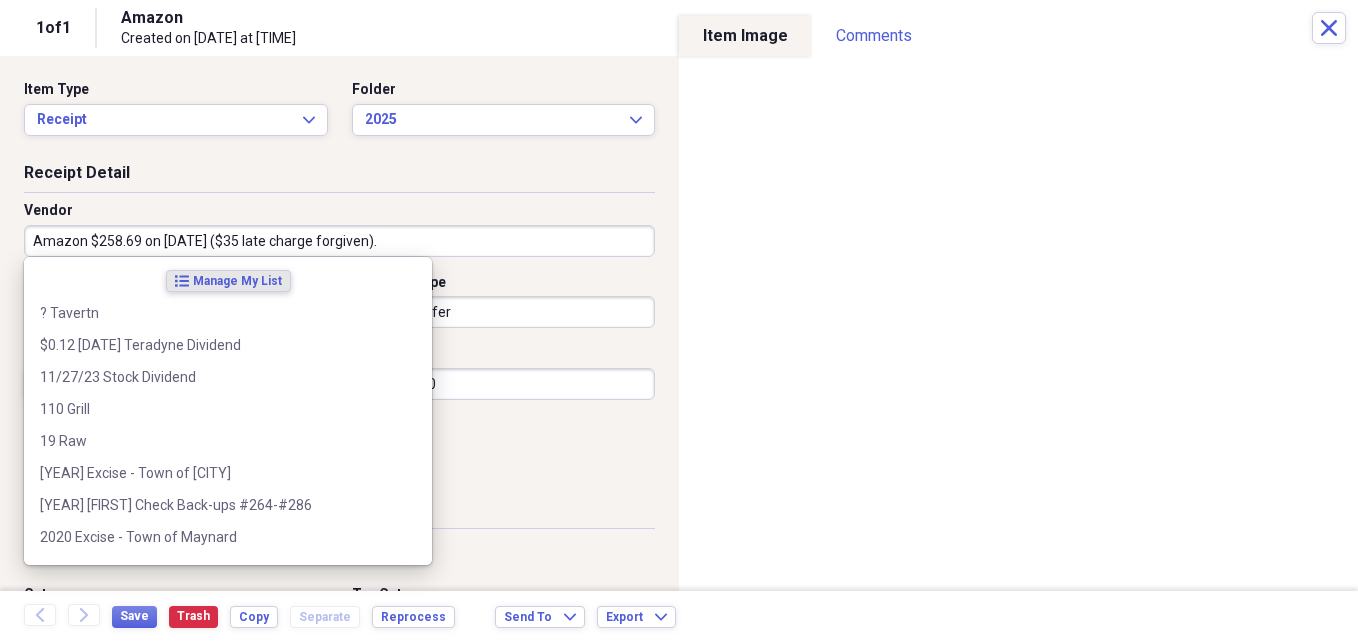 drag, startPoint x: 86, startPoint y: 237, endPoint x: 388, endPoint y: 230, distance: 302.08112 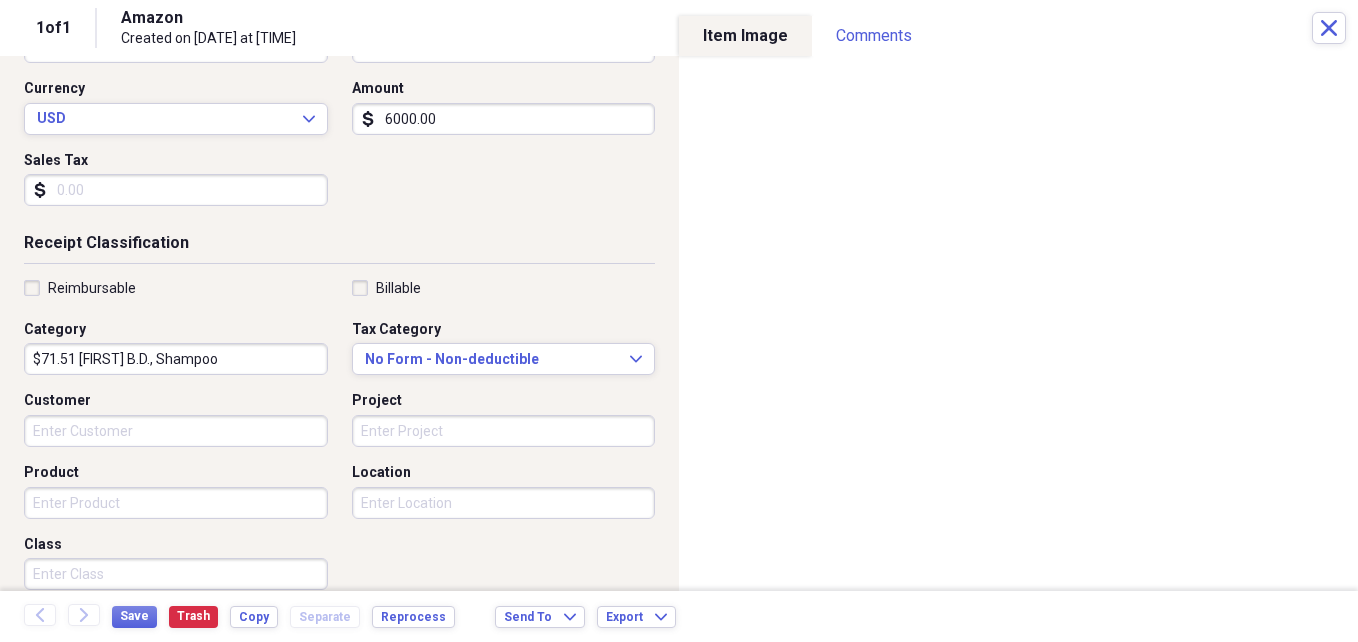 scroll, scrollTop: 292, scrollLeft: 0, axis: vertical 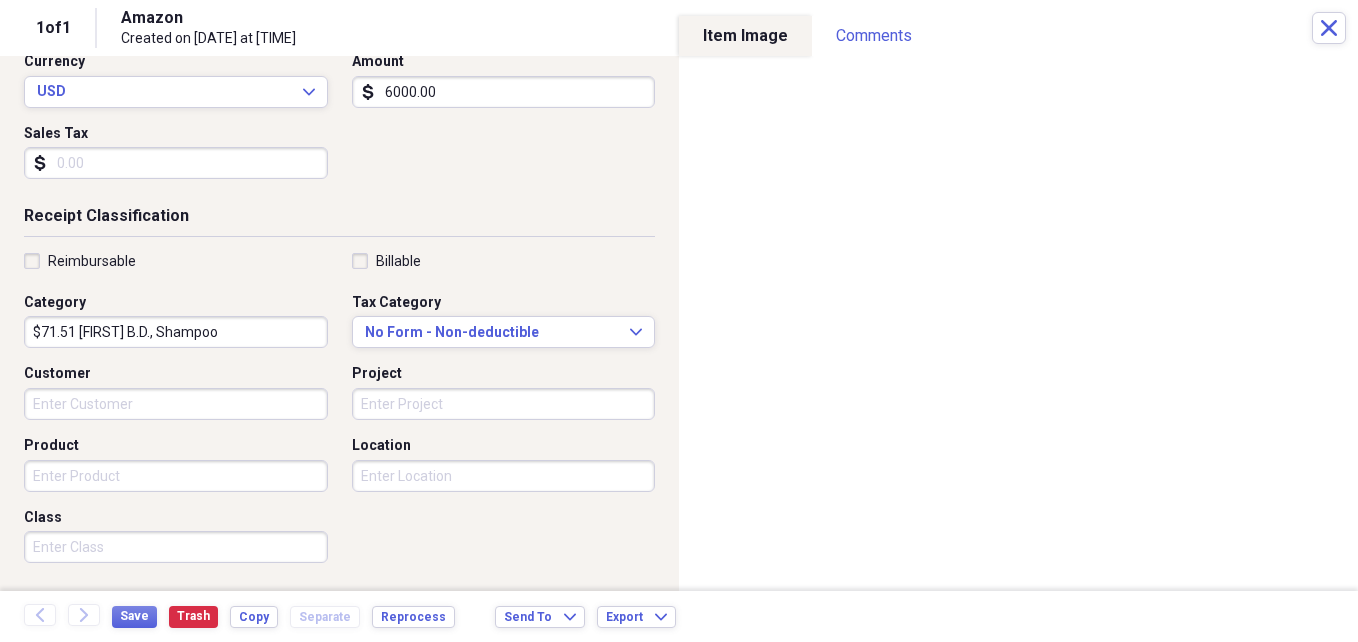 click on "$71.51 [FIRST] B.D., Shampoo" at bounding box center (176, 332) 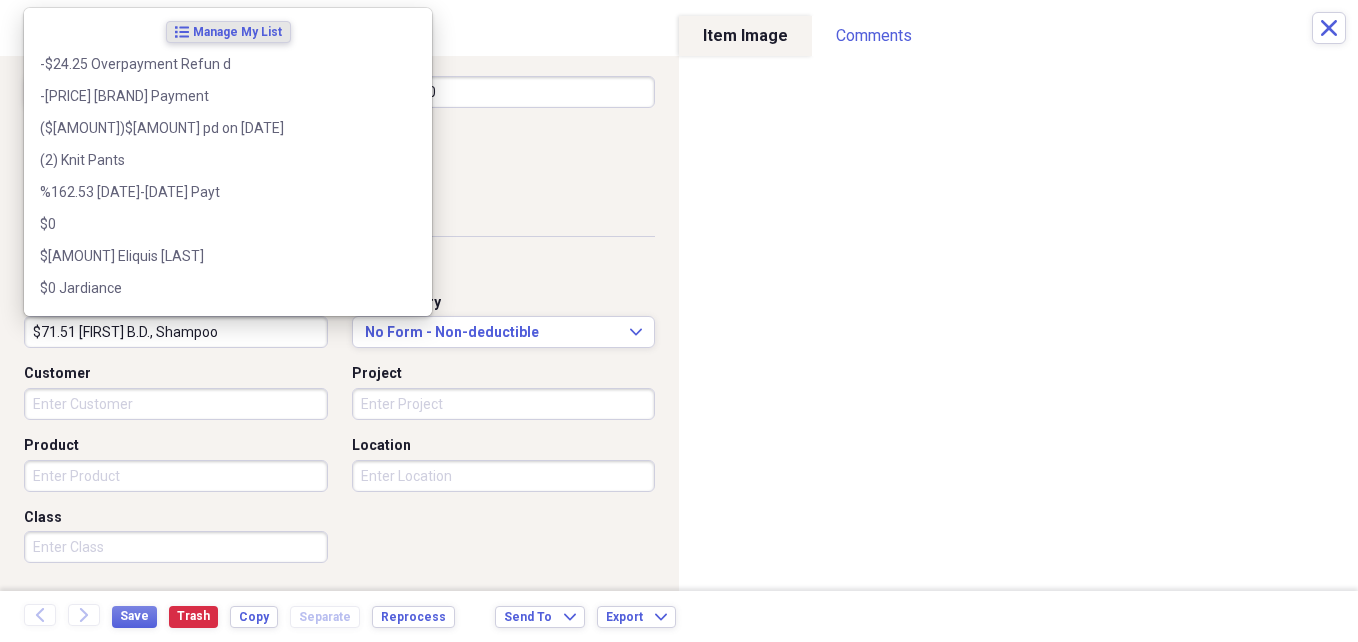 paste on "$258.69 on [DATE] ($35 late charge forgiven)." 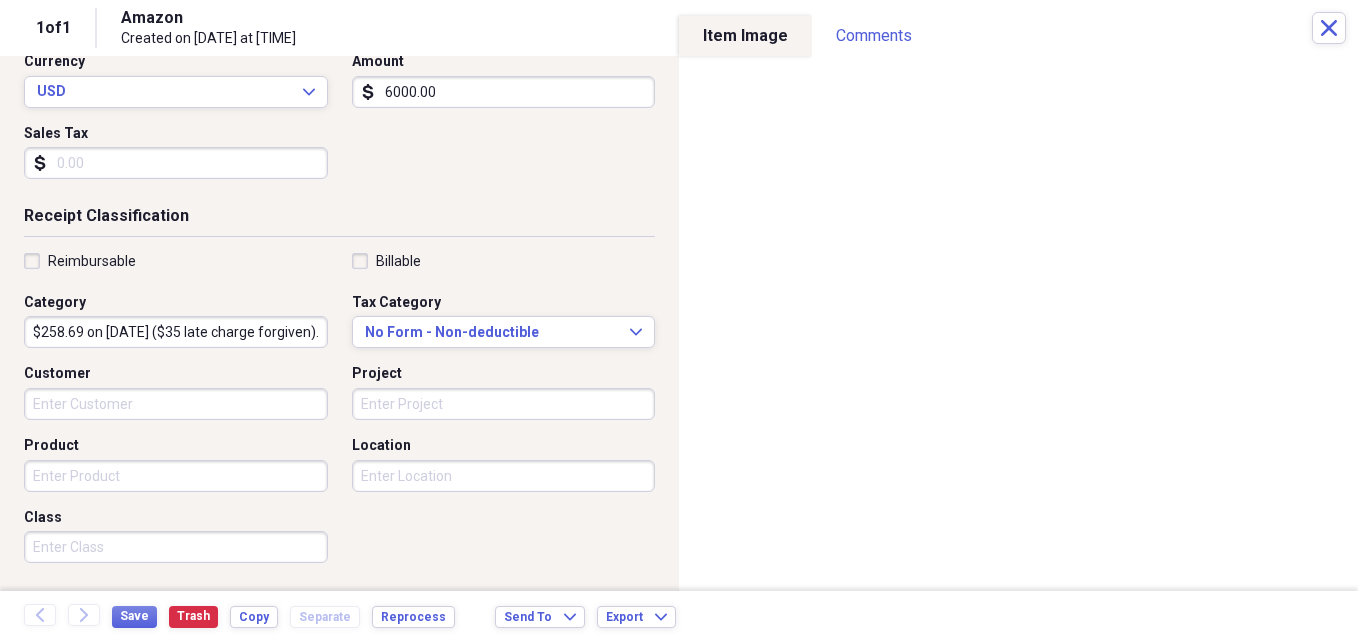 scroll, scrollTop: 0, scrollLeft: 9, axis: horizontal 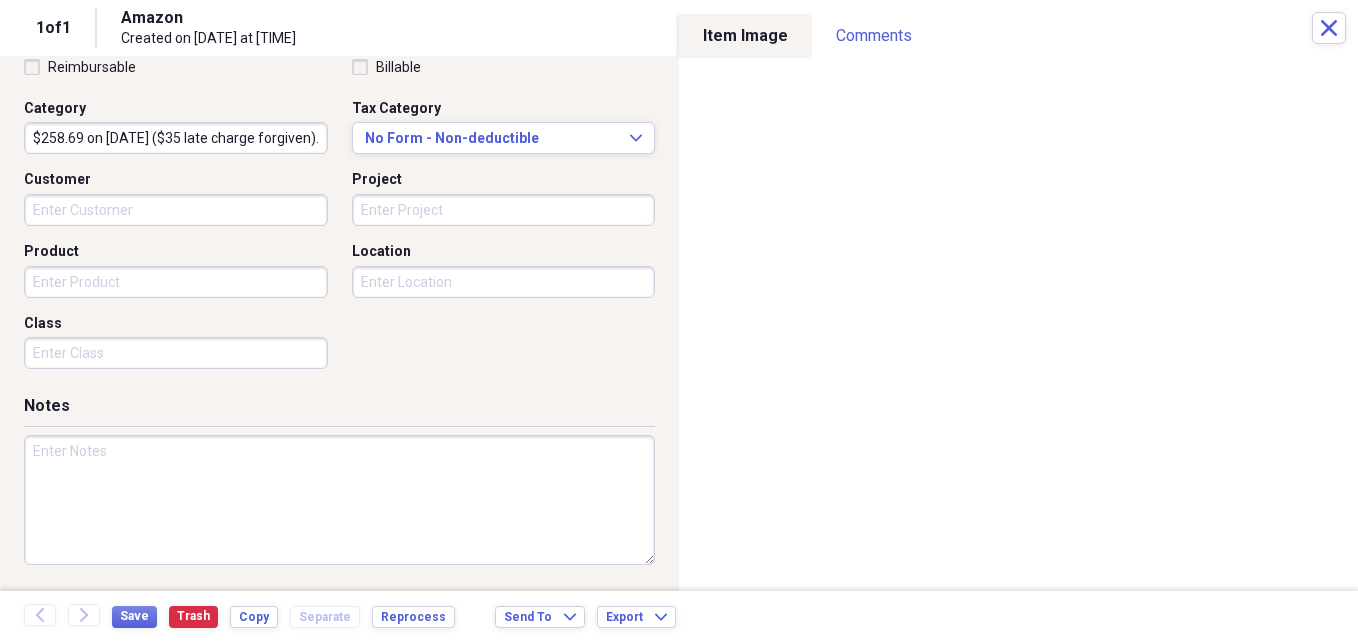 type on "$258.69 on [DATE] ($35 late charge forgiven)." 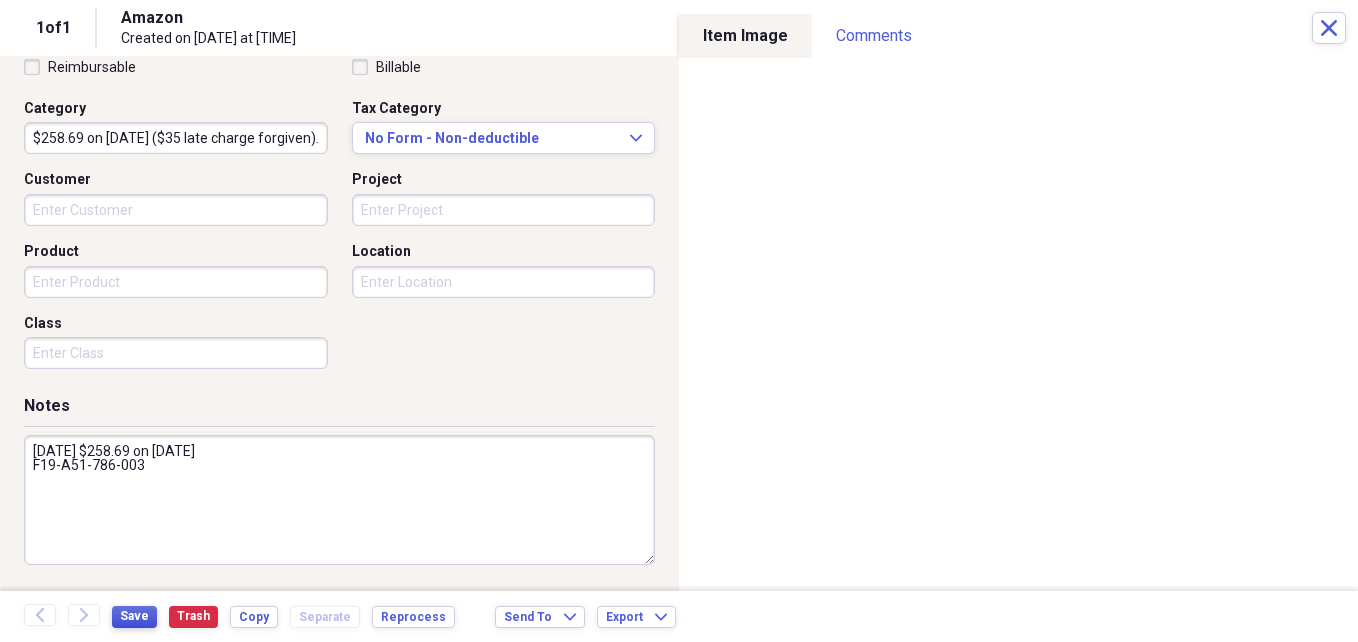 type on "[DATE] $258.69 on [DATE]
F19-A51-786-003" 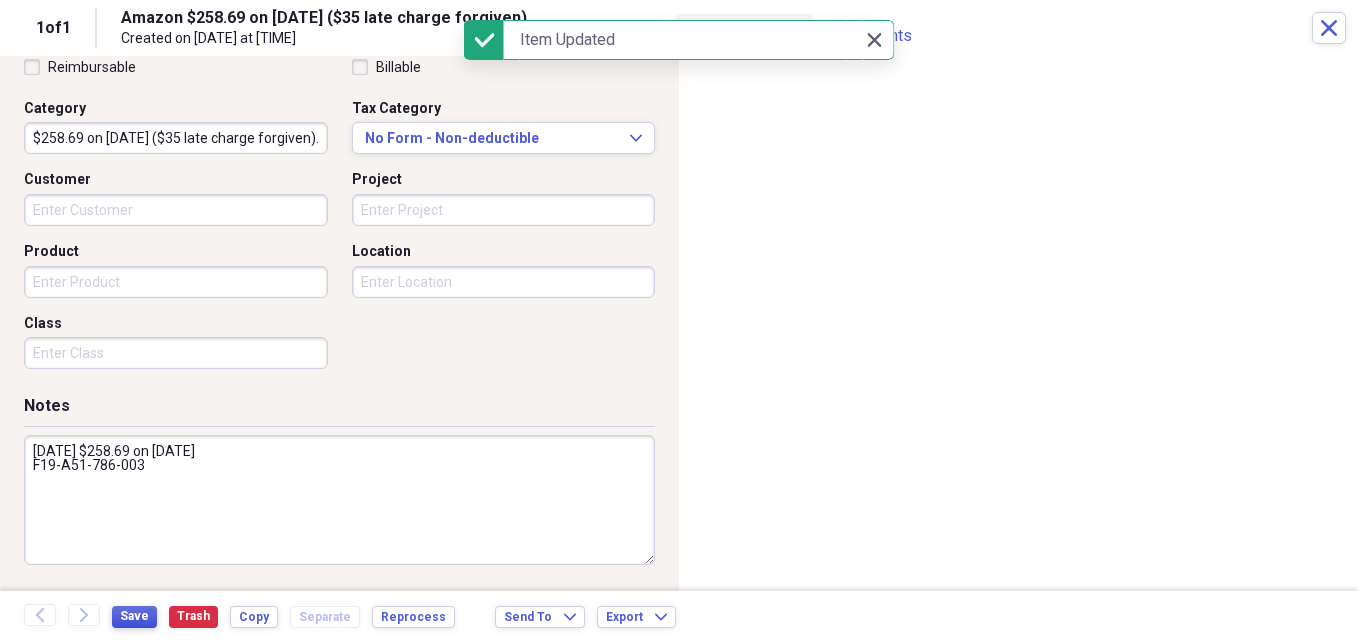 type on "$258.69 on [DATE] ($35 late charge forgiven)." 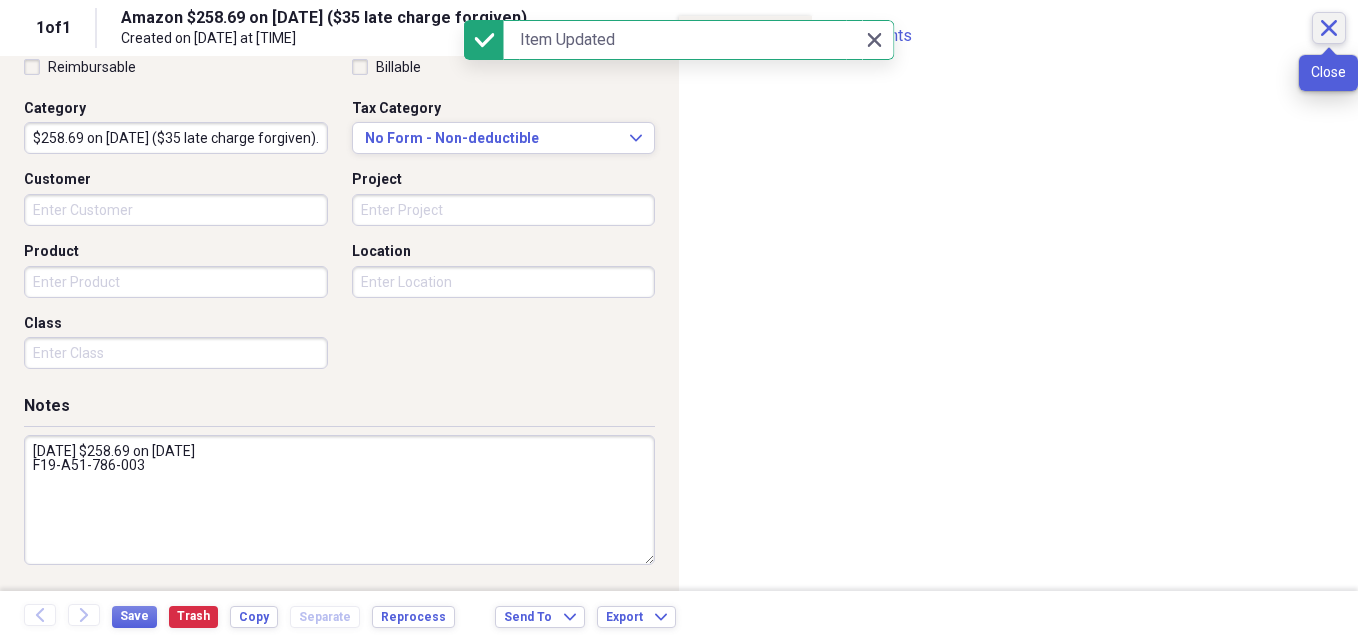 click on "Close" 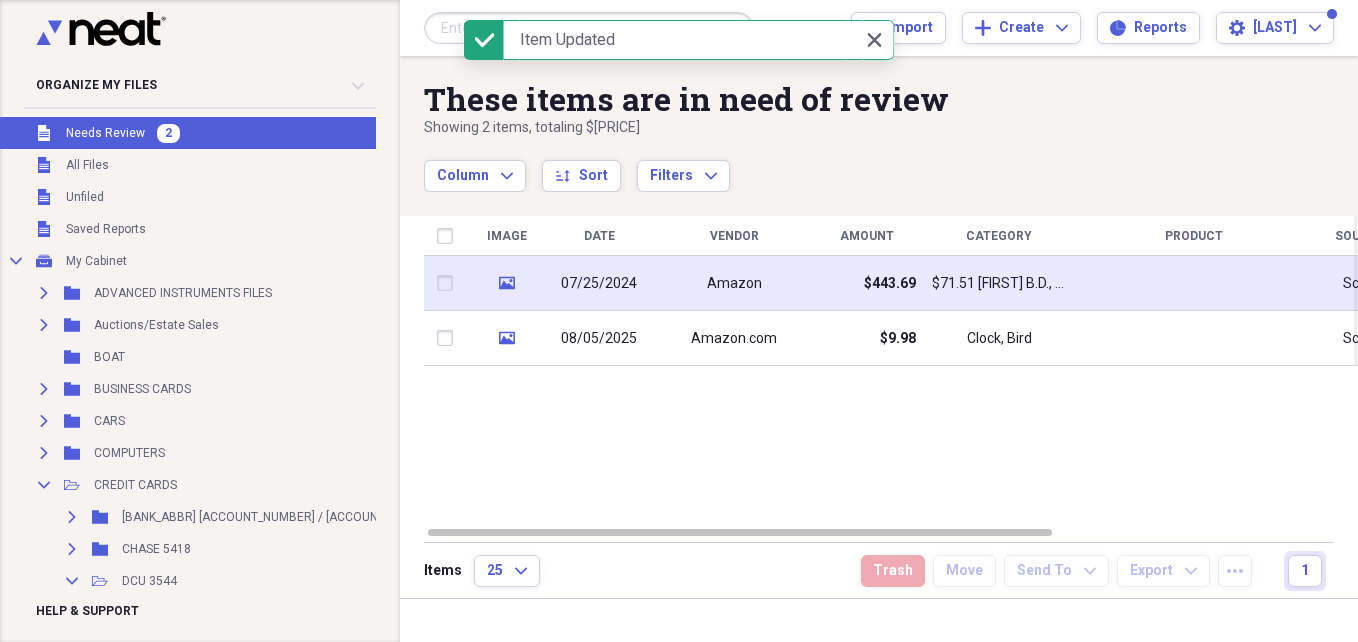 click on "$71.51 [FIRST] B.D., Shampoo" at bounding box center (999, 284) 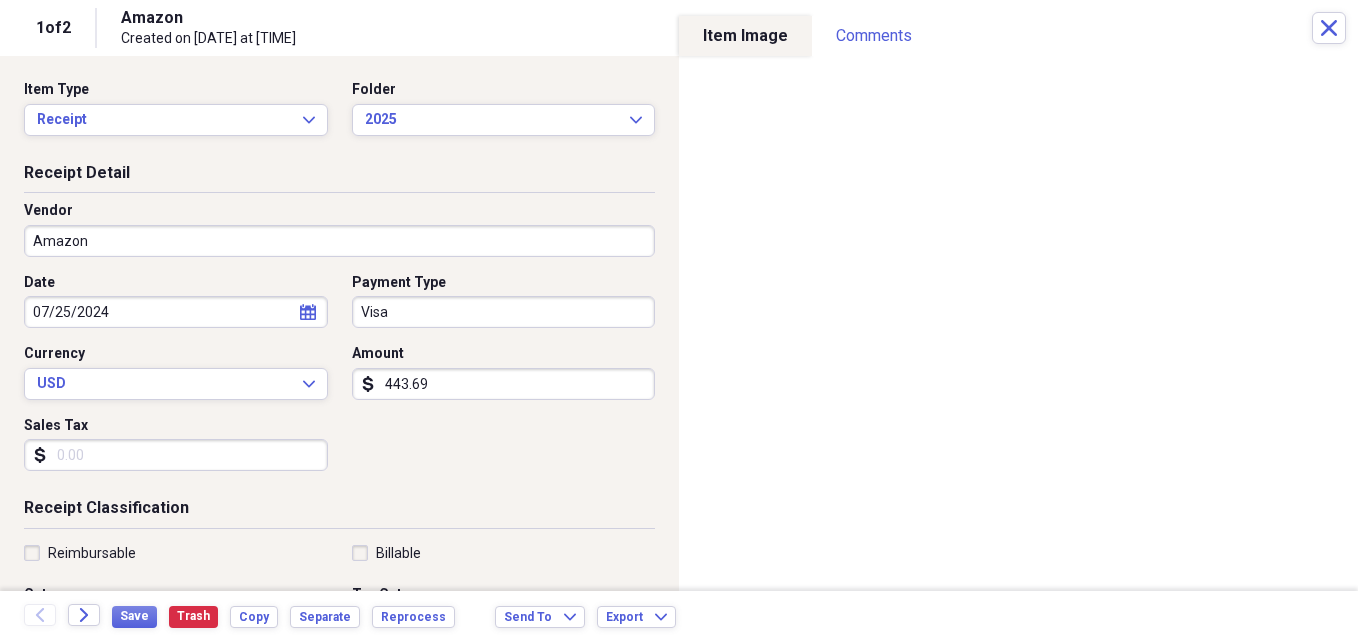 click on "Amazon" at bounding box center [339, 241] 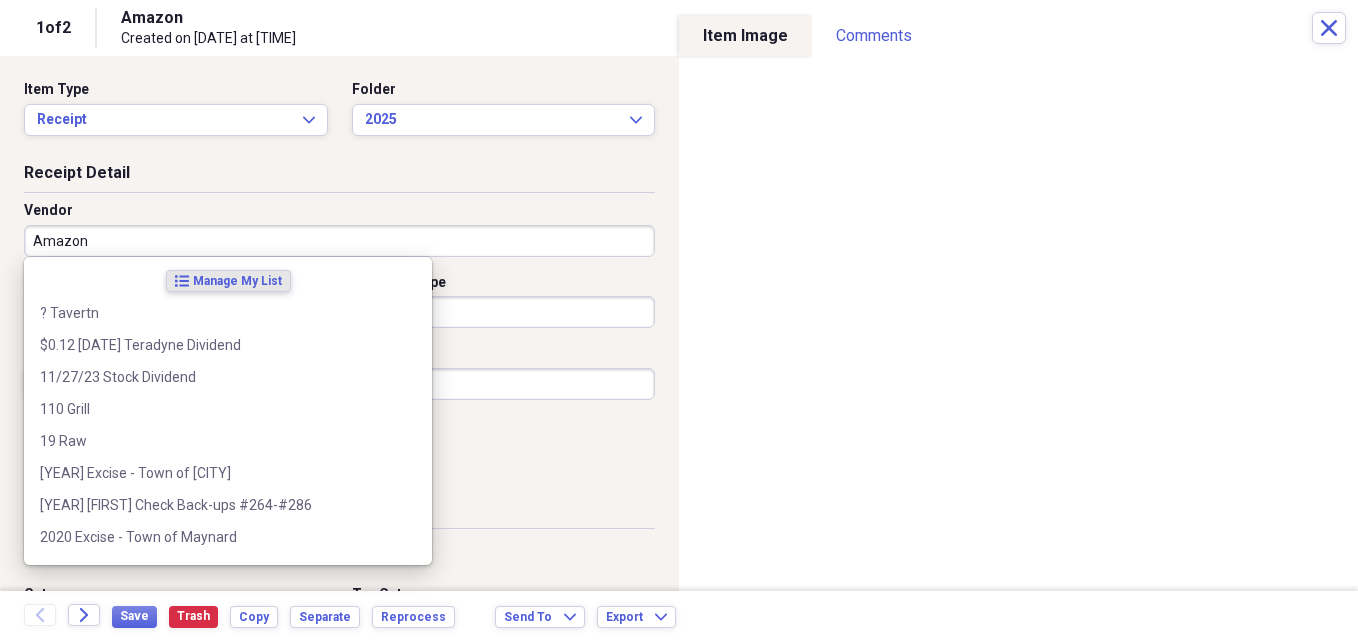 click on "Amazon" at bounding box center [339, 241] 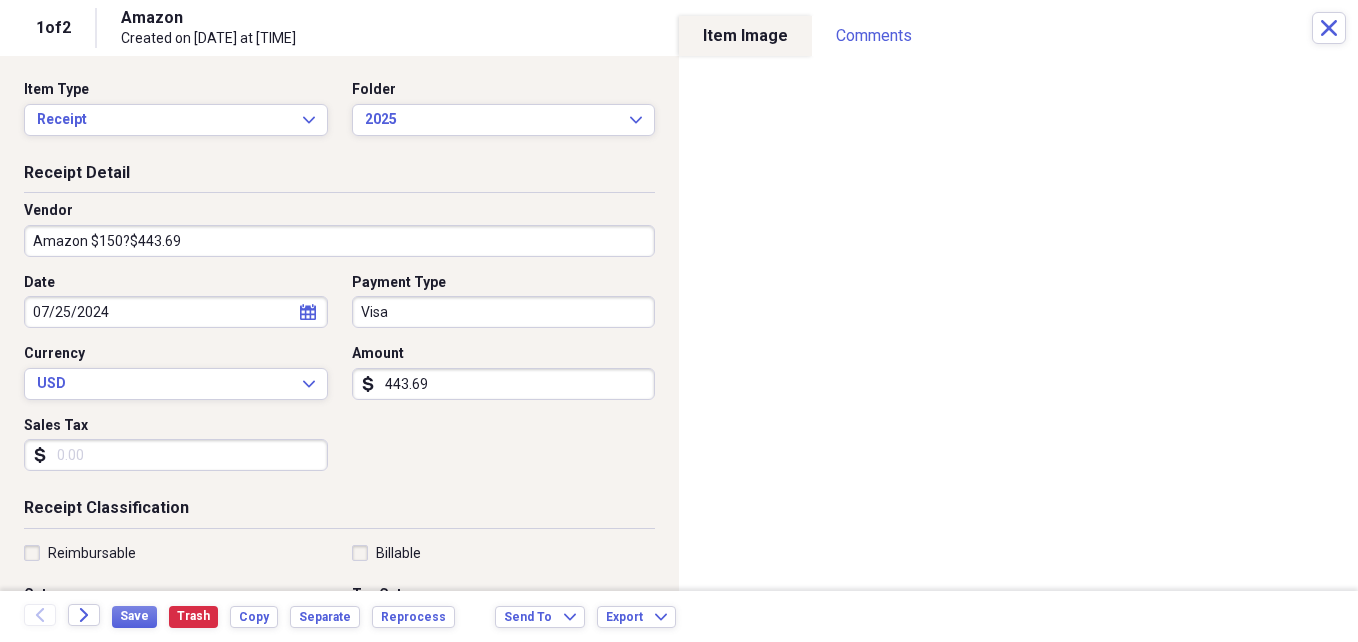 click on "Amazon $150?$443.69" at bounding box center [339, 241] 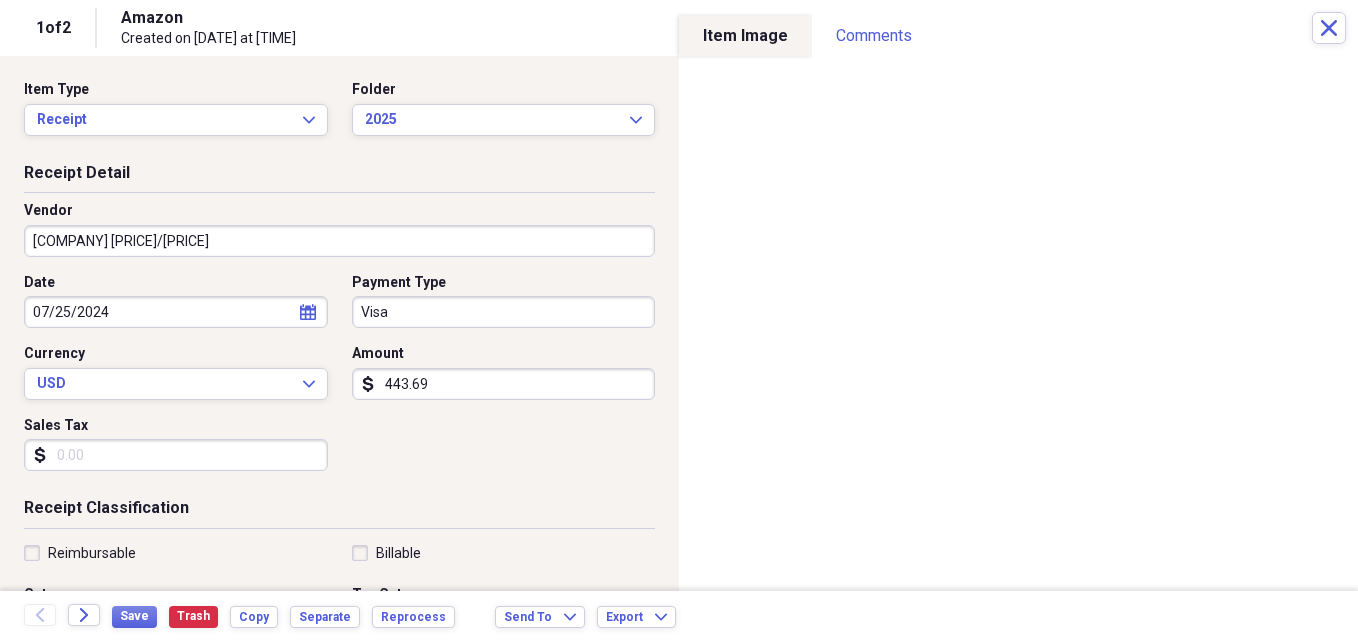 click on "[COMPANY] [PRICE]/[PRICE]" at bounding box center [339, 241] 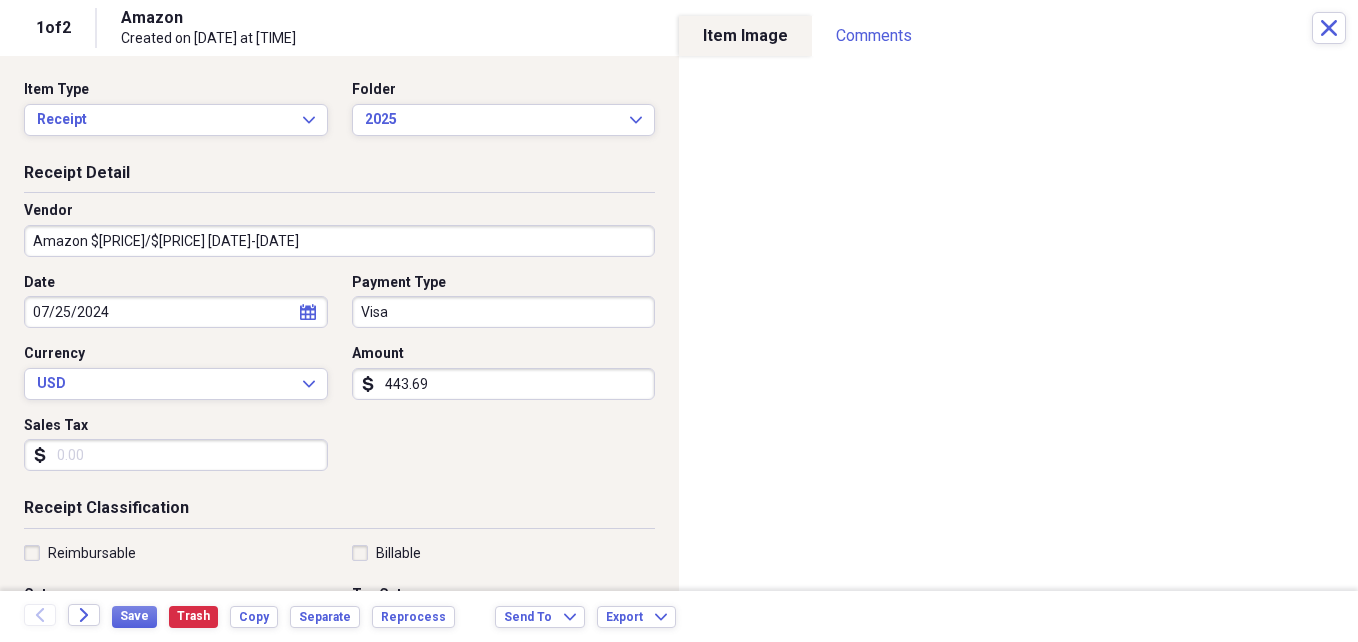 type on "Amazon $[PRICE]/$[PRICE] [DATE]-[DATE]" 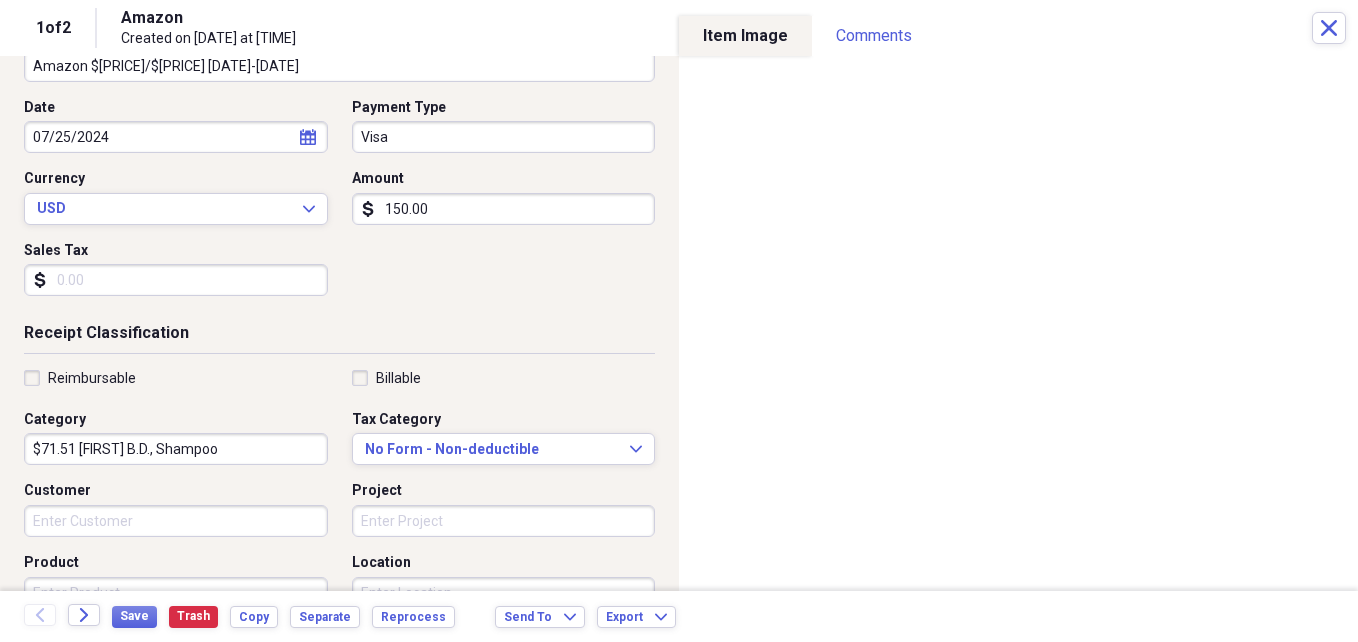 scroll, scrollTop: 215, scrollLeft: 0, axis: vertical 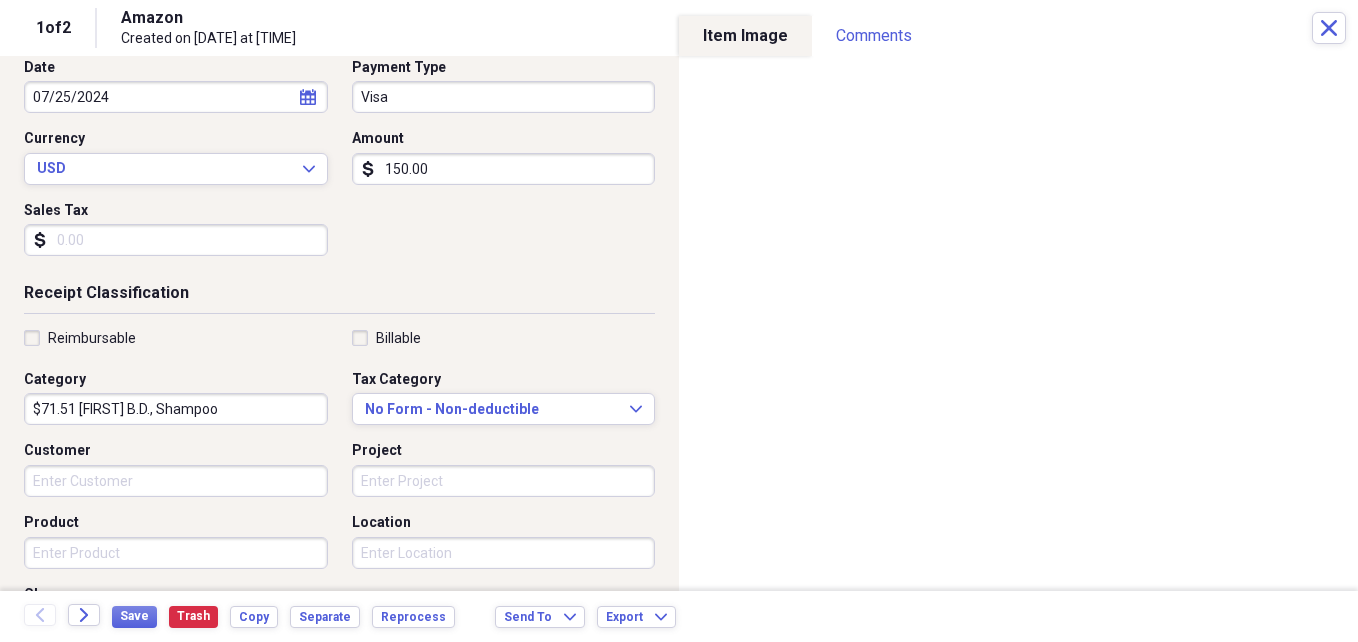 type on "150.00" 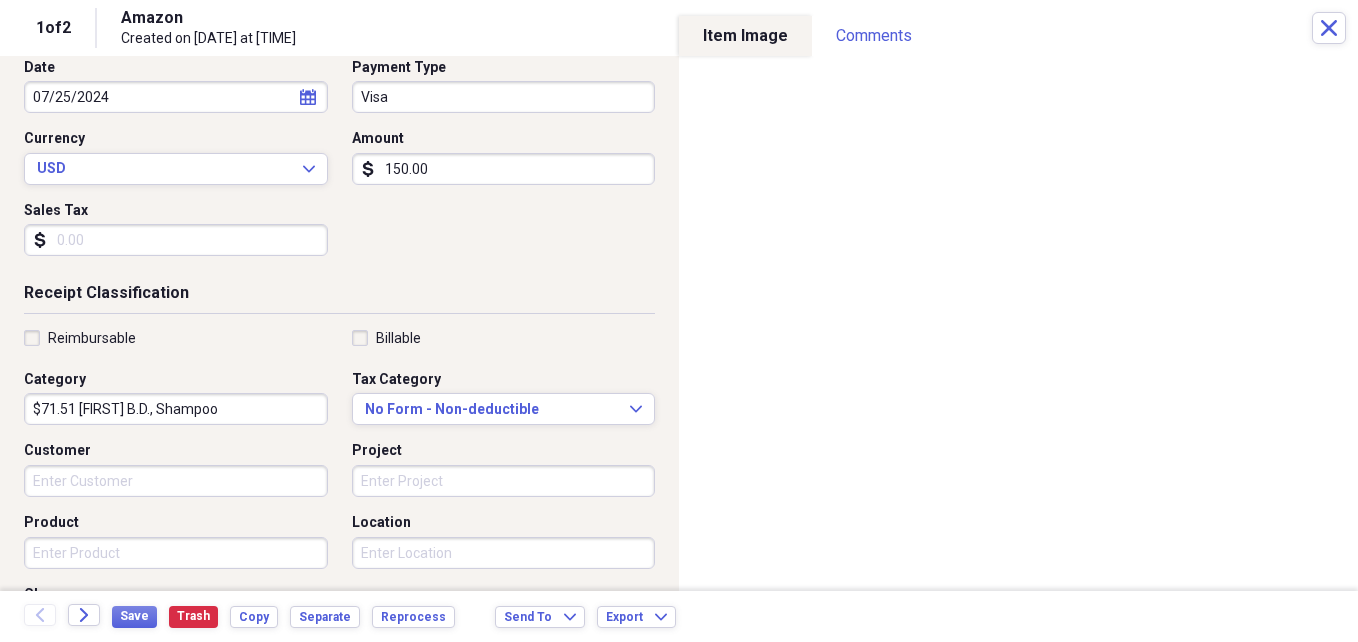 scroll, scrollTop: 2, scrollLeft: 0, axis: vertical 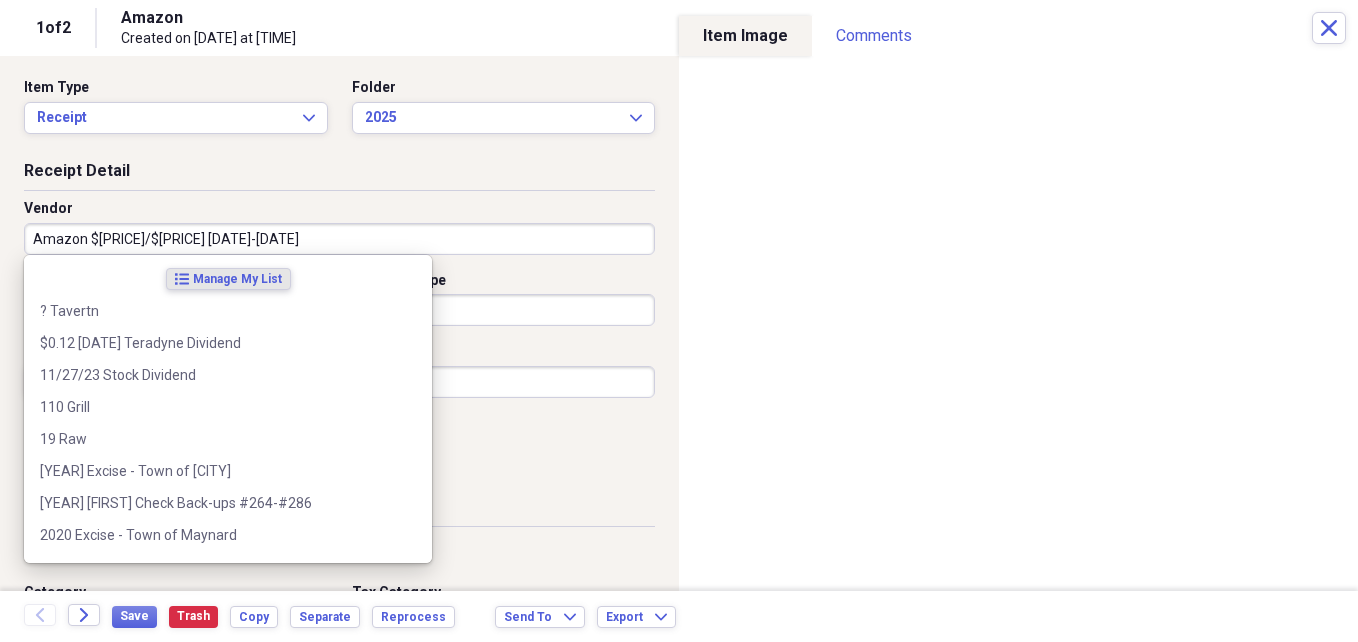 click on "Amazon $[PRICE]/$[PRICE] [DATE]-[DATE]" at bounding box center [339, 239] 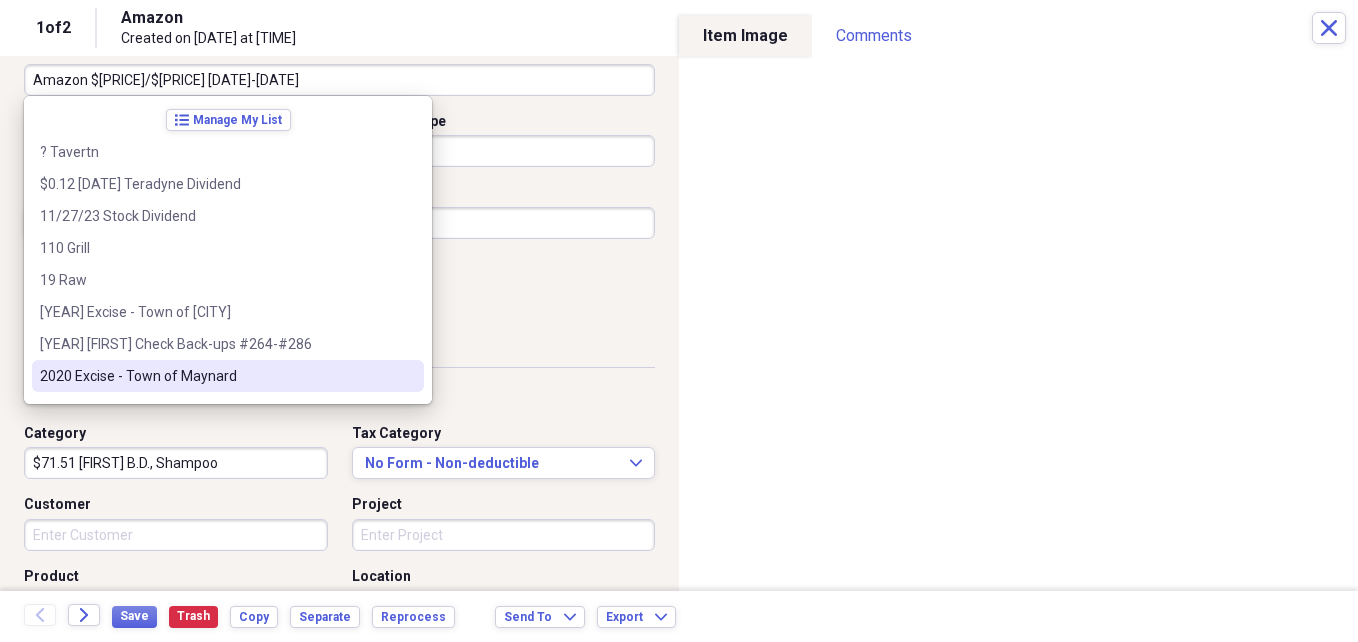 scroll, scrollTop: 163, scrollLeft: 0, axis: vertical 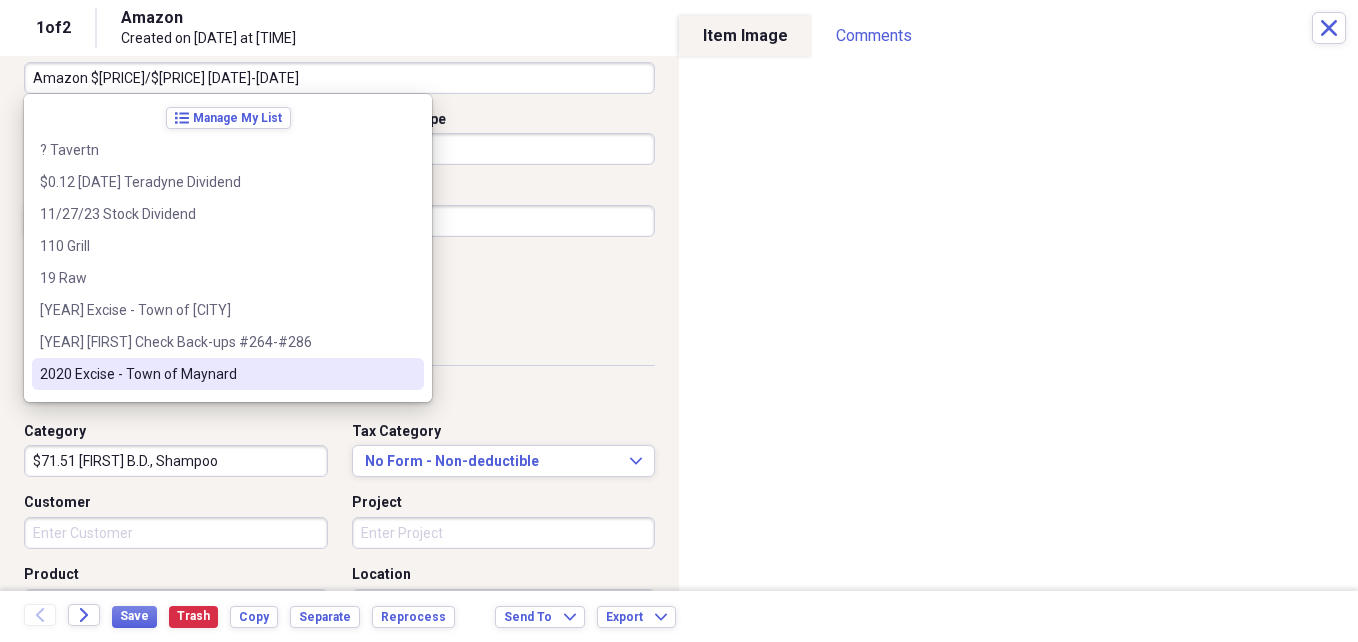 click on "$71.51 [FIRST] B.D., Shampoo" at bounding box center (176, 461) 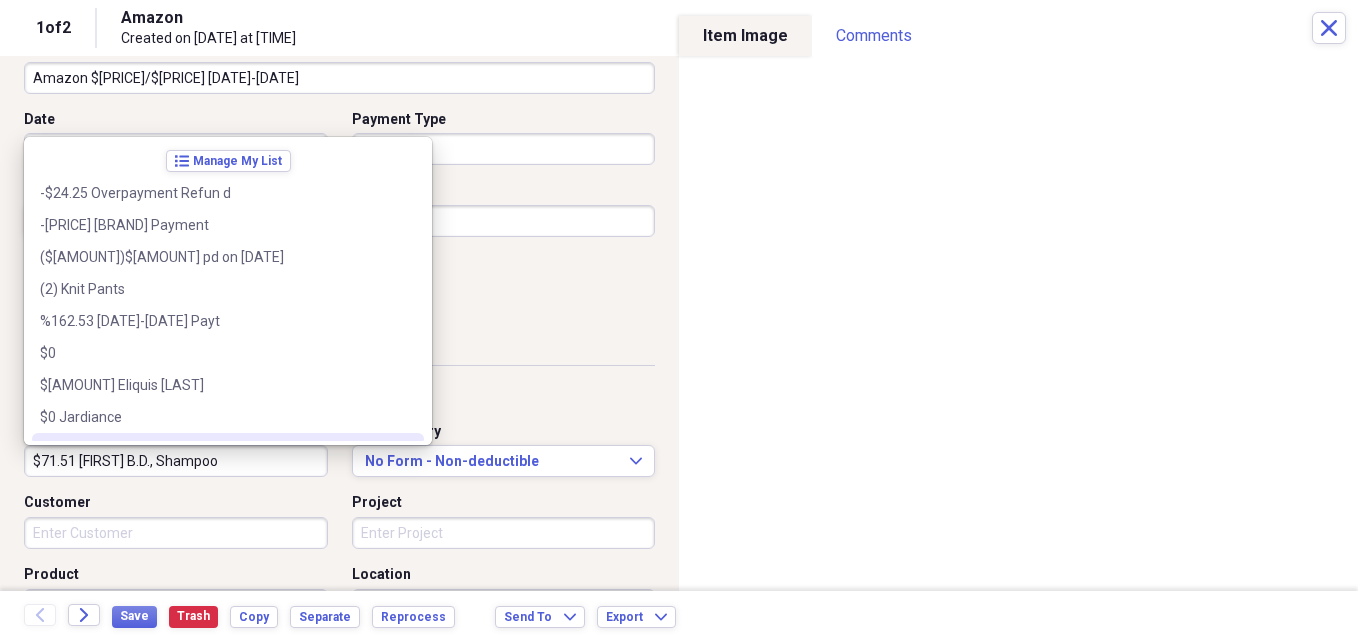 scroll, scrollTop: 60, scrollLeft: 0, axis: vertical 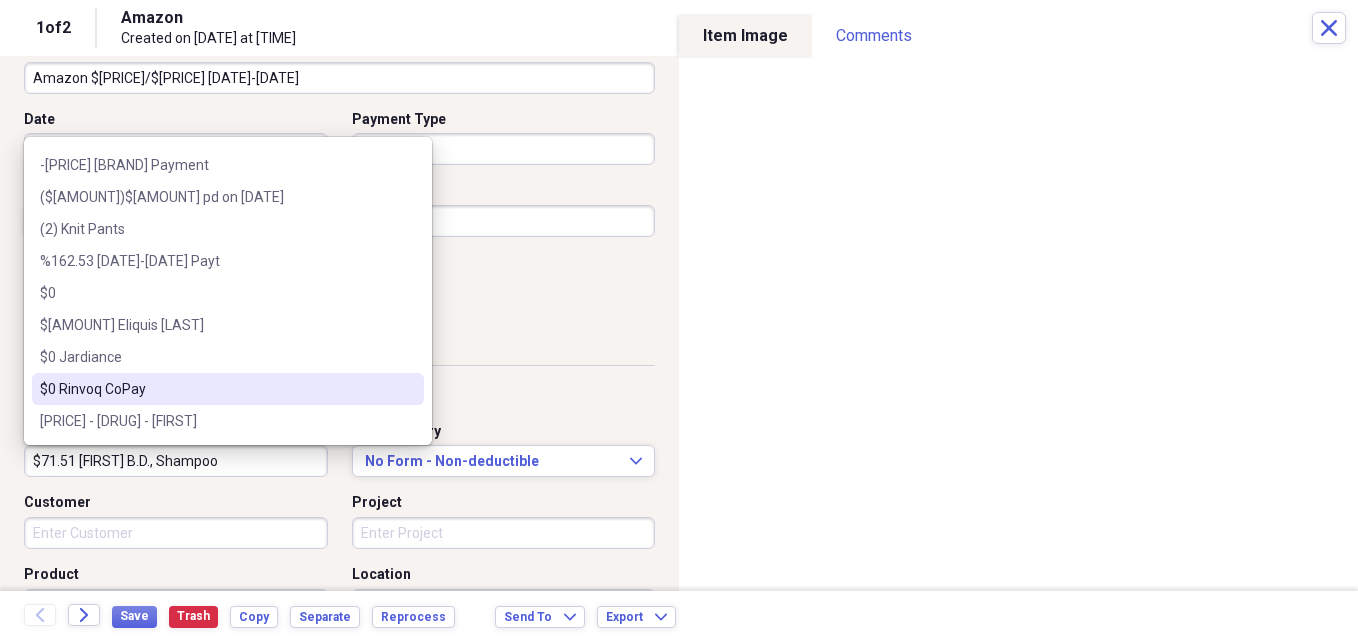 paste on "[NUMBER]/$[PRICE] [DATE]-[DATE]" 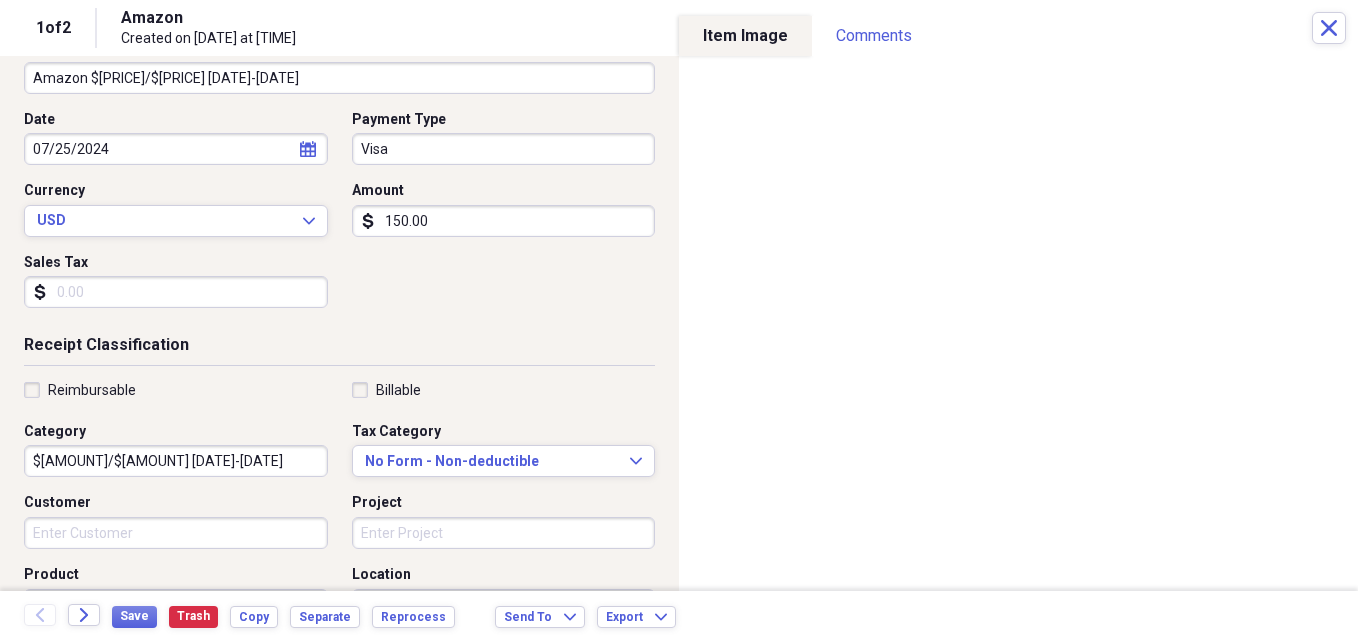 click on "$[AMOUNT]/$[AMOUNT] [DATE]-[DATE]" at bounding box center (176, 461) 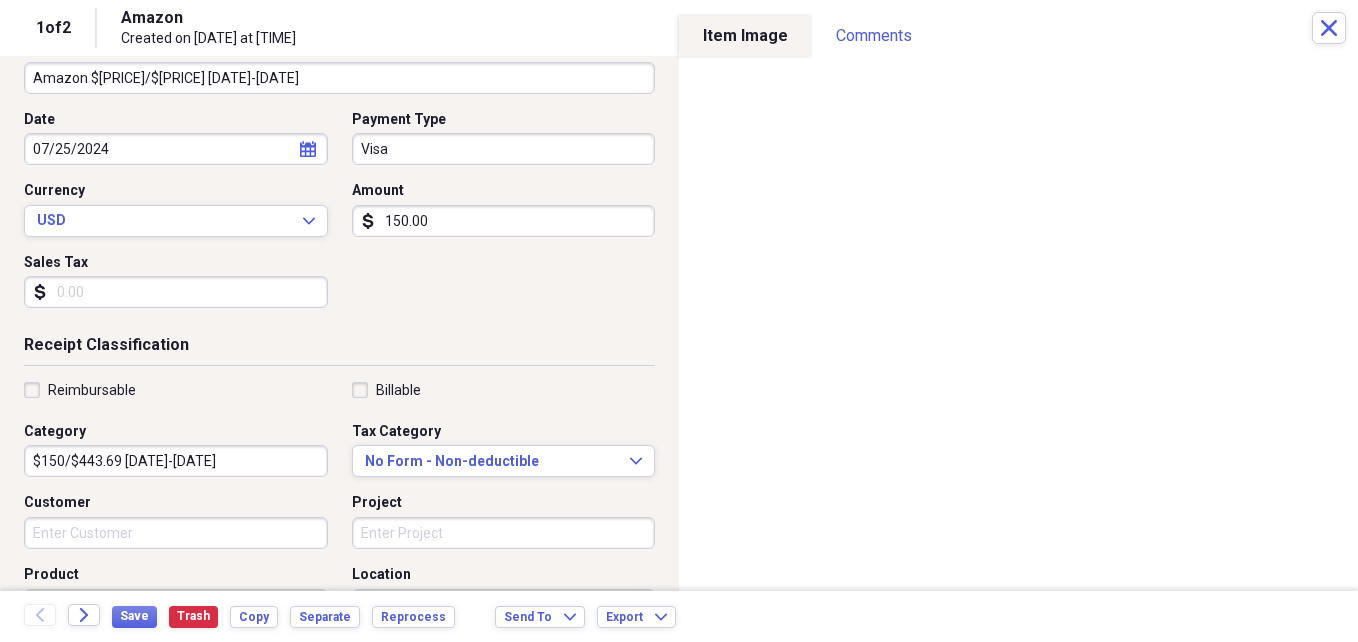 type on "$150/$443.69 [DATE]-[DATE]" 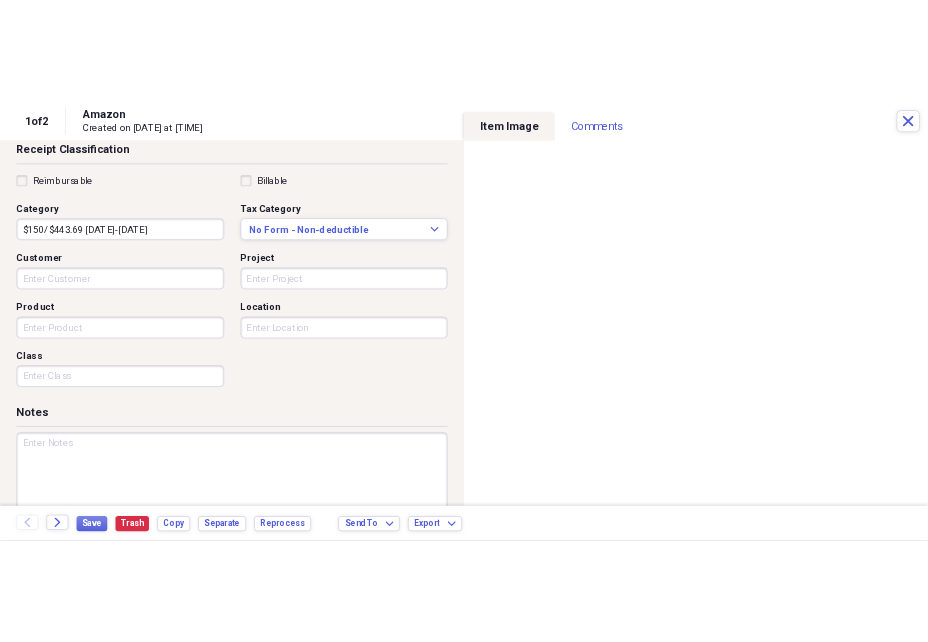 scroll, scrollTop: 486, scrollLeft: 0, axis: vertical 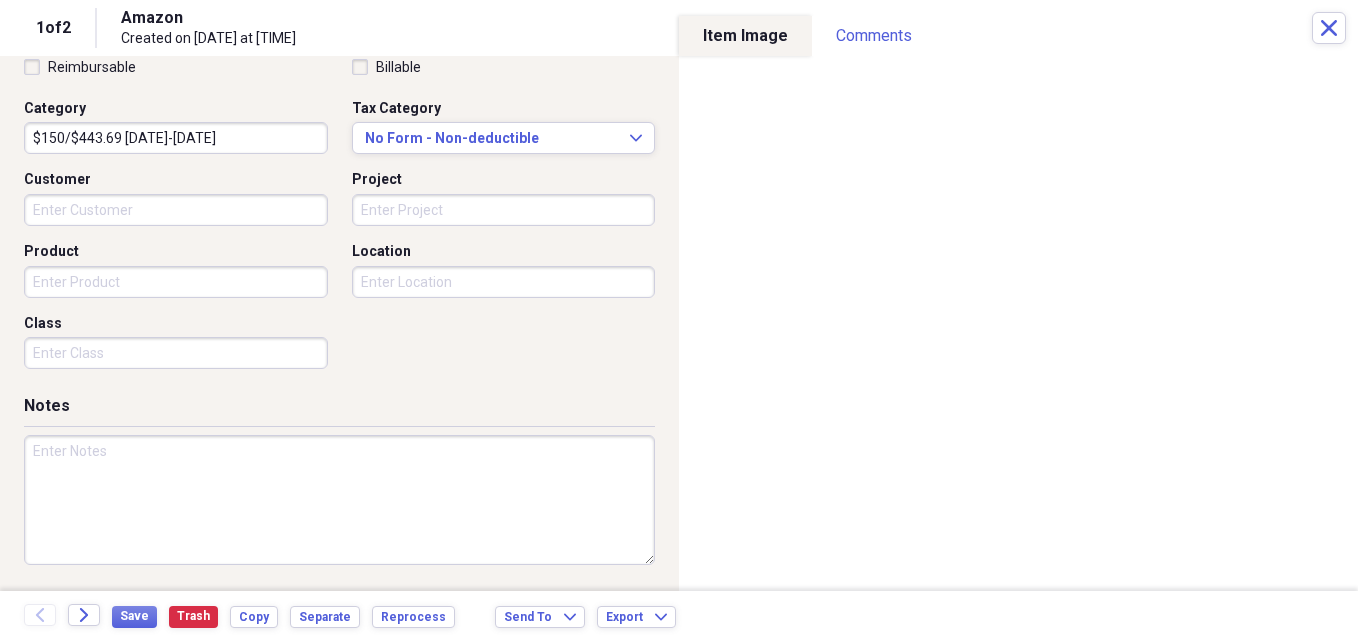 click at bounding box center (339, 500) 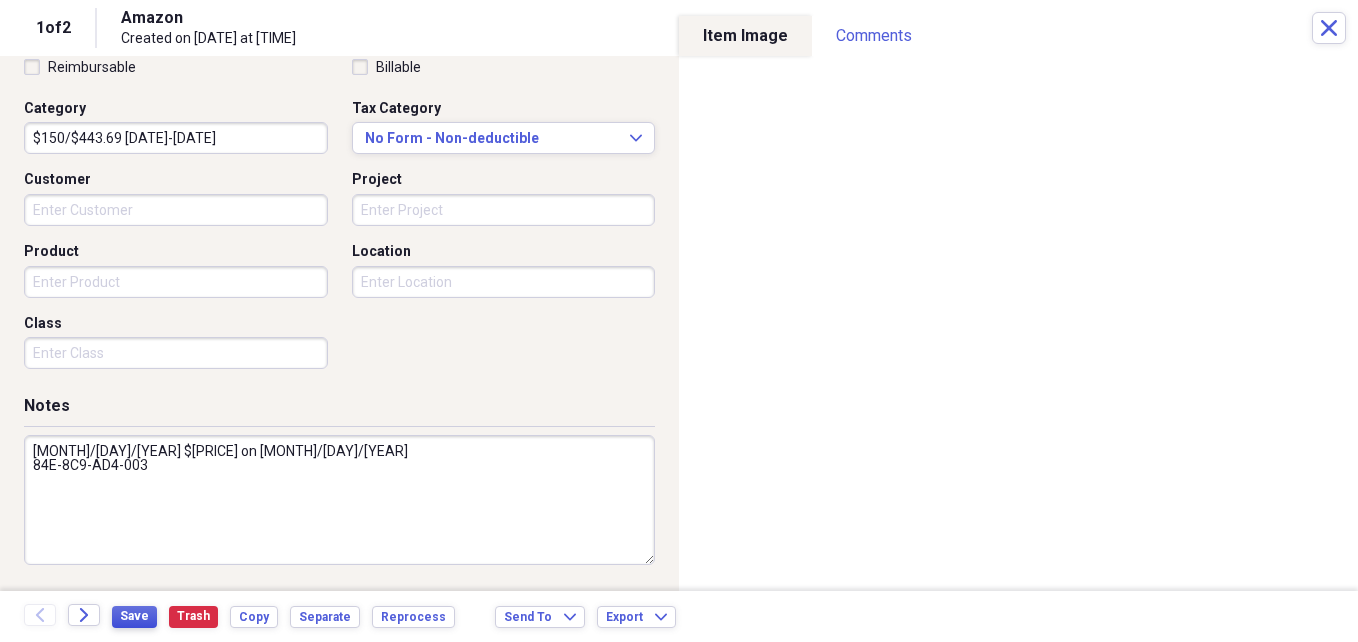 type on "[MONTH]/[DAY]/[YEAR] $[PRICE] on [MONTH]/[DAY]/[YEAR]
84E-8C9-AD4-003" 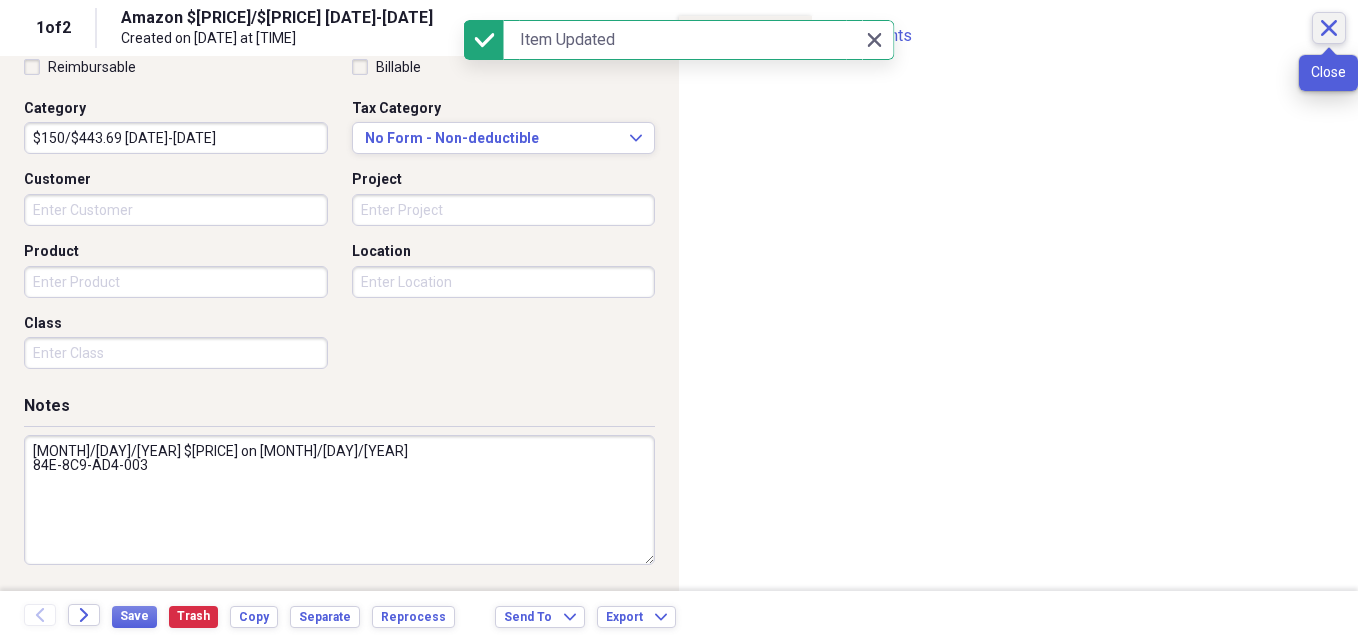 click on "Close" 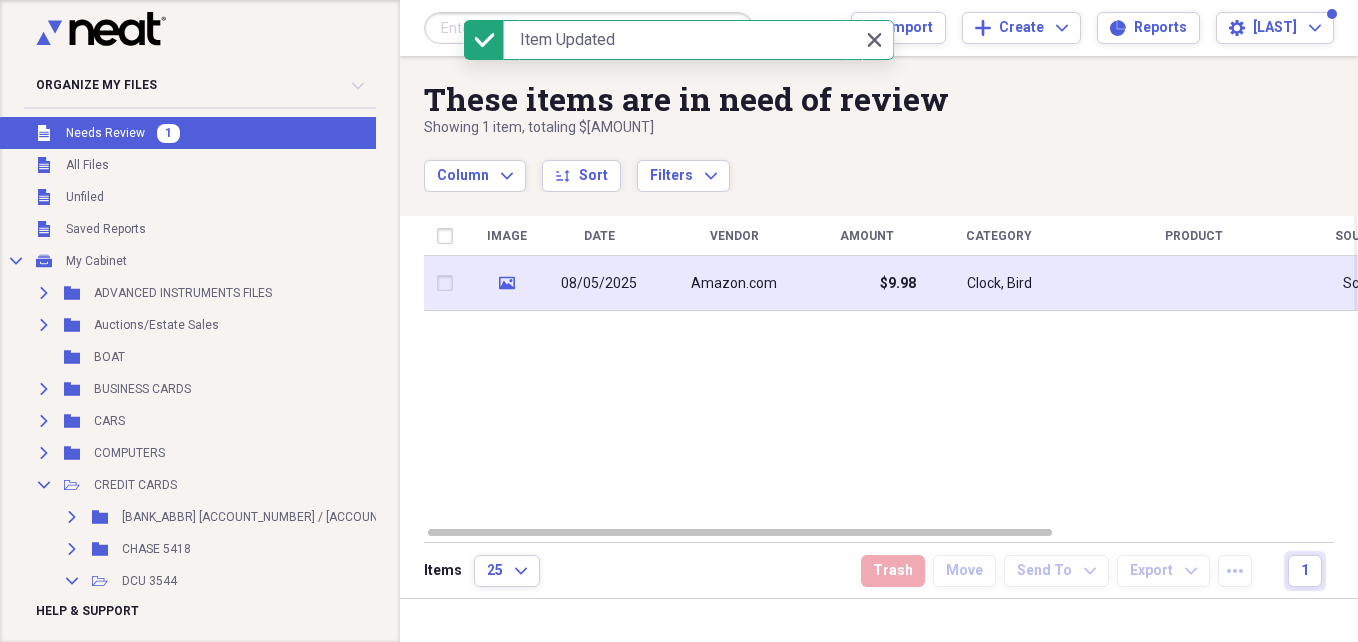 click on "Amazon.com" at bounding box center [734, 284] 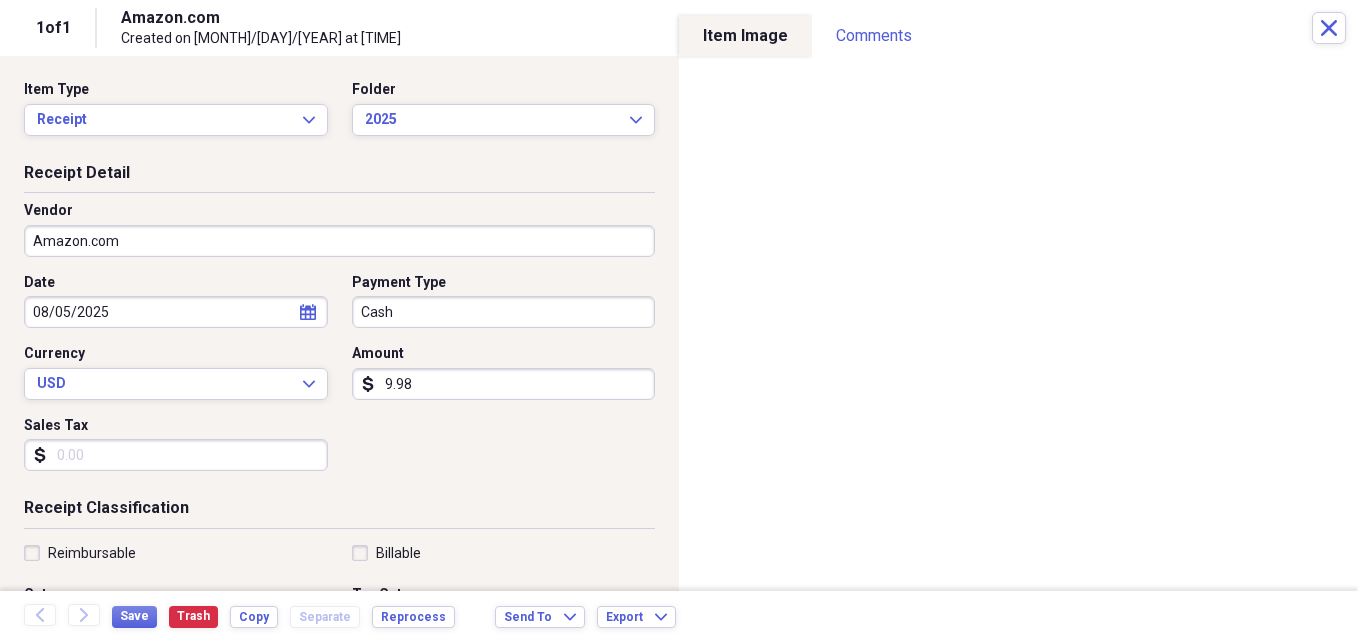 click on "Amazon.com" at bounding box center [339, 241] 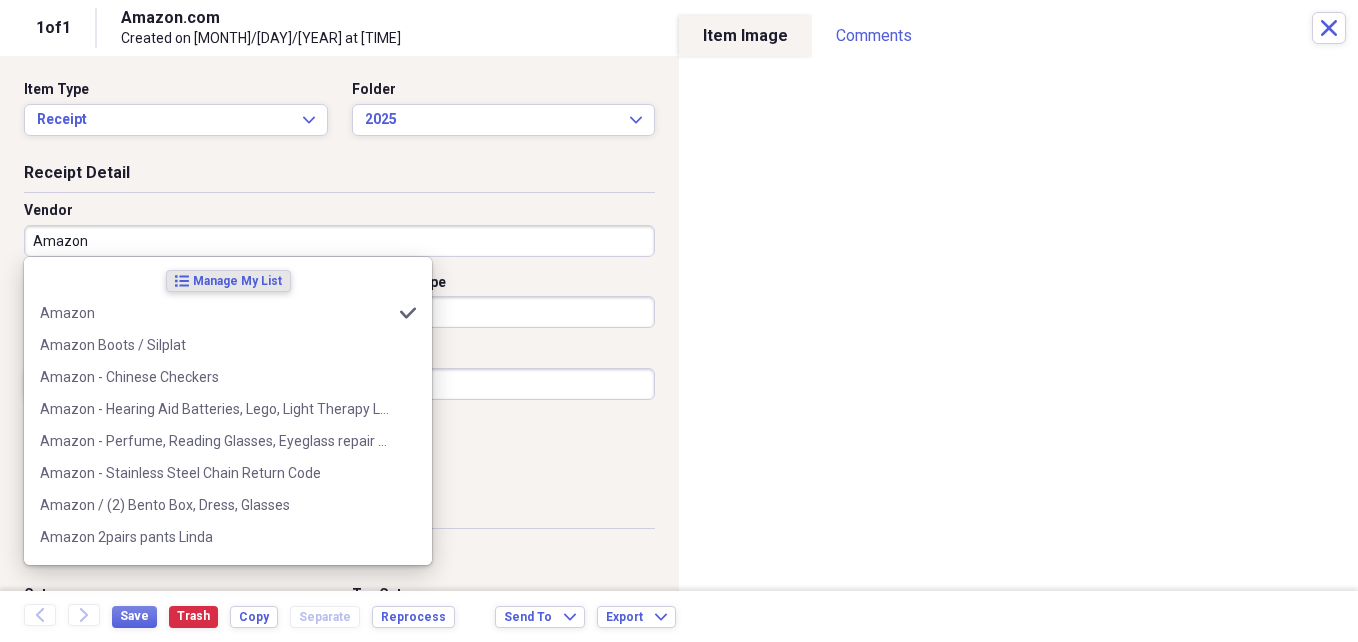 type on "Amazon" 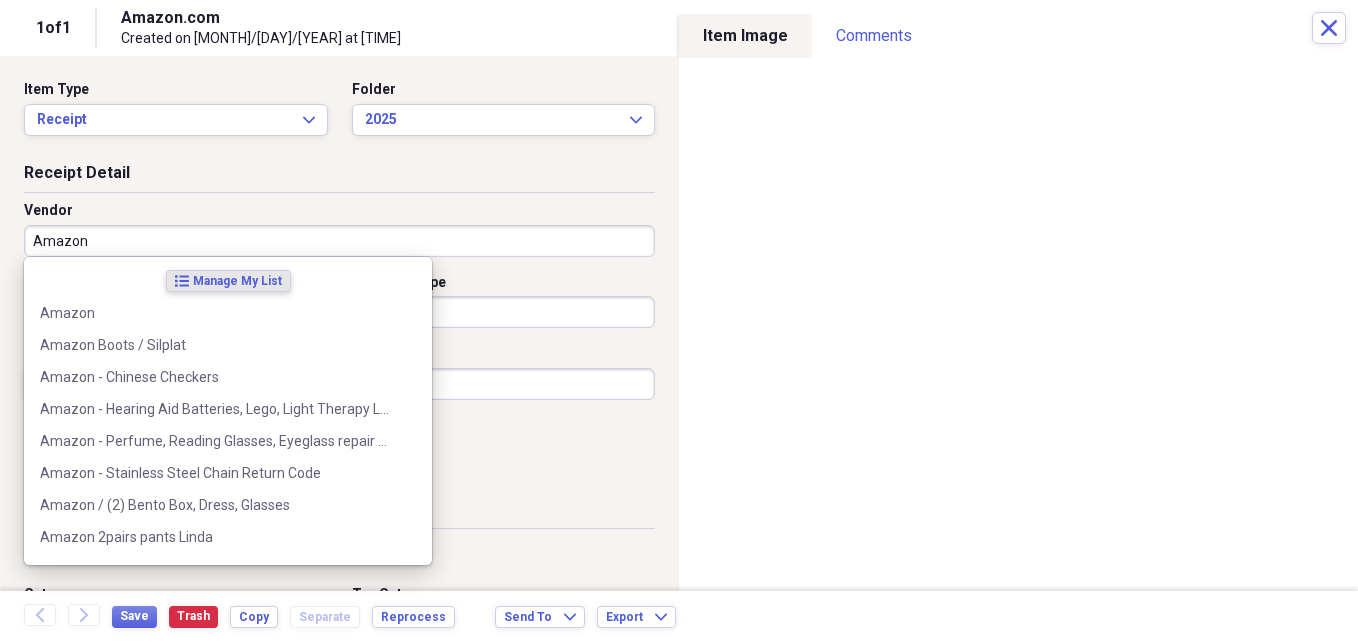 type on "Amazon" 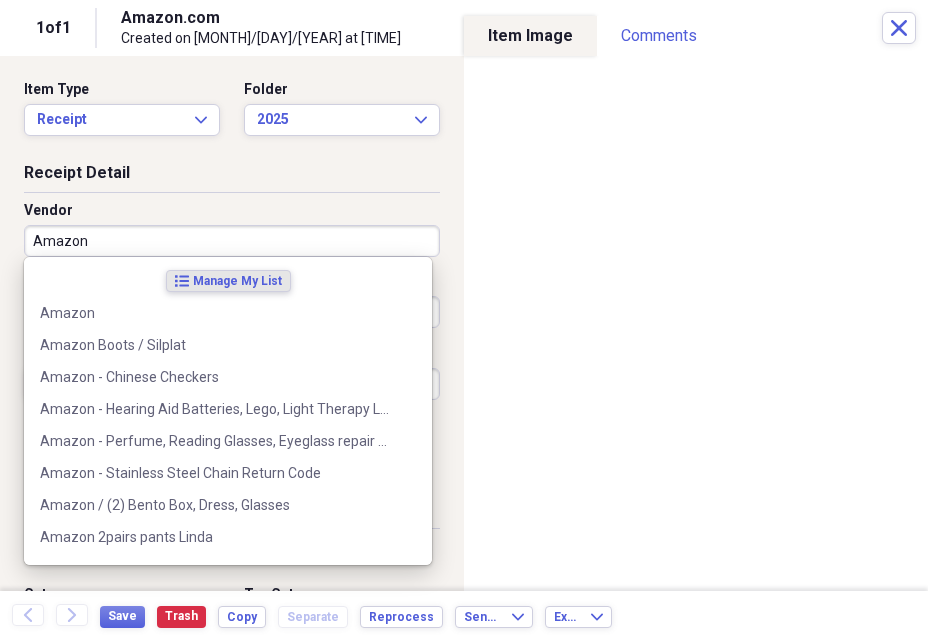 click on "Receipt Detail" at bounding box center [232, 177] 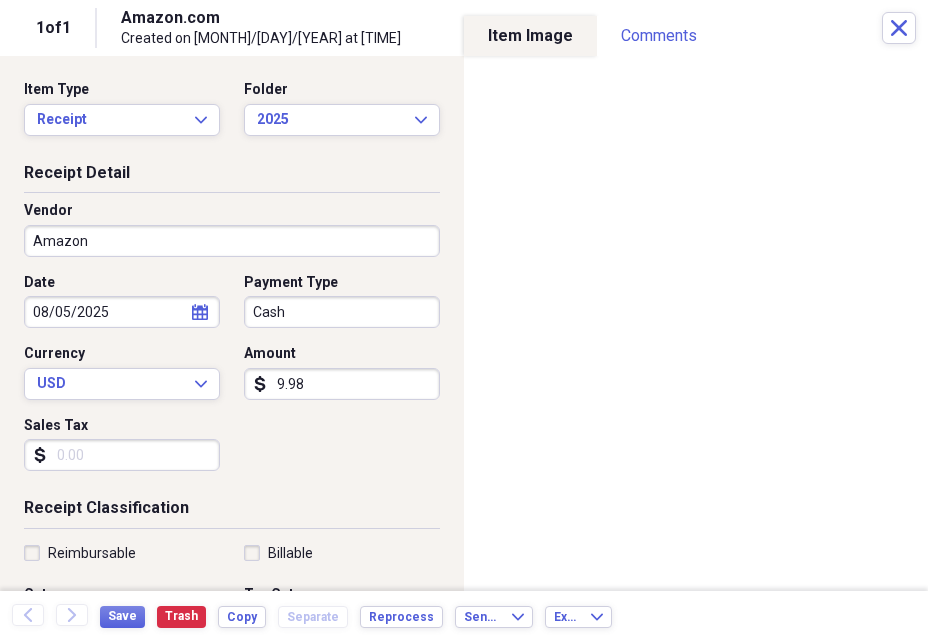 click on "9.98" at bounding box center (342, 384) 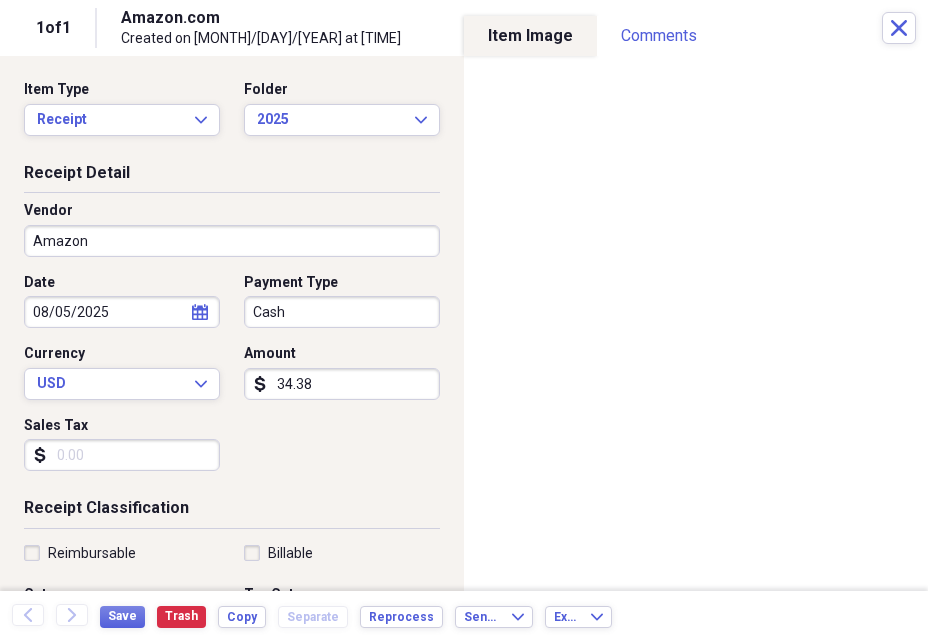 type on "34.38" 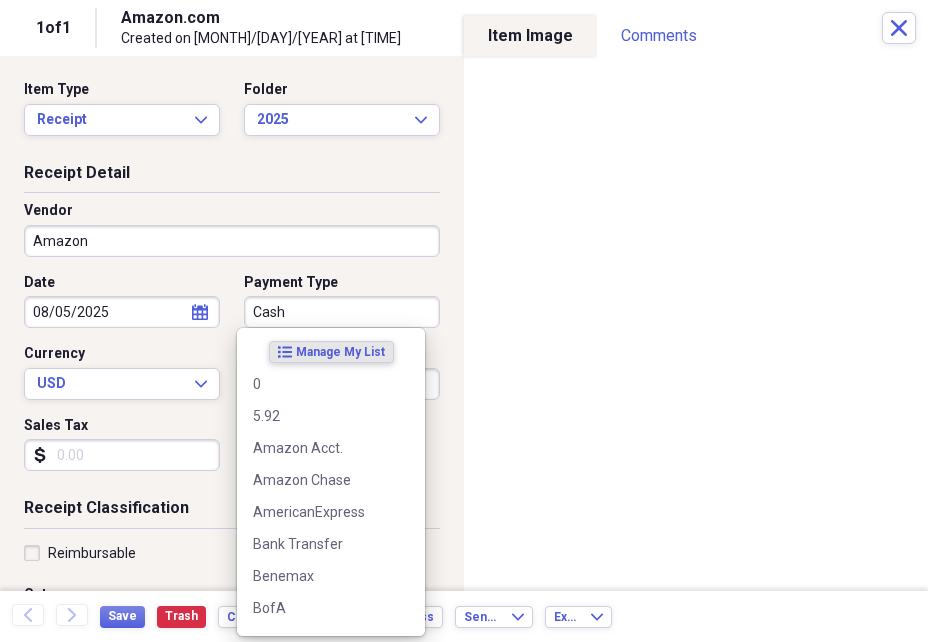 click on "Cash" at bounding box center [342, 312] 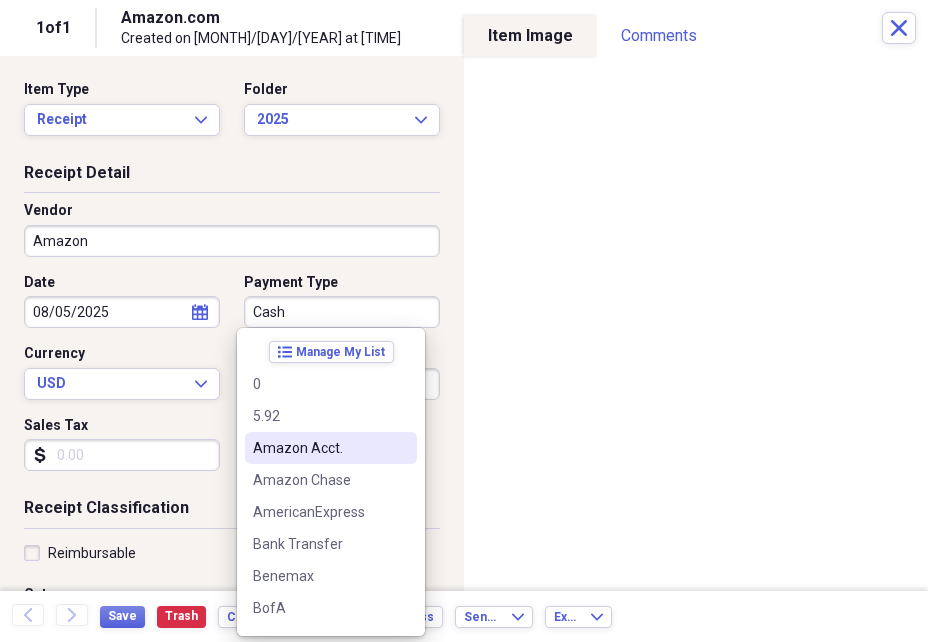 click on "Amazon Acct." at bounding box center (319, 448) 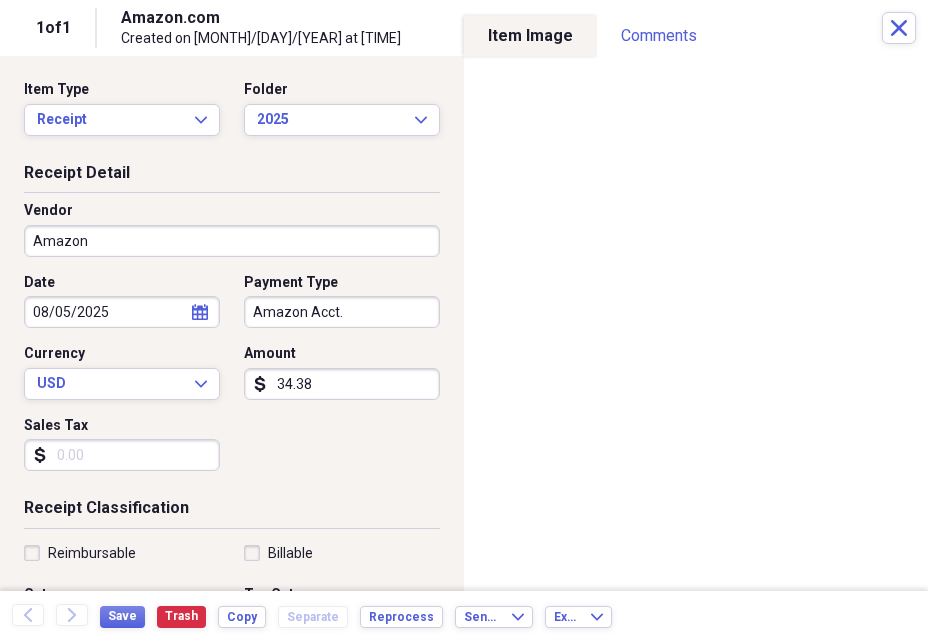 click on "Amazon Acct." at bounding box center (342, 312) 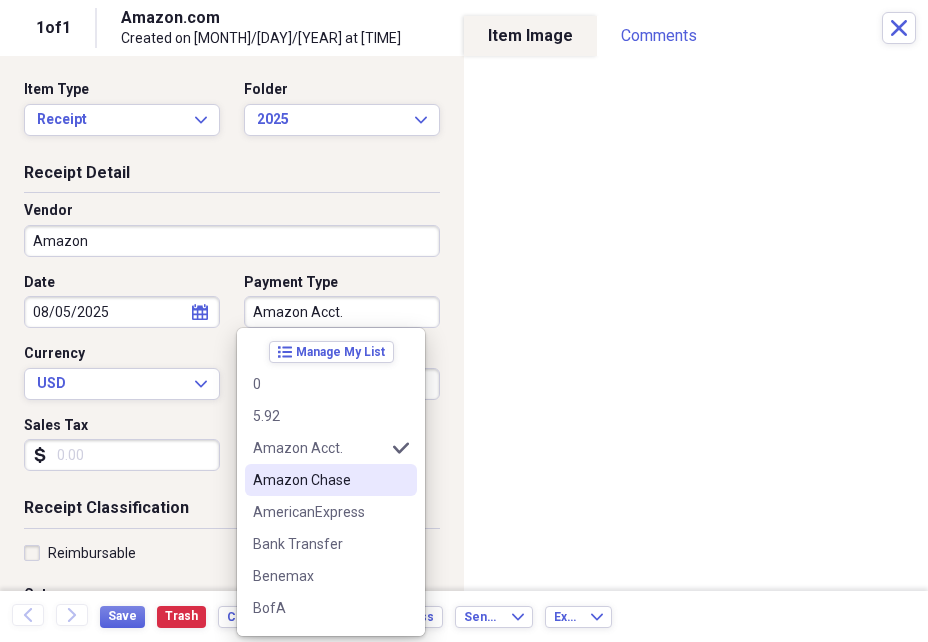 click on "Amazon Chase" at bounding box center (319, 480) 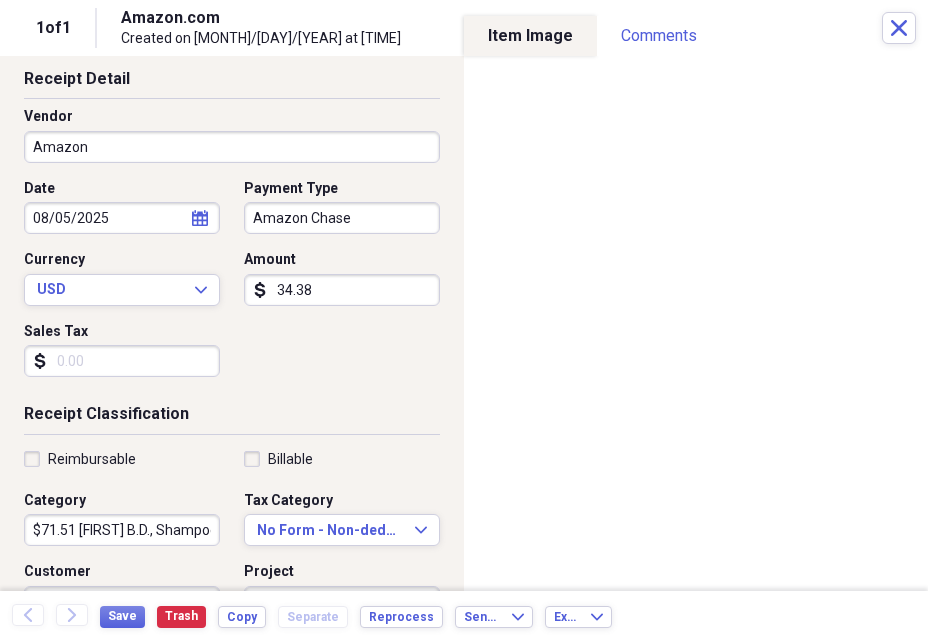 scroll, scrollTop: 102, scrollLeft: 0, axis: vertical 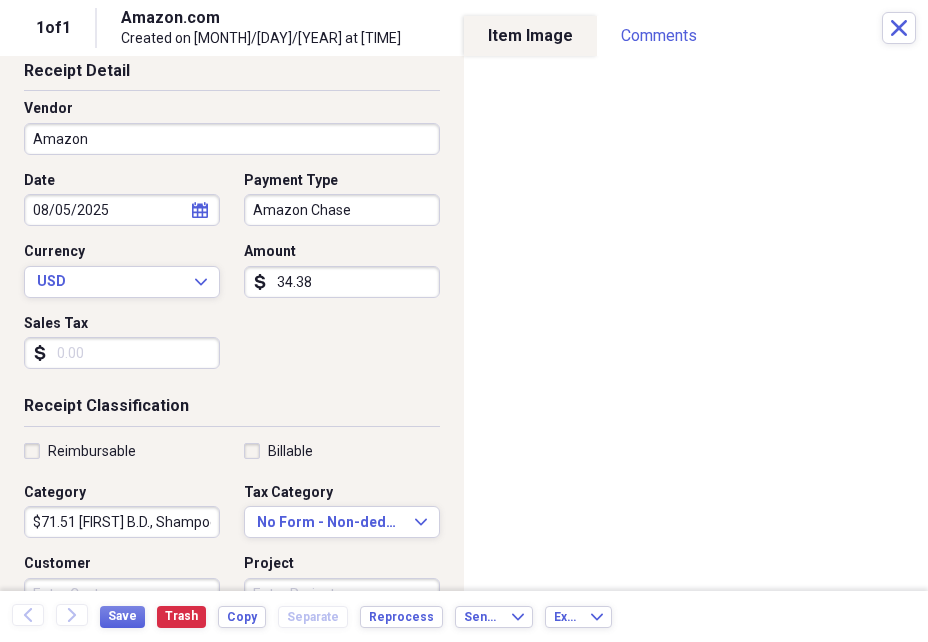 click on "Amazon" at bounding box center [232, 139] 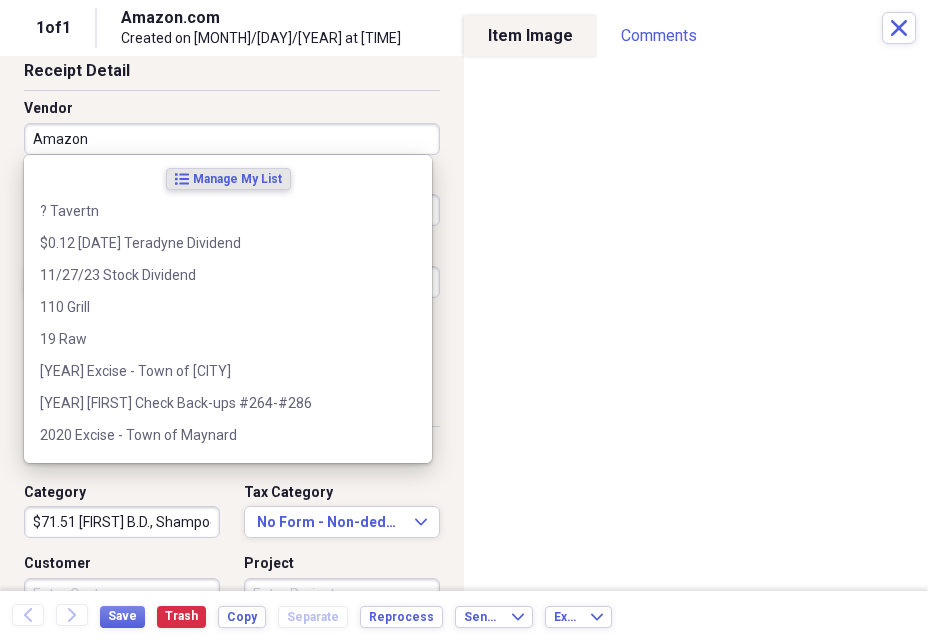 click on "Amazon" at bounding box center (232, 139) 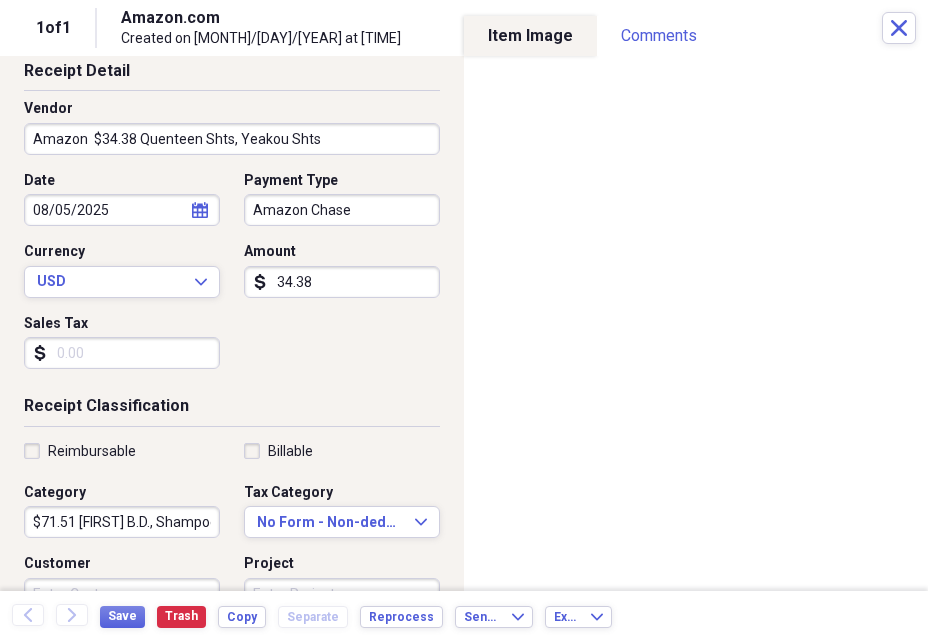 drag, startPoint x: 94, startPoint y: 136, endPoint x: 317, endPoint y: 137, distance: 223.00224 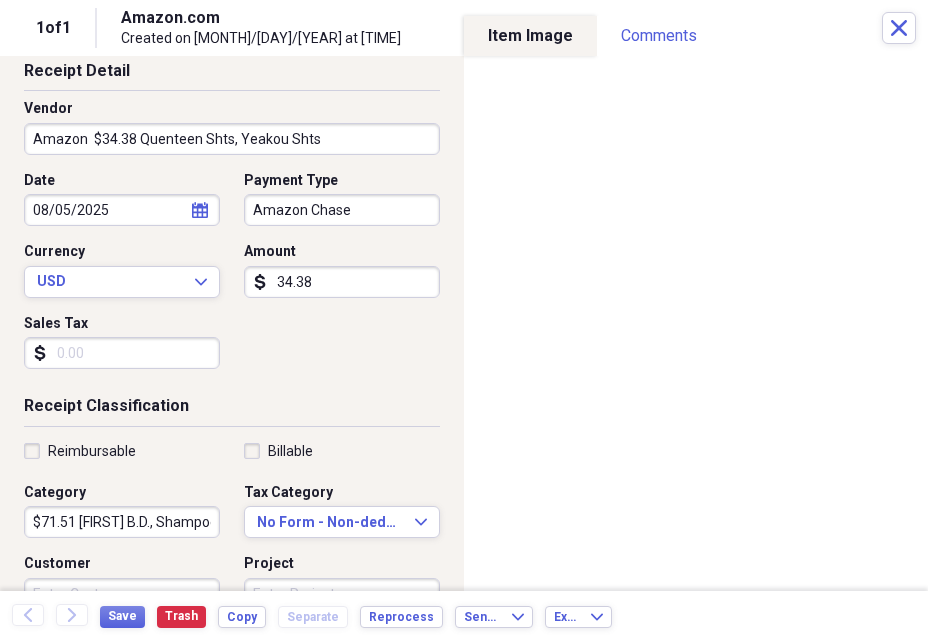 click on "Amazon  $34.38 Quenteen Shts, Yeakou Shts" at bounding box center (232, 139) 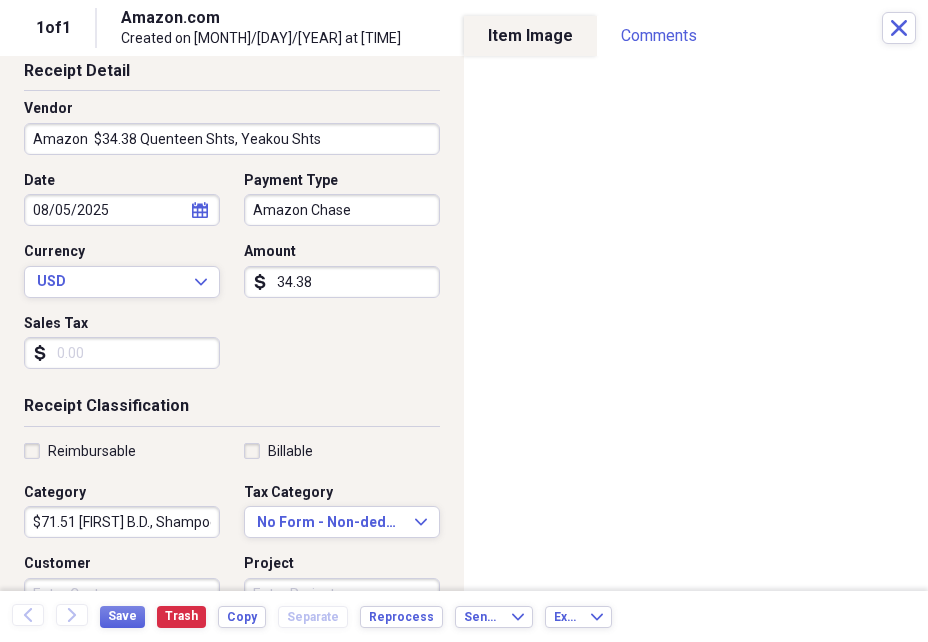 type on "Amazon  $34.38 Quenteen Shts, Yeakou Shts" 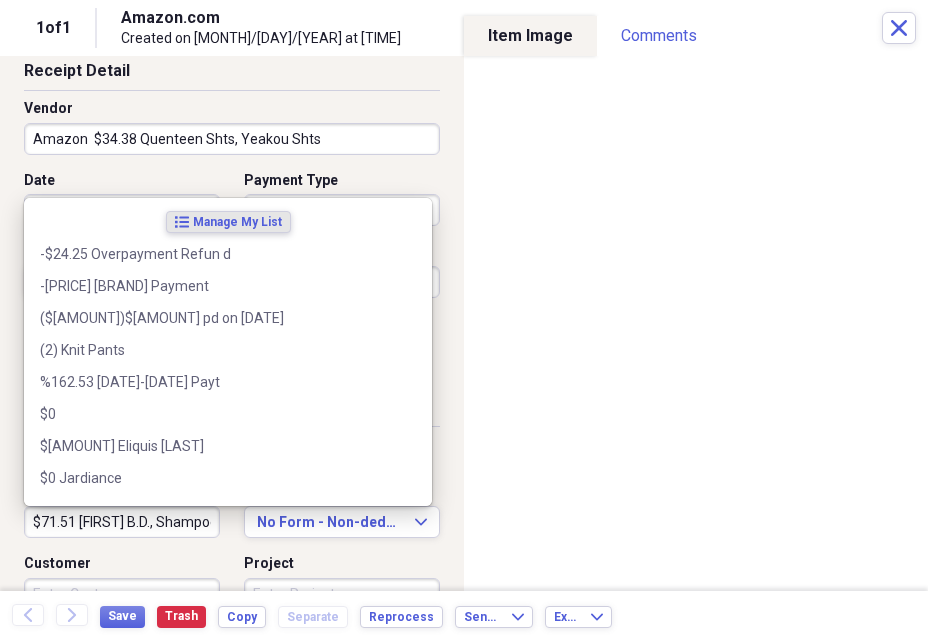 paste on "34.38 Quenteen Shts, Yeakou Shts" 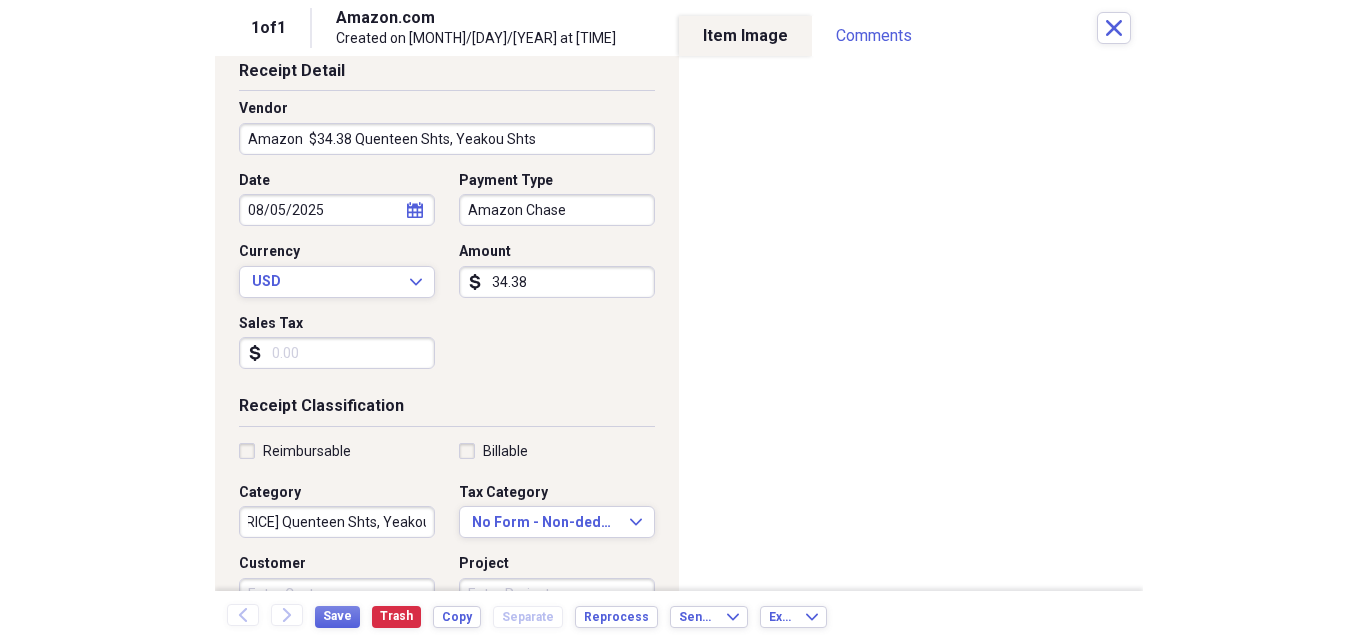 scroll, scrollTop: 0, scrollLeft: 0, axis: both 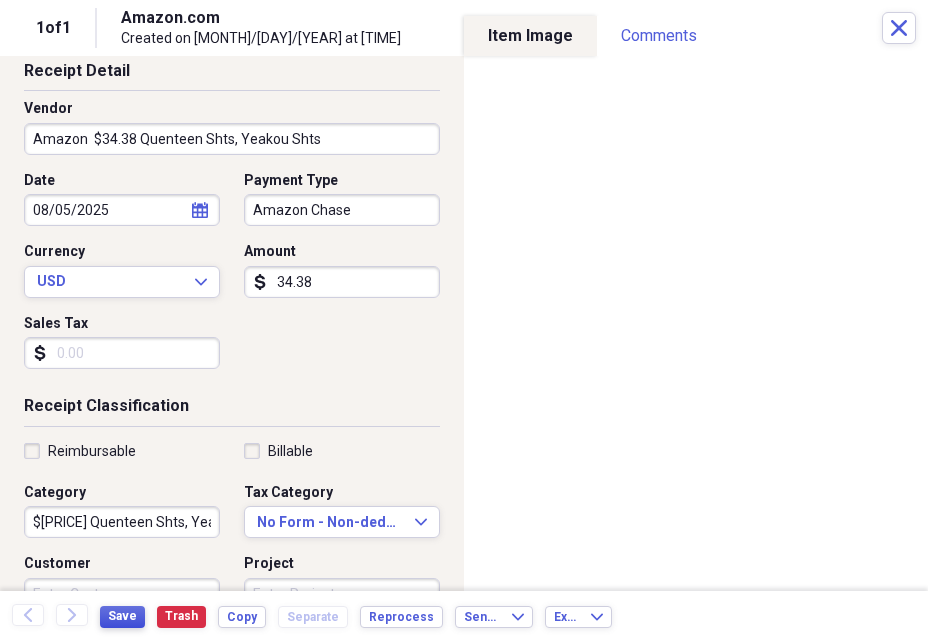 type on "$[PRICE] Quenteen Shts, Yeakou Shts" 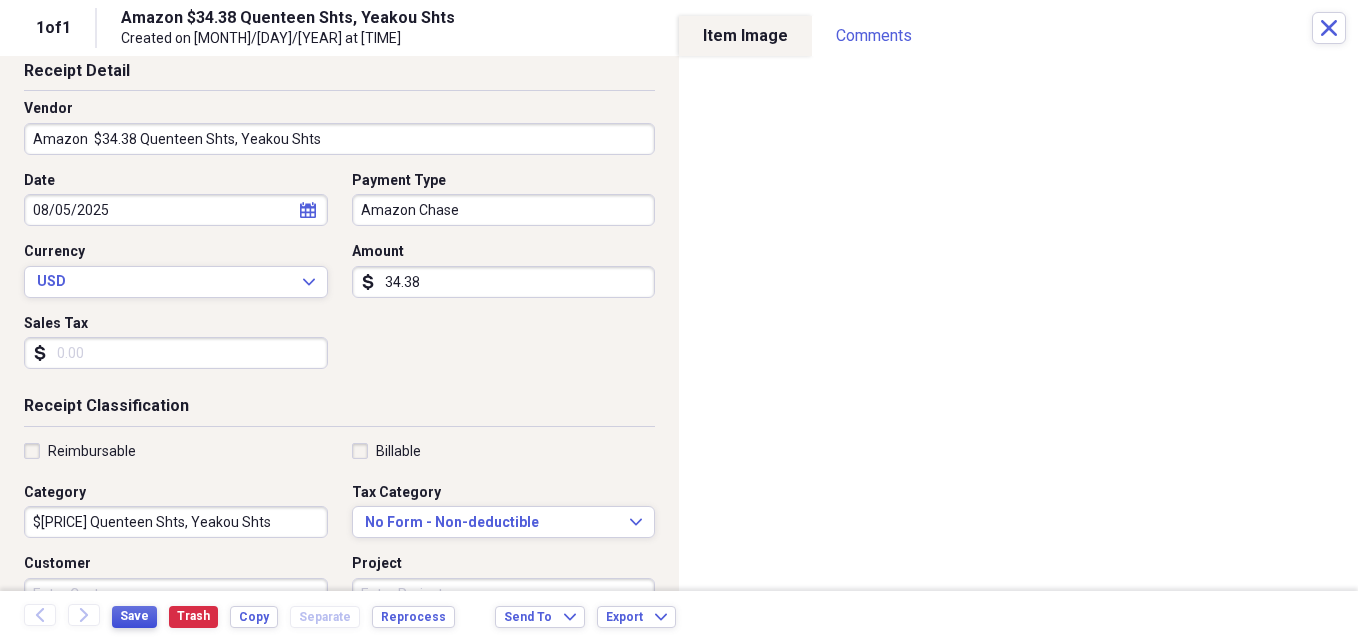 click on "Save" at bounding box center [134, 616] 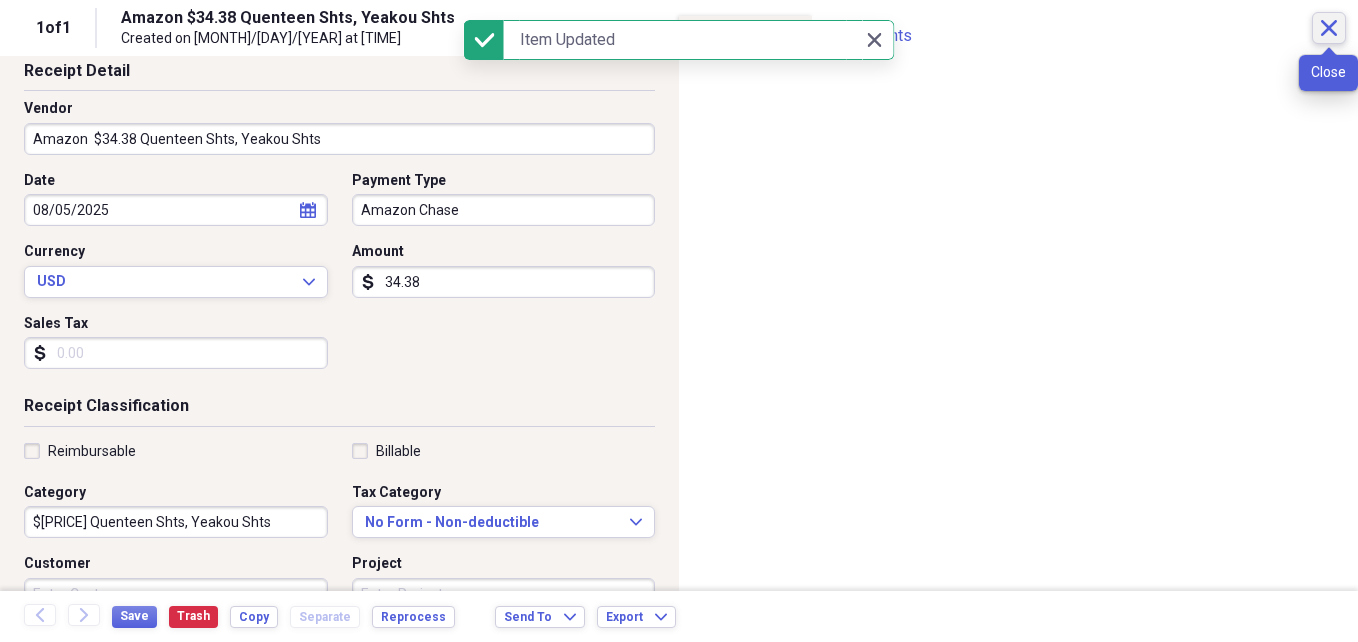 click on "Close" 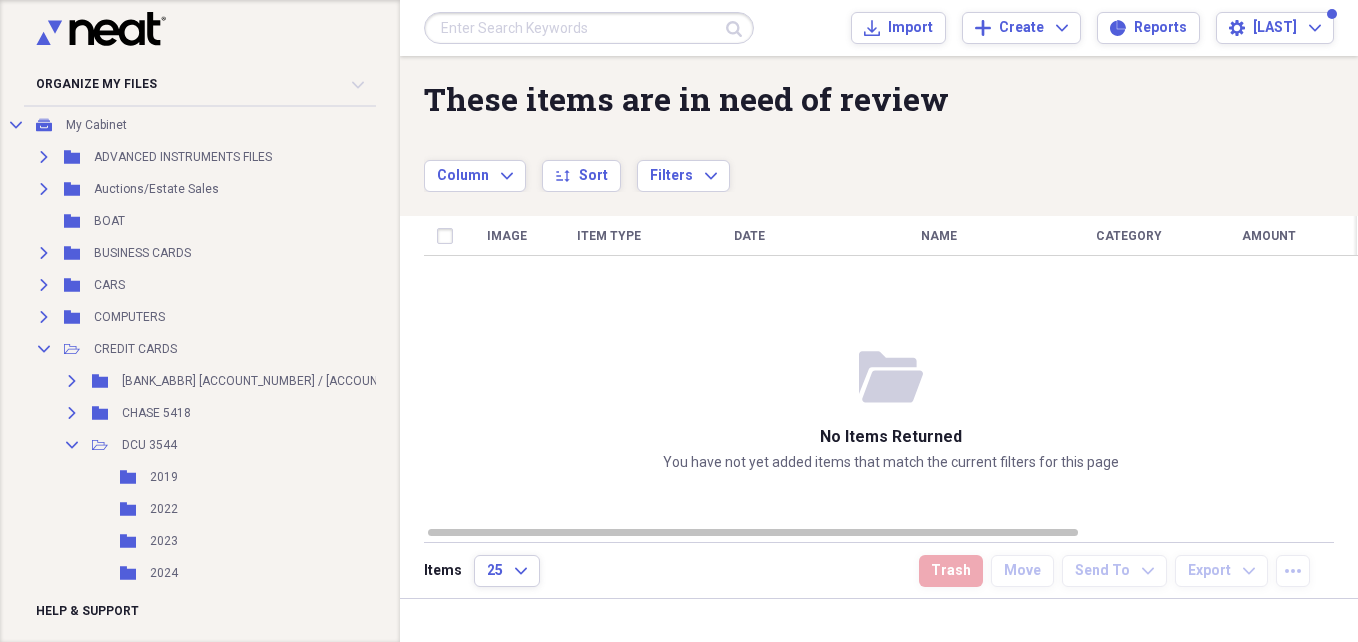 scroll, scrollTop: 141, scrollLeft: 0, axis: vertical 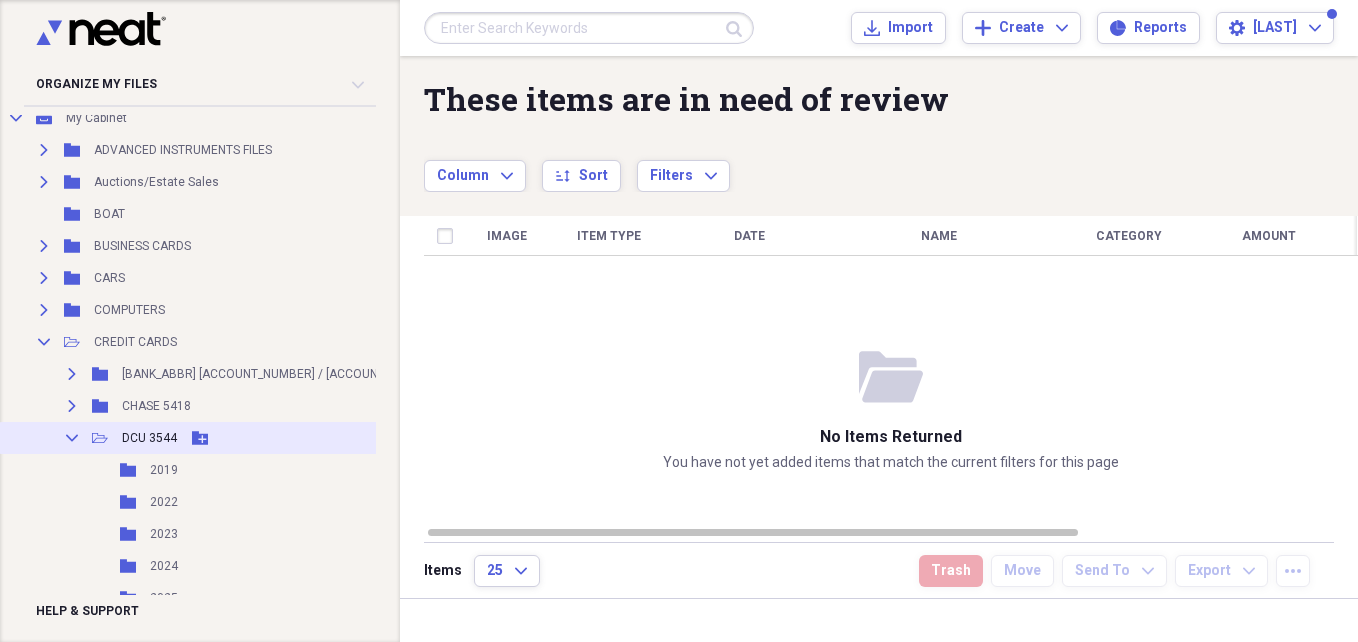 click on "Collapse" 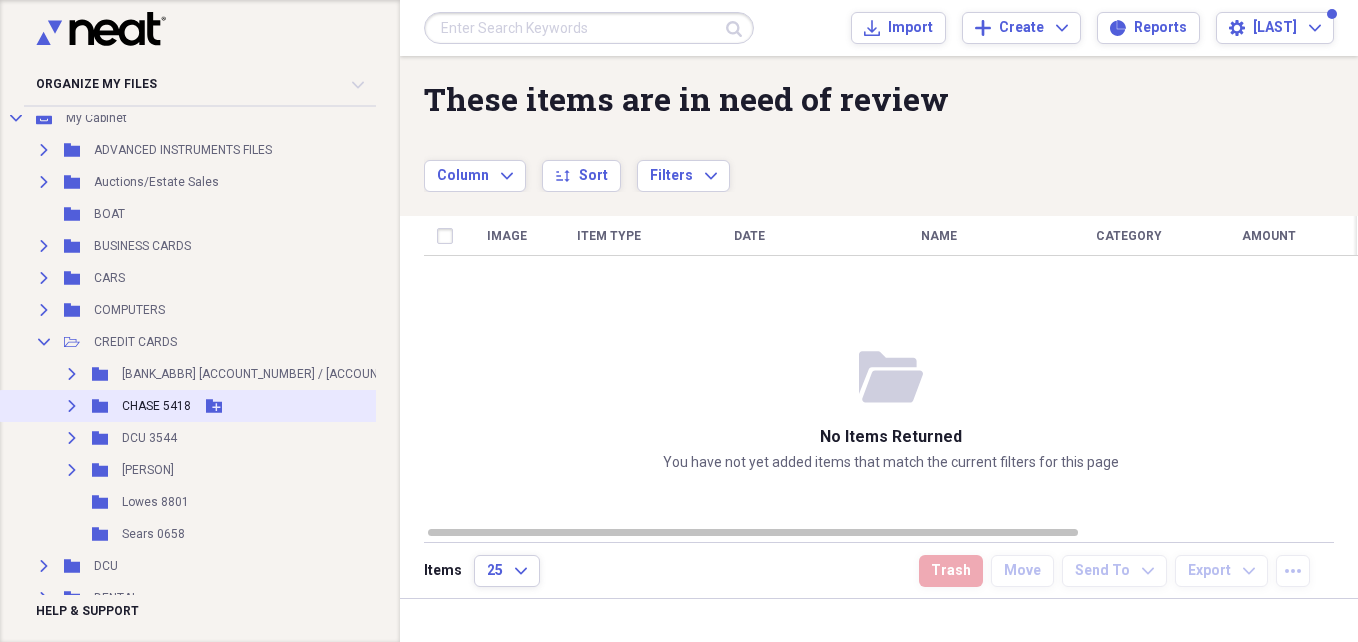 click on "Expand" 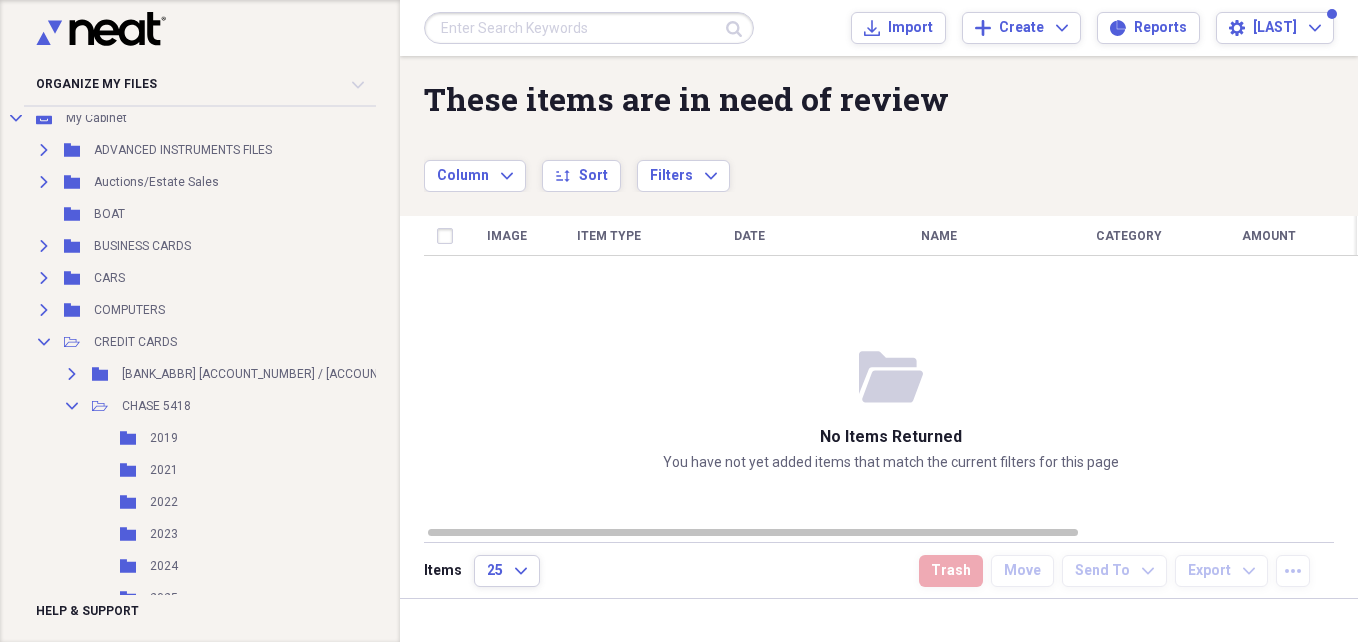 scroll, scrollTop: 290, scrollLeft: 0, axis: vertical 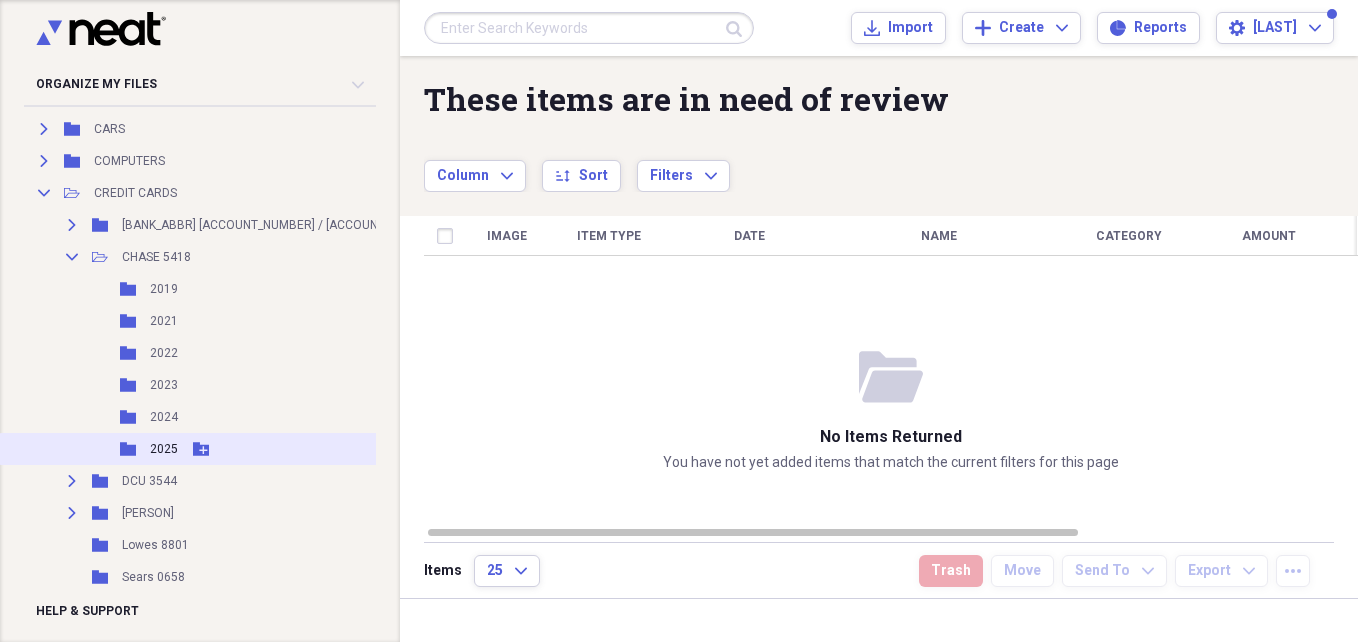 click on "2025" at bounding box center (164, 449) 